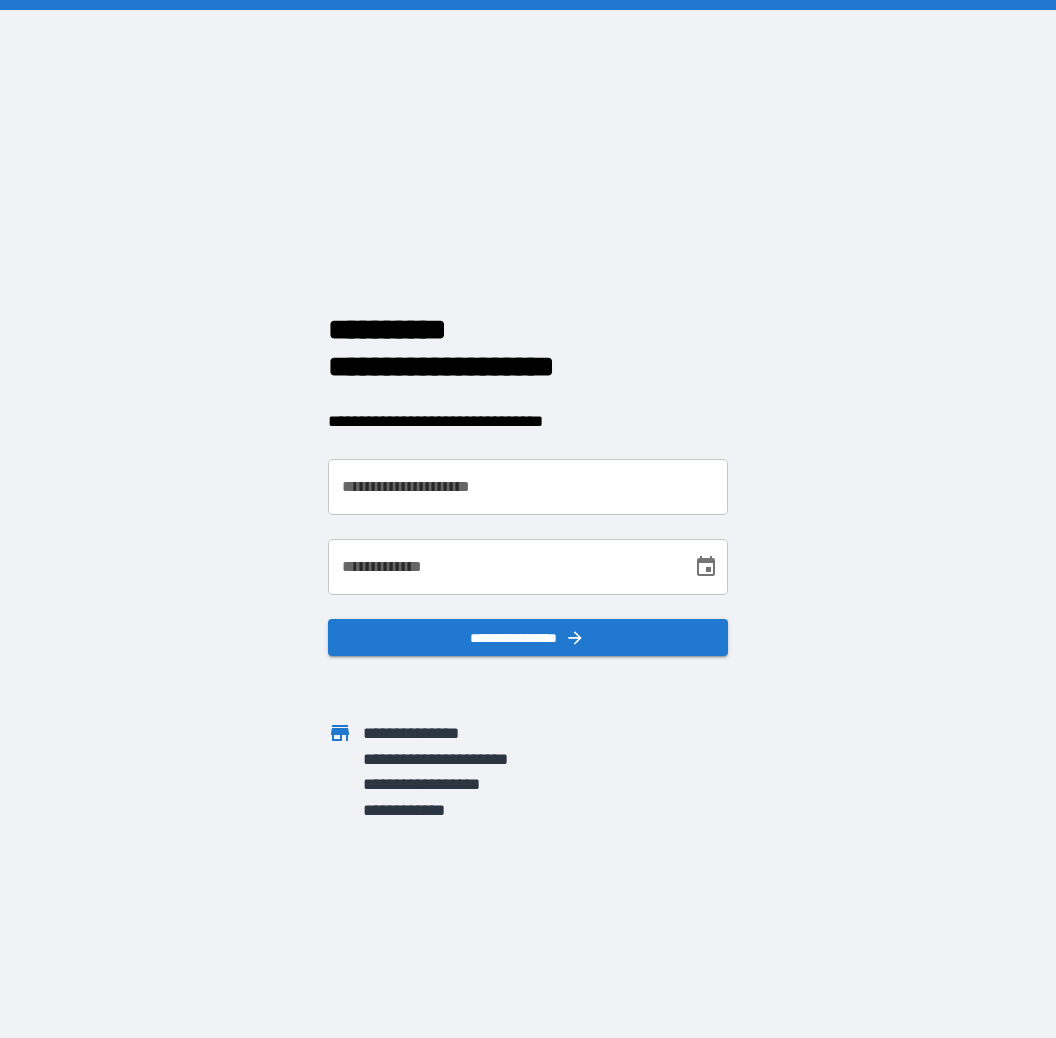 scroll, scrollTop: 0, scrollLeft: 0, axis: both 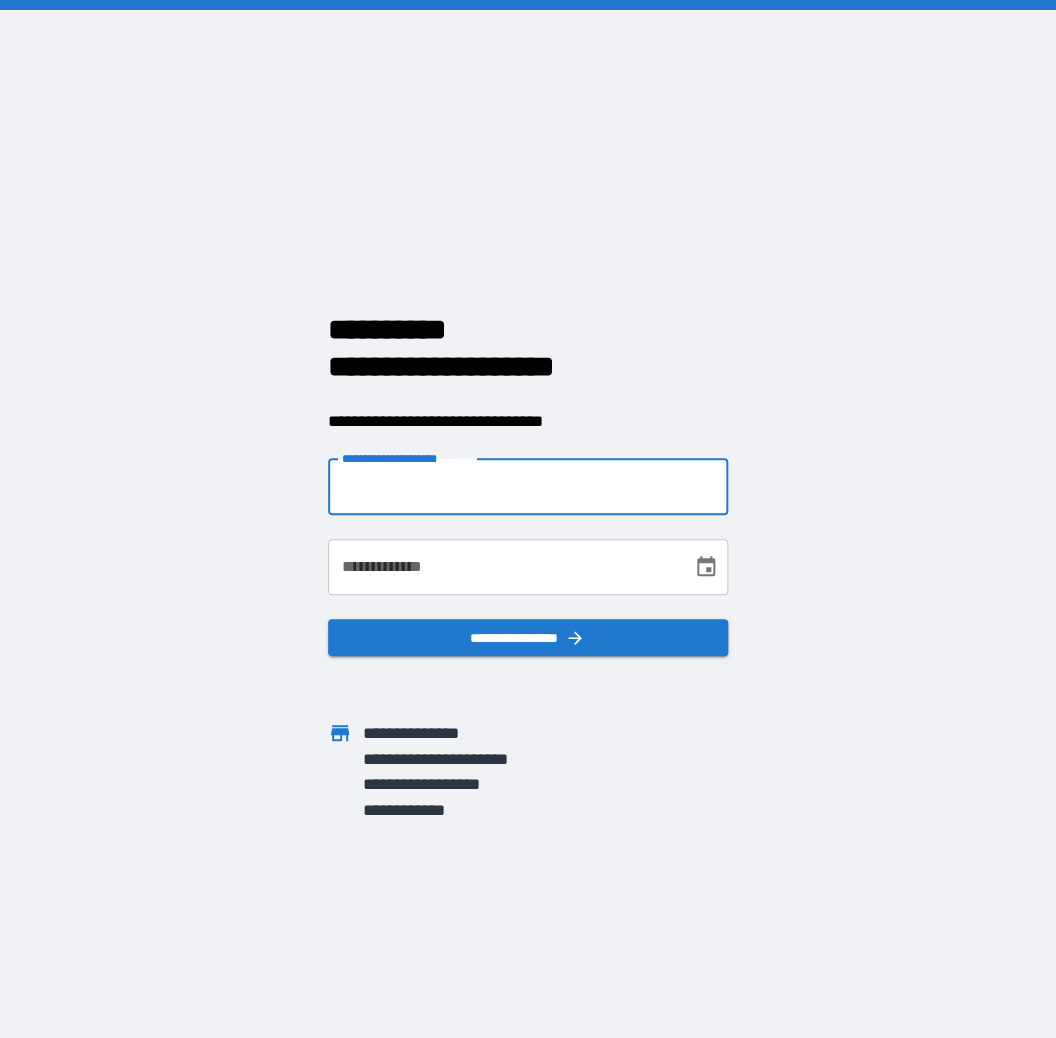 click on "**********" at bounding box center (528, 487) 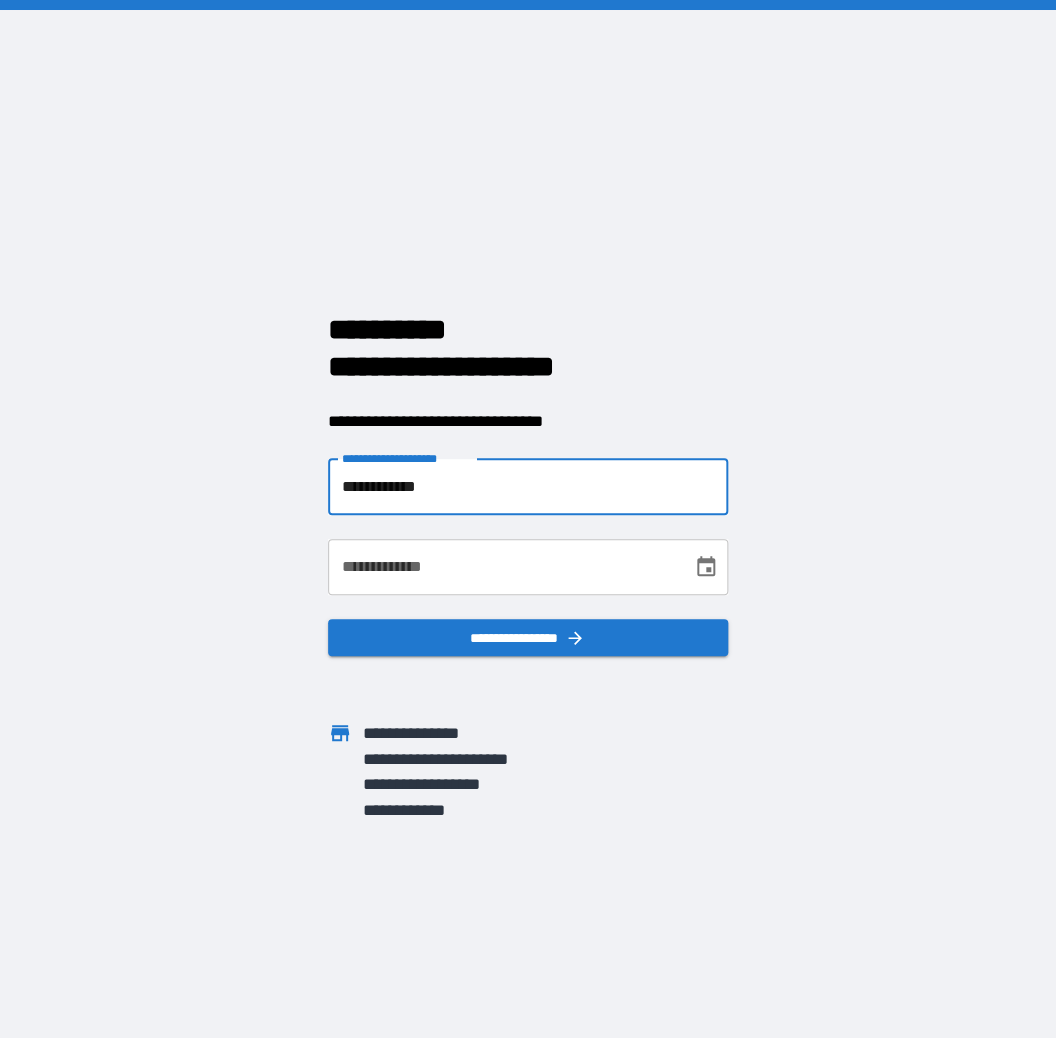 type on "**********" 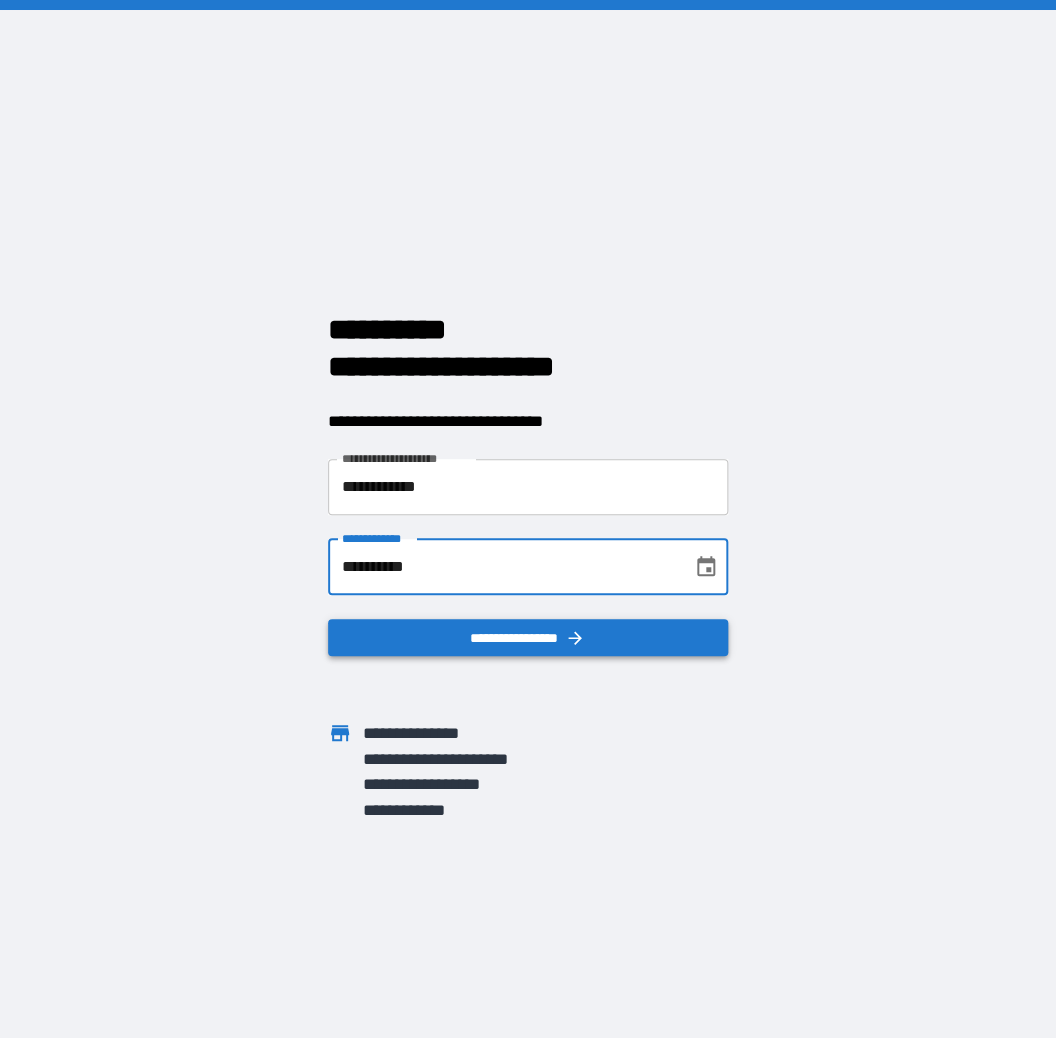 type on "**********" 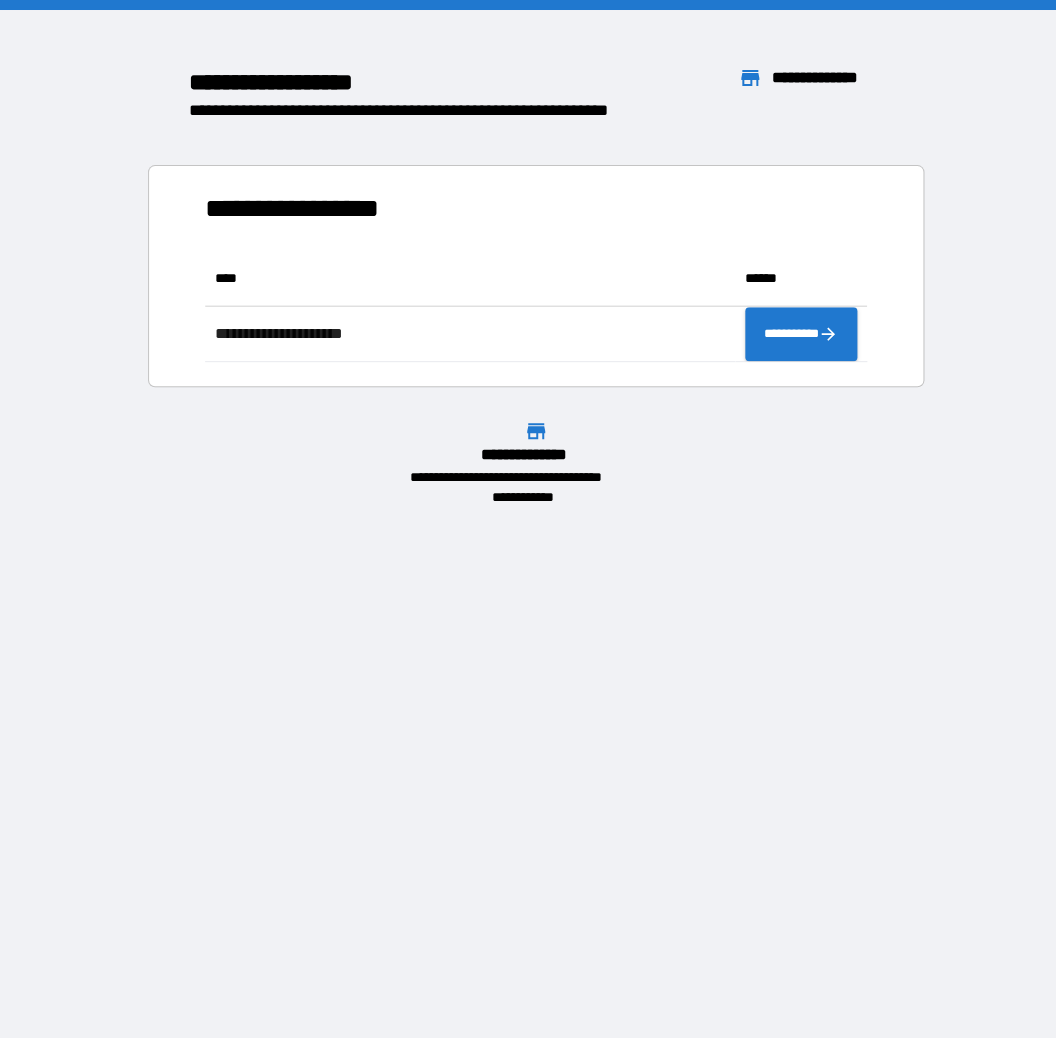 scroll, scrollTop: 16, scrollLeft: 16, axis: both 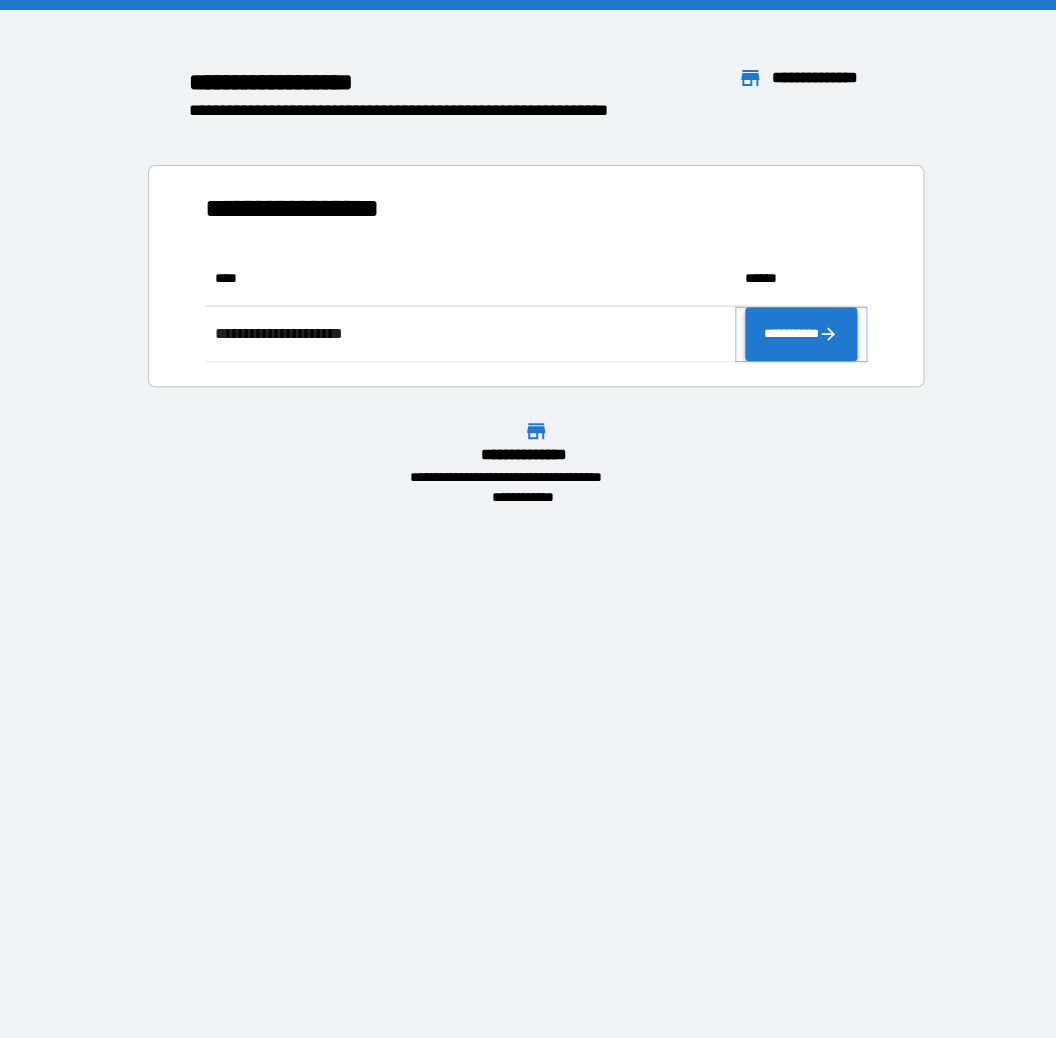 click on "**********" at bounding box center (801, 334) 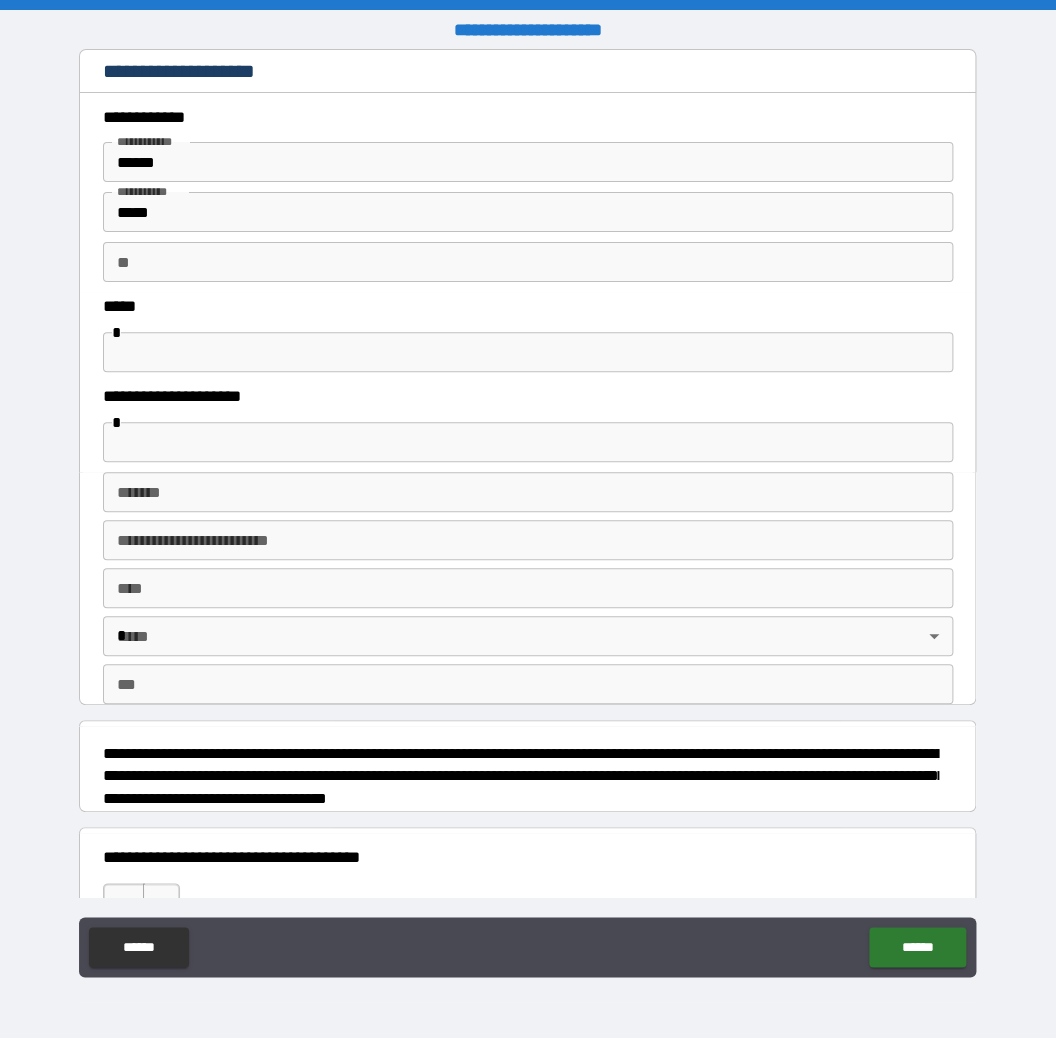 click at bounding box center (528, 352) 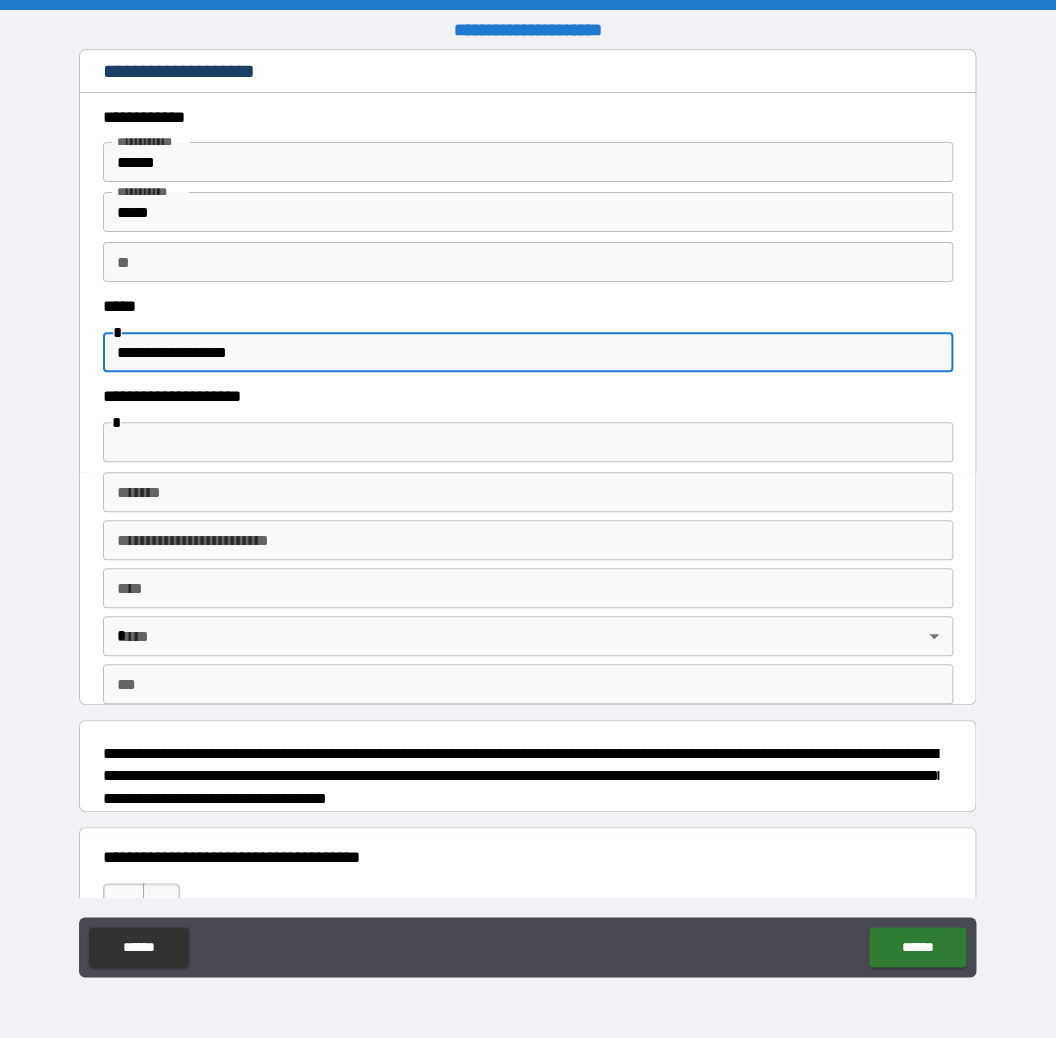 type on "**********" 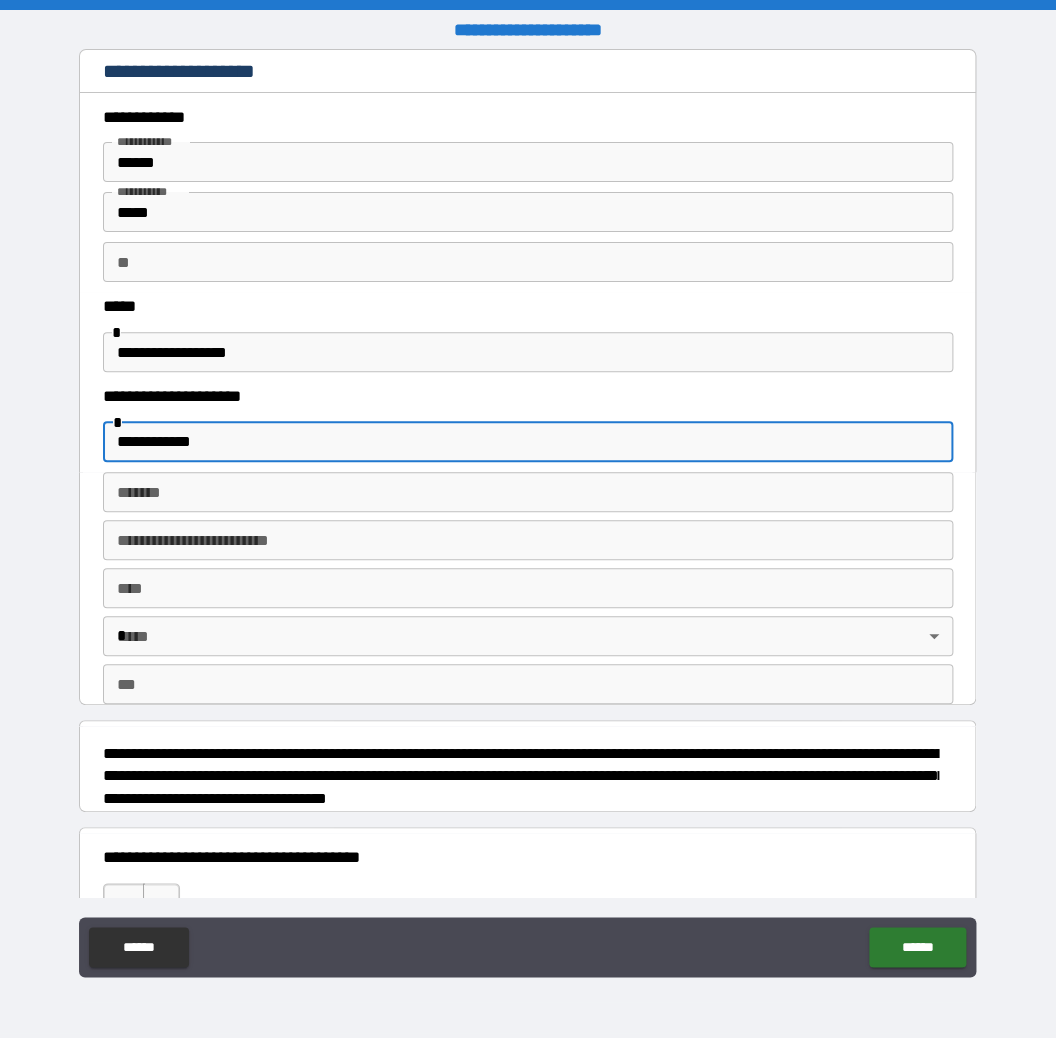 type on "**********" 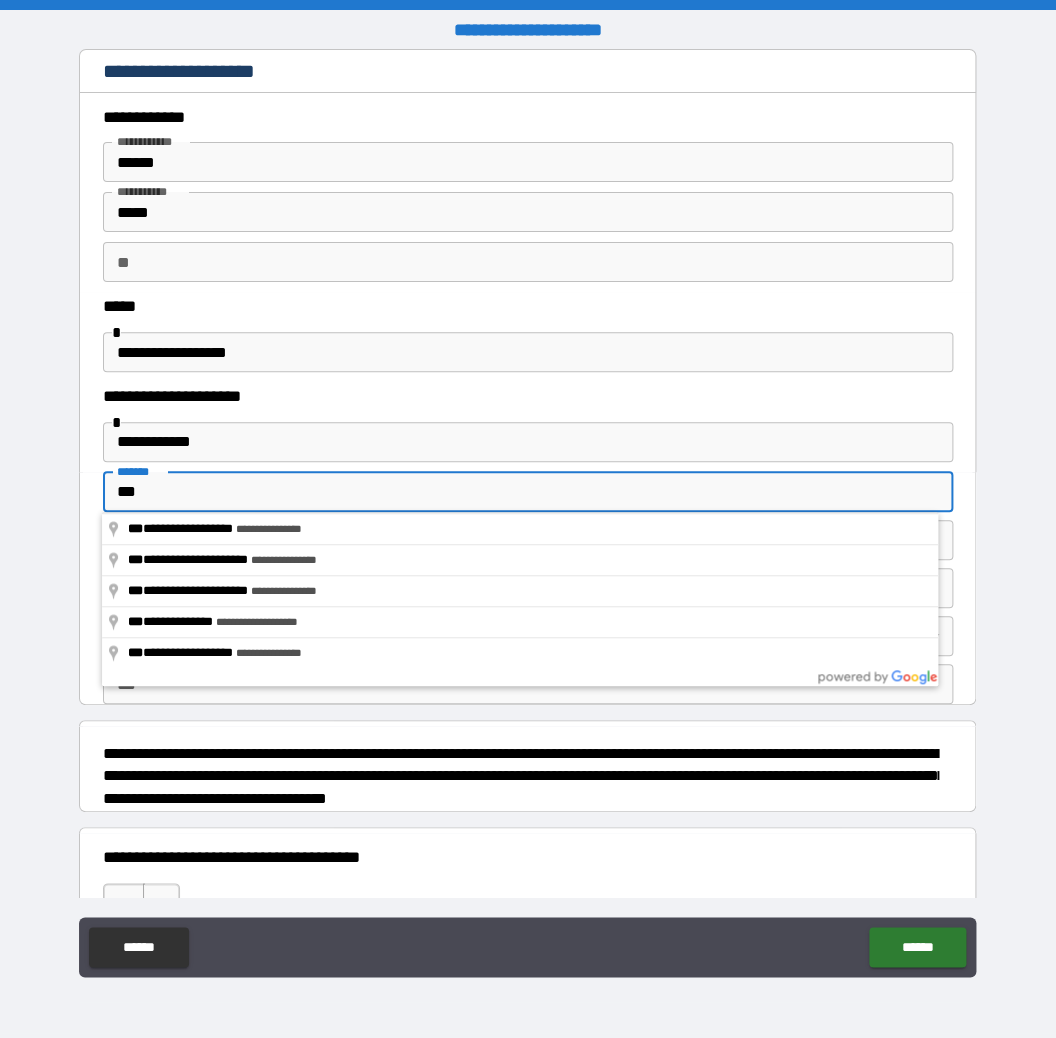 type on "***" 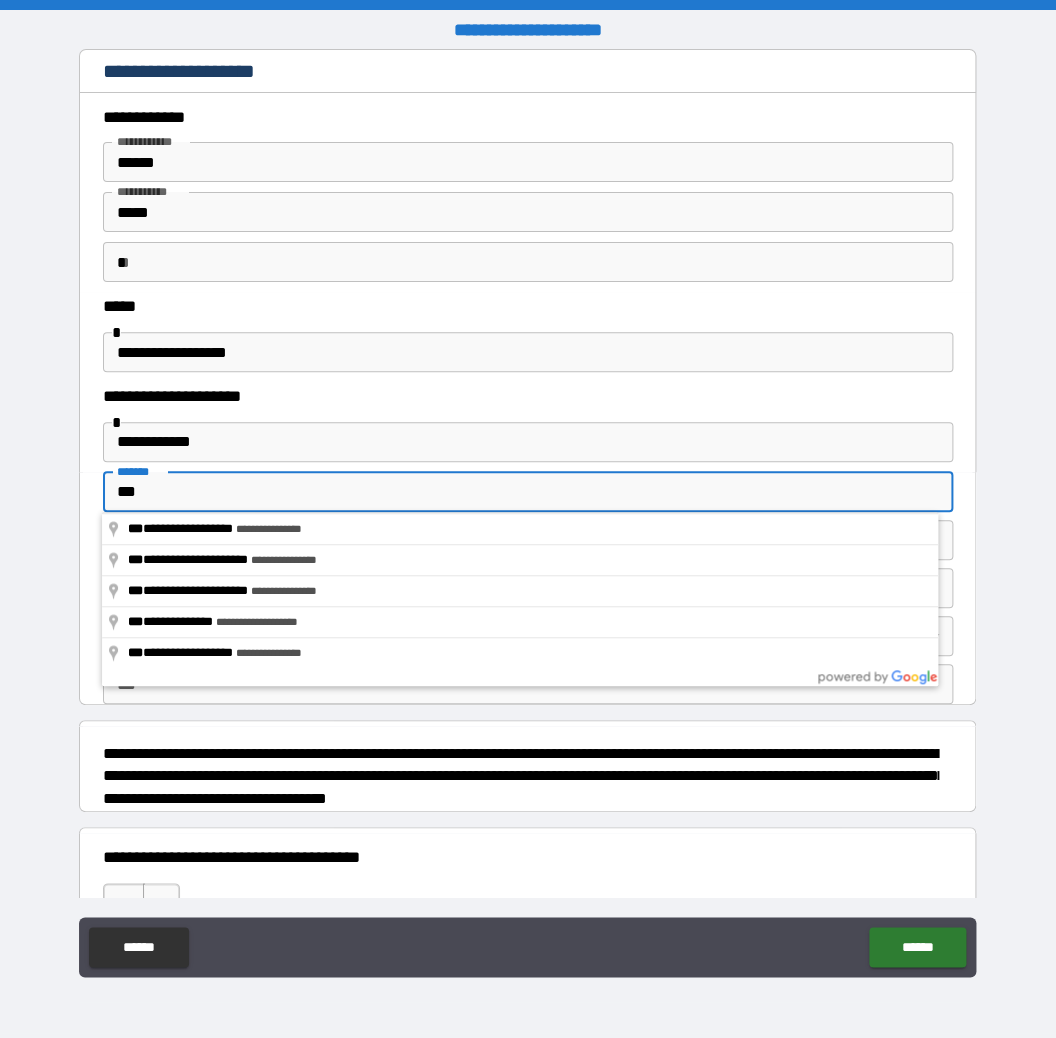 type on "**********" 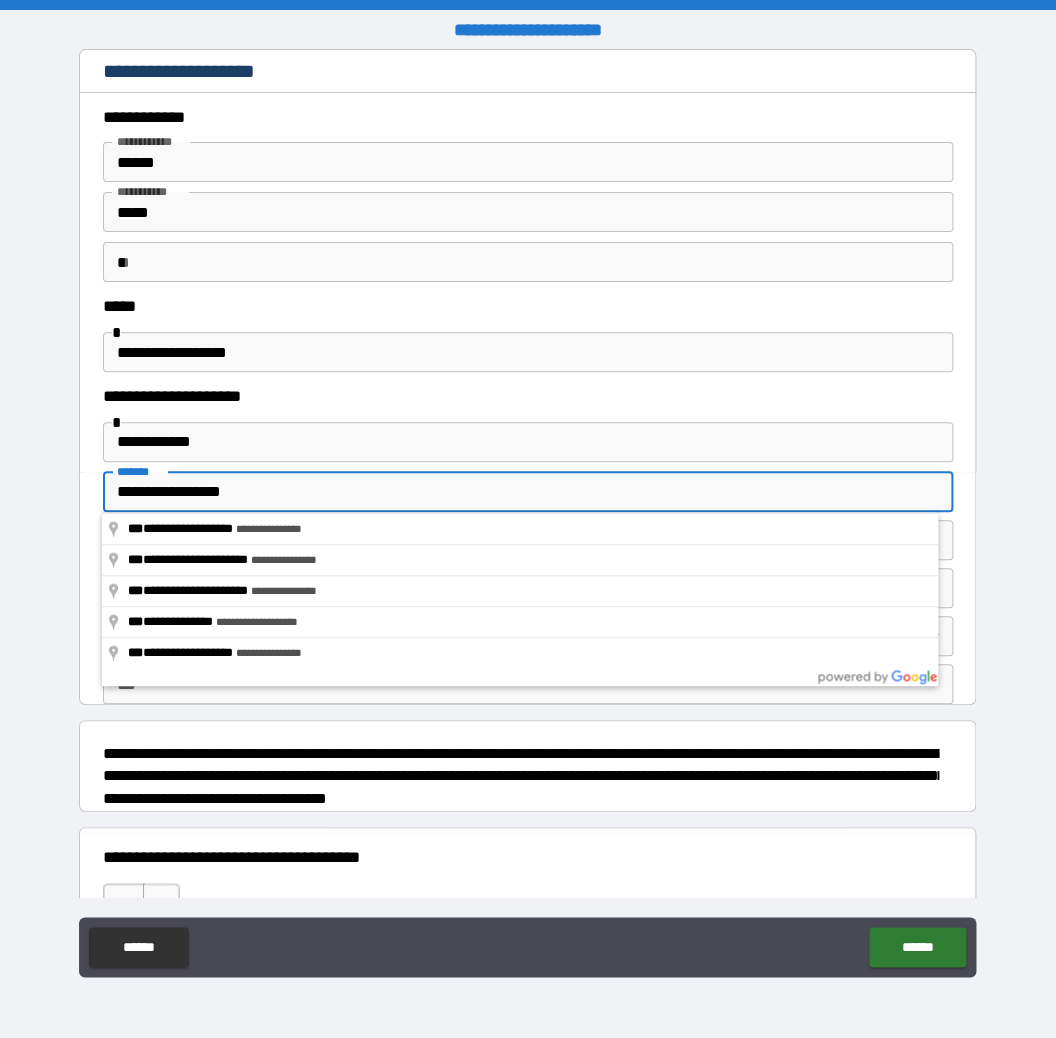 type on "*******" 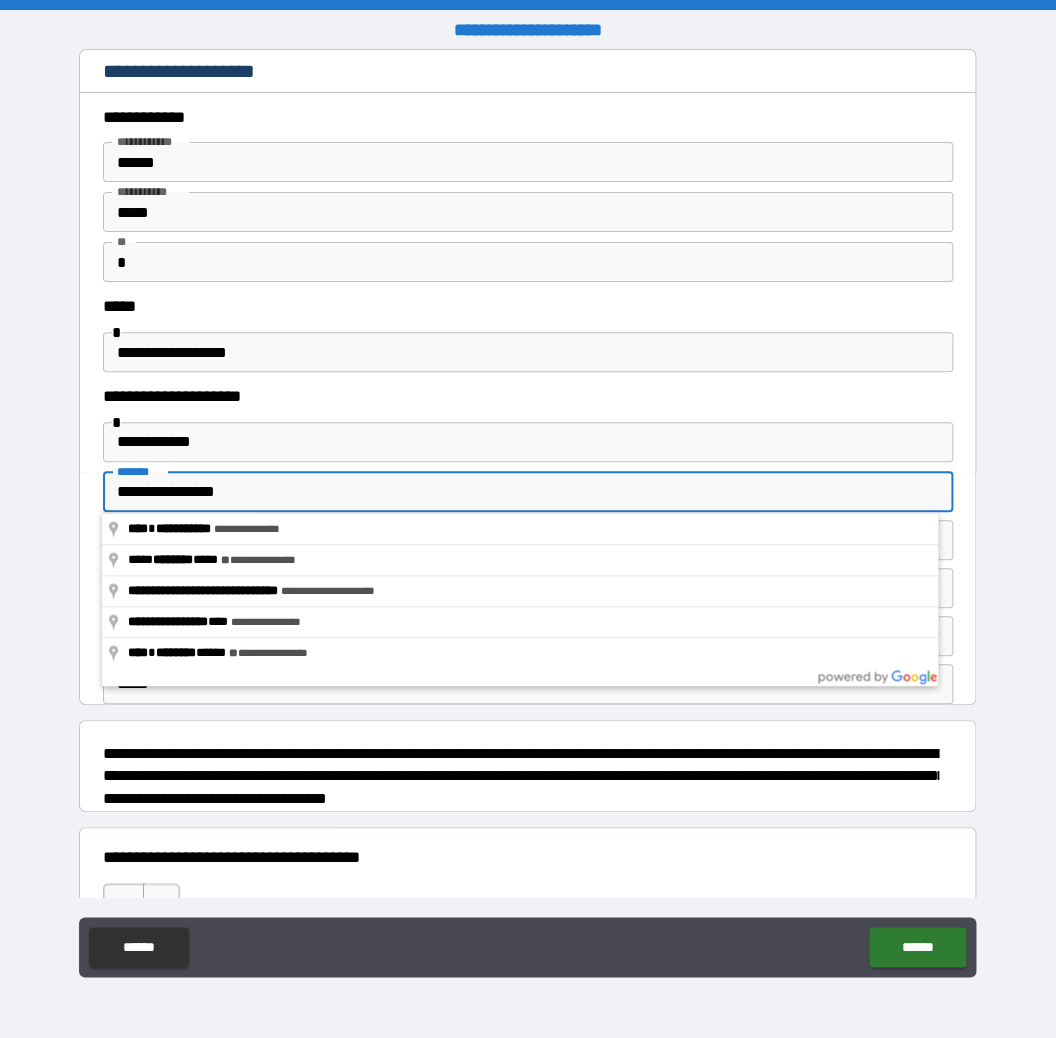 type on "**********" 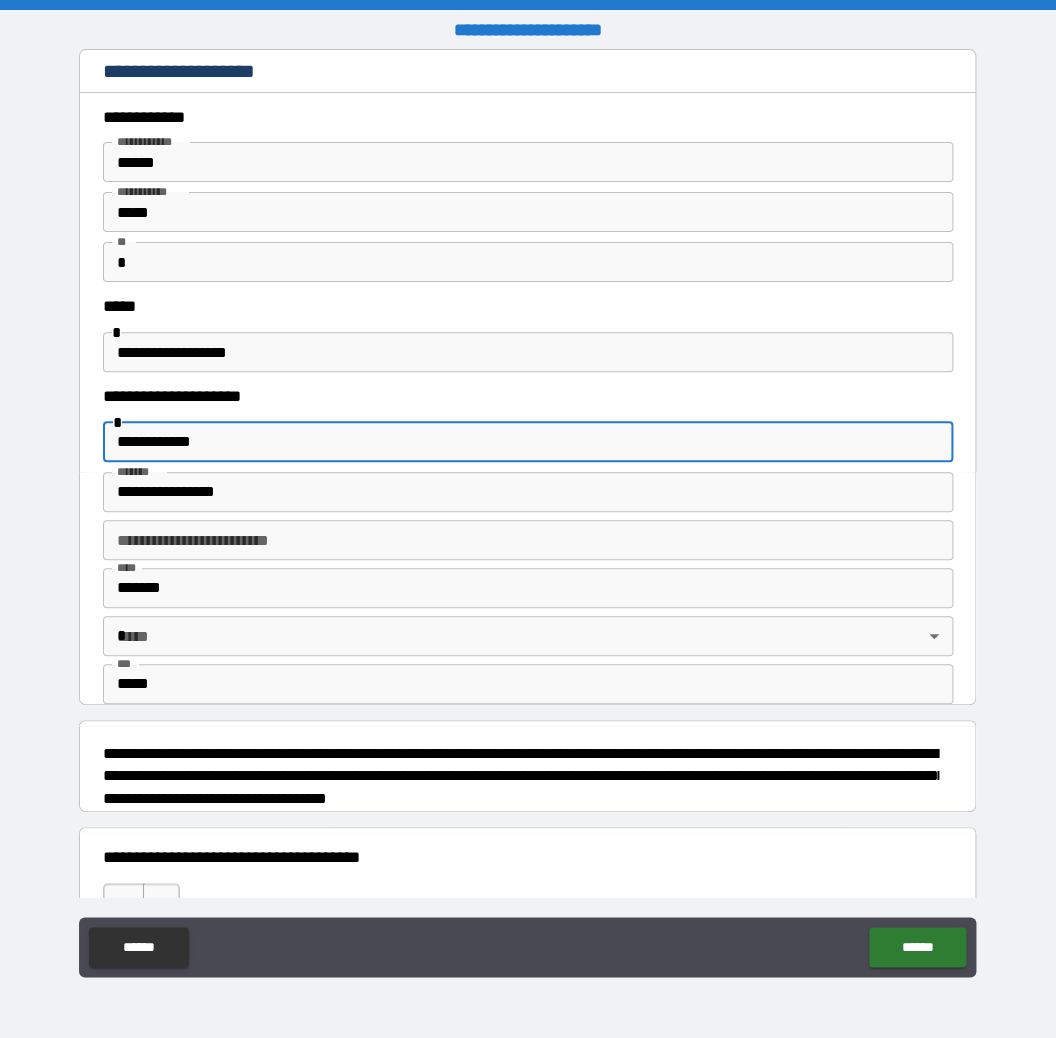 click on "**********" at bounding box center (528, 442) 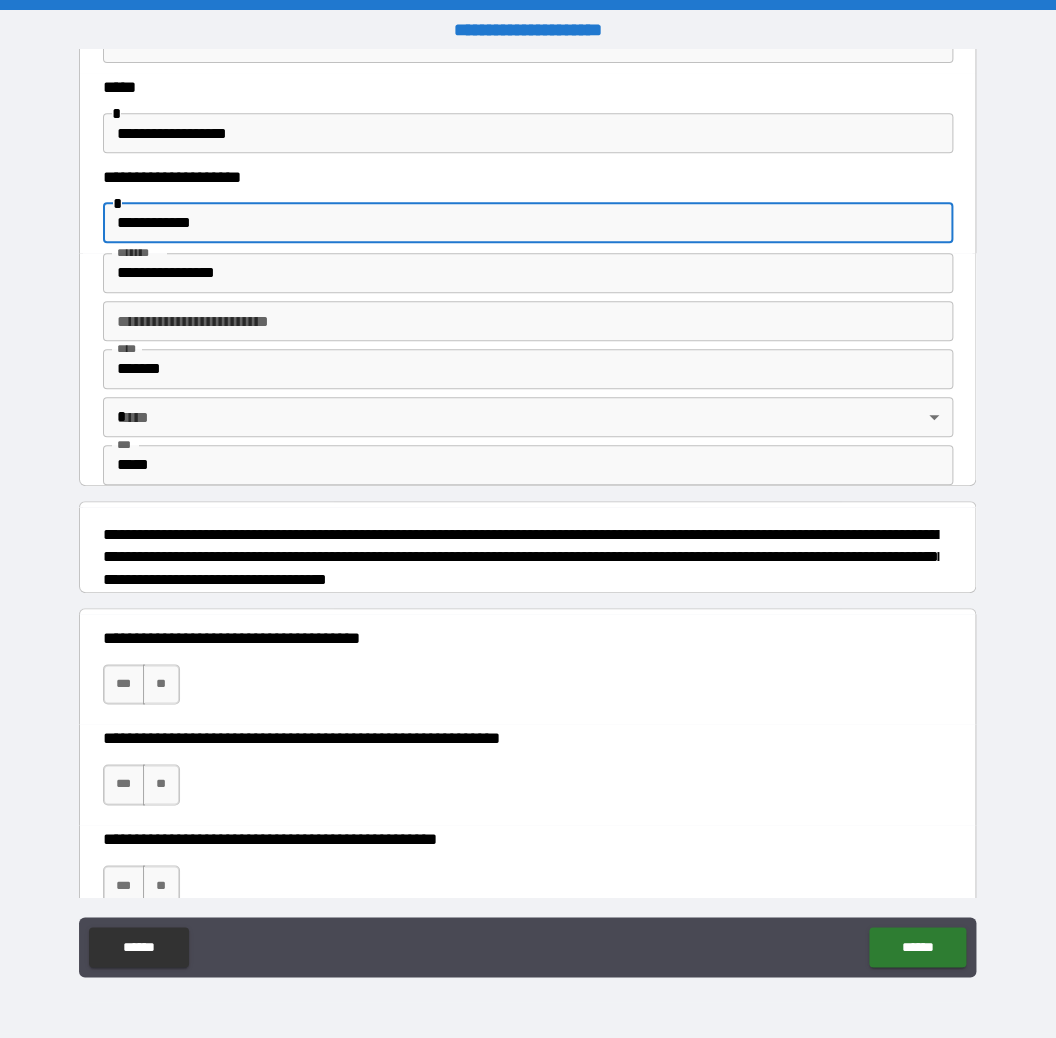 scroll, scrollTop: 252, scrollLeft: 0, axis: vertical 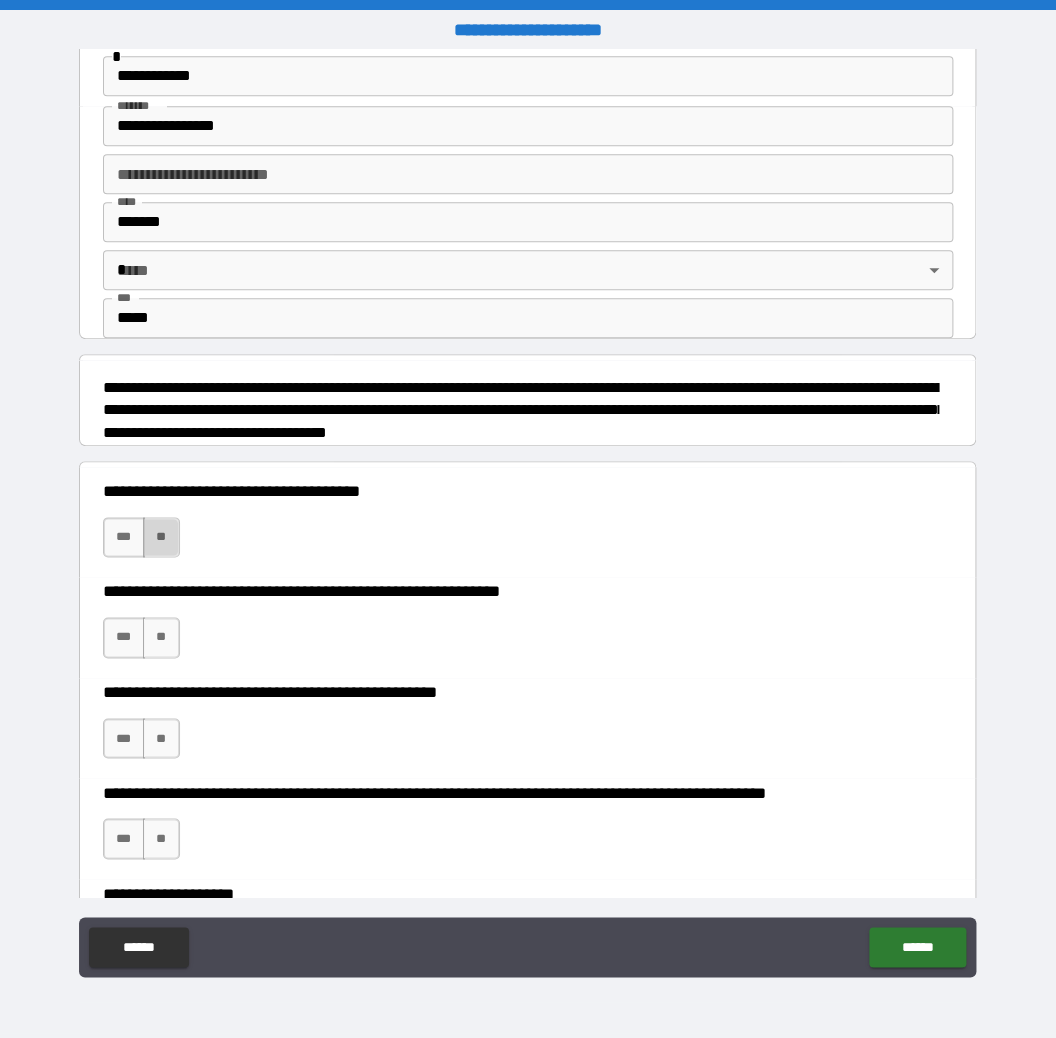 click on "**" at bounding box center [161, 537] 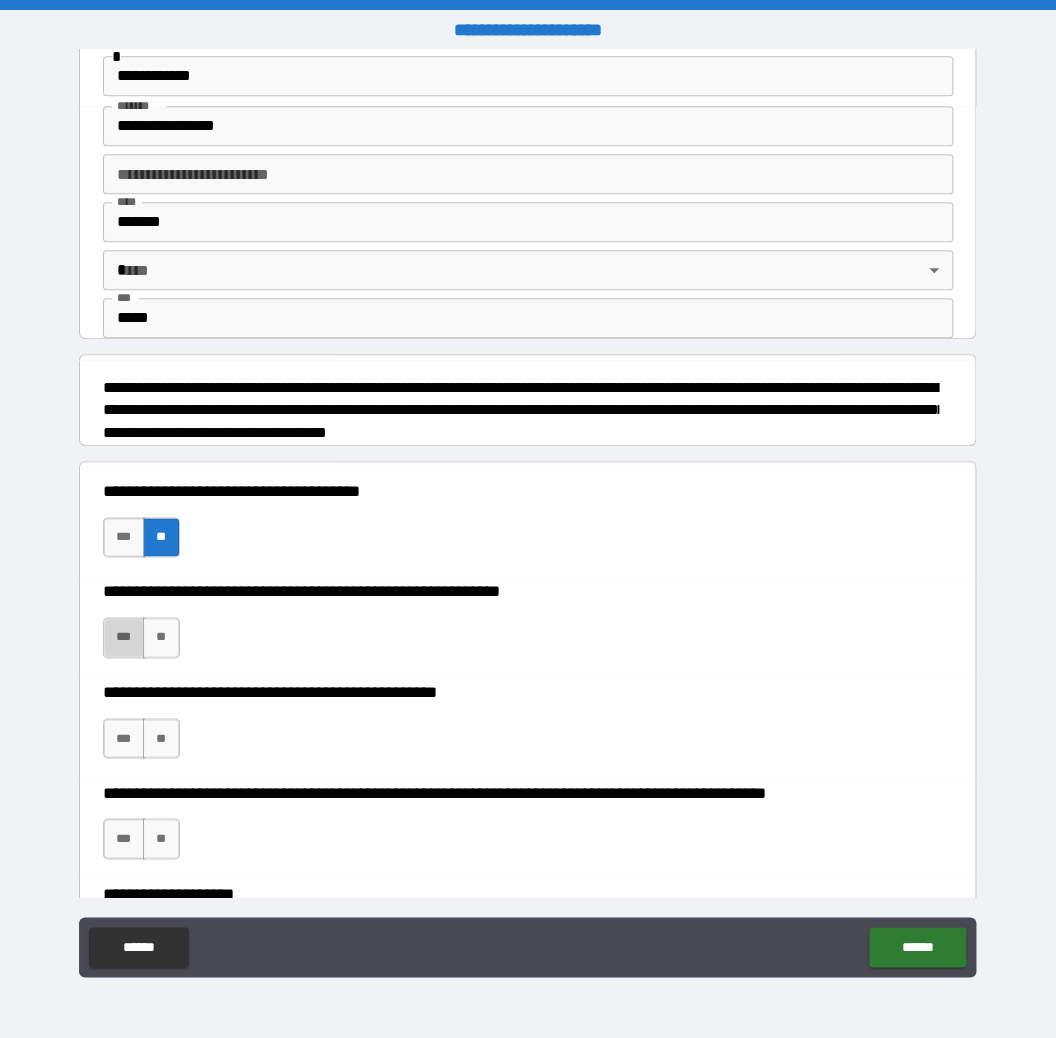click on "***" at bounding box center (124, 637) 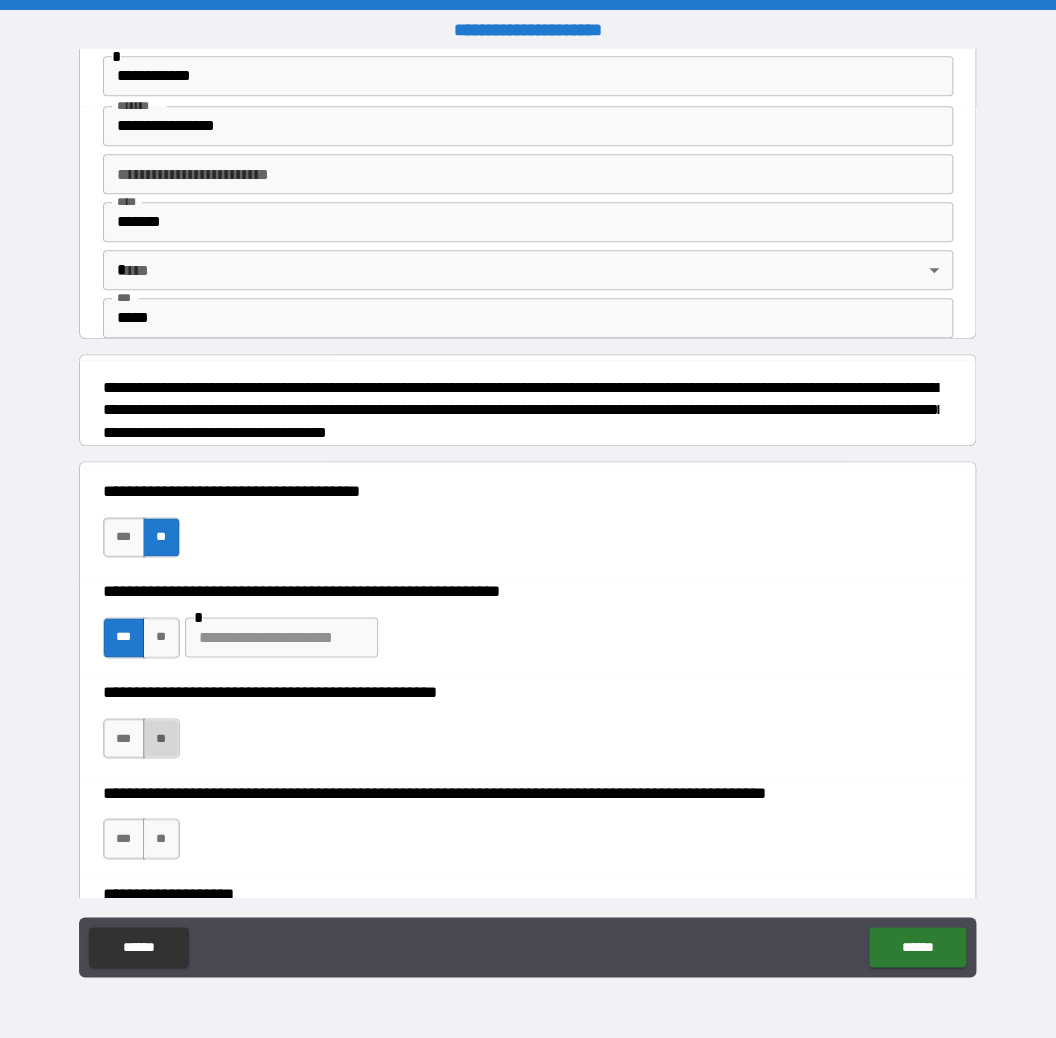 click on "**" at bounding box center (161, 738) 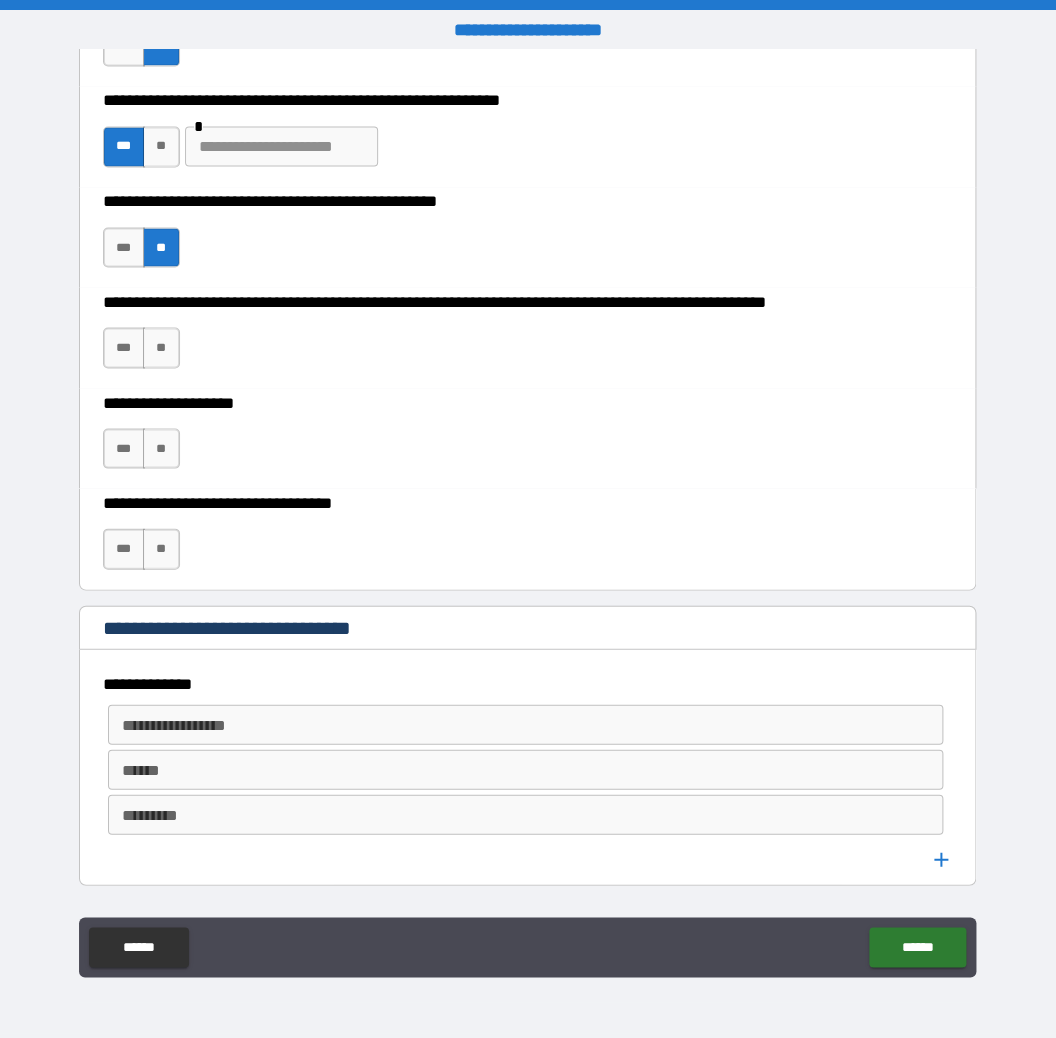 scroll, scrollTop: 898, scrollLeft: 0, axis: vertical 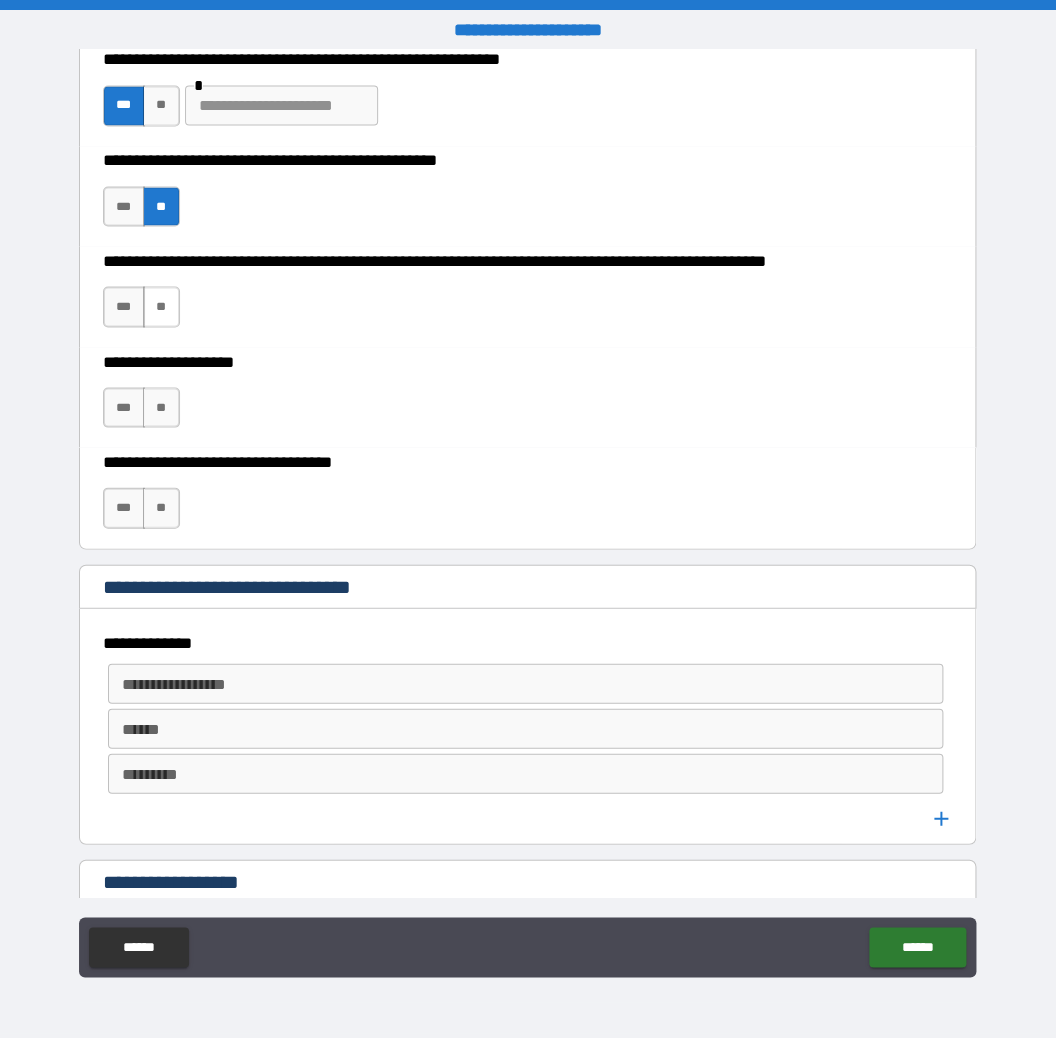 click on "**" at bounding box center (161, 306) 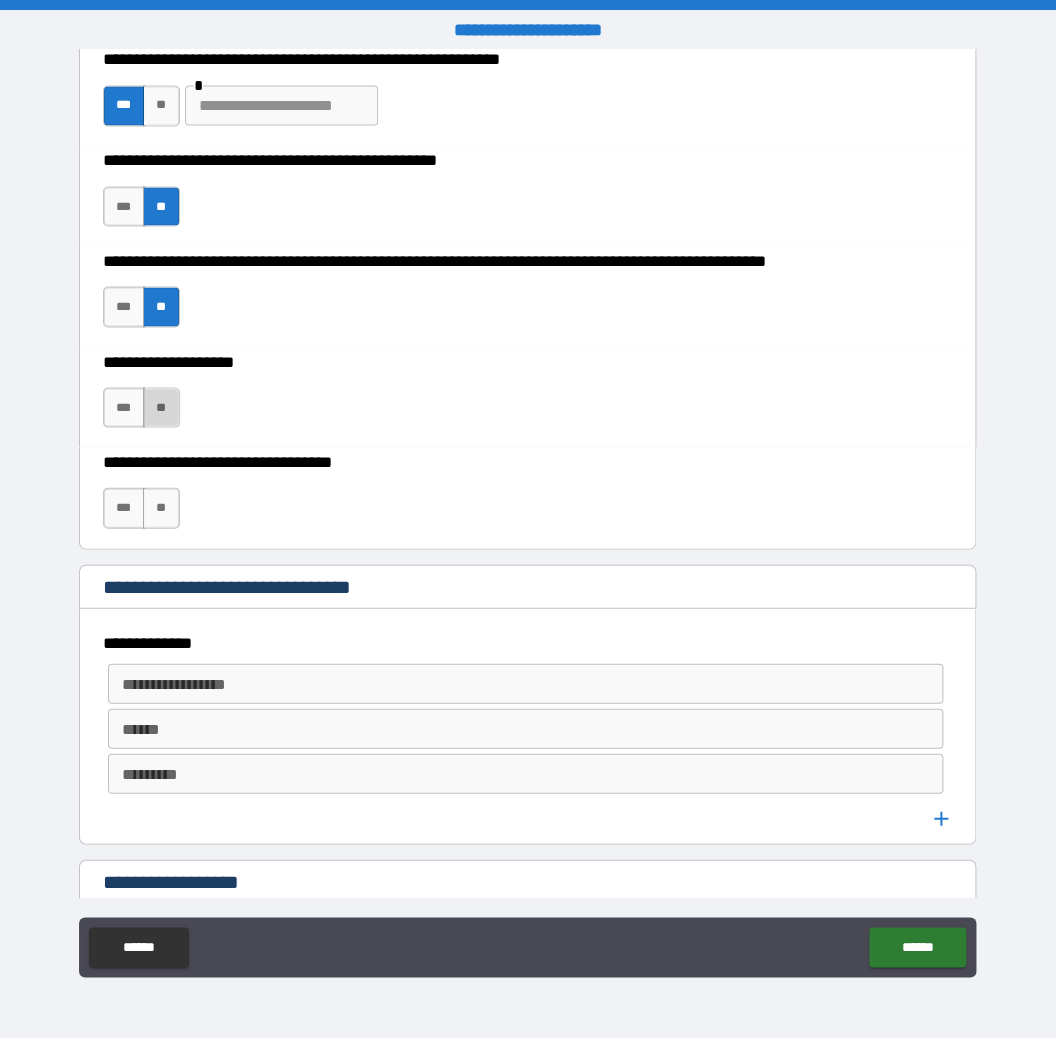 click on "**" at bounding box center [161, 407] 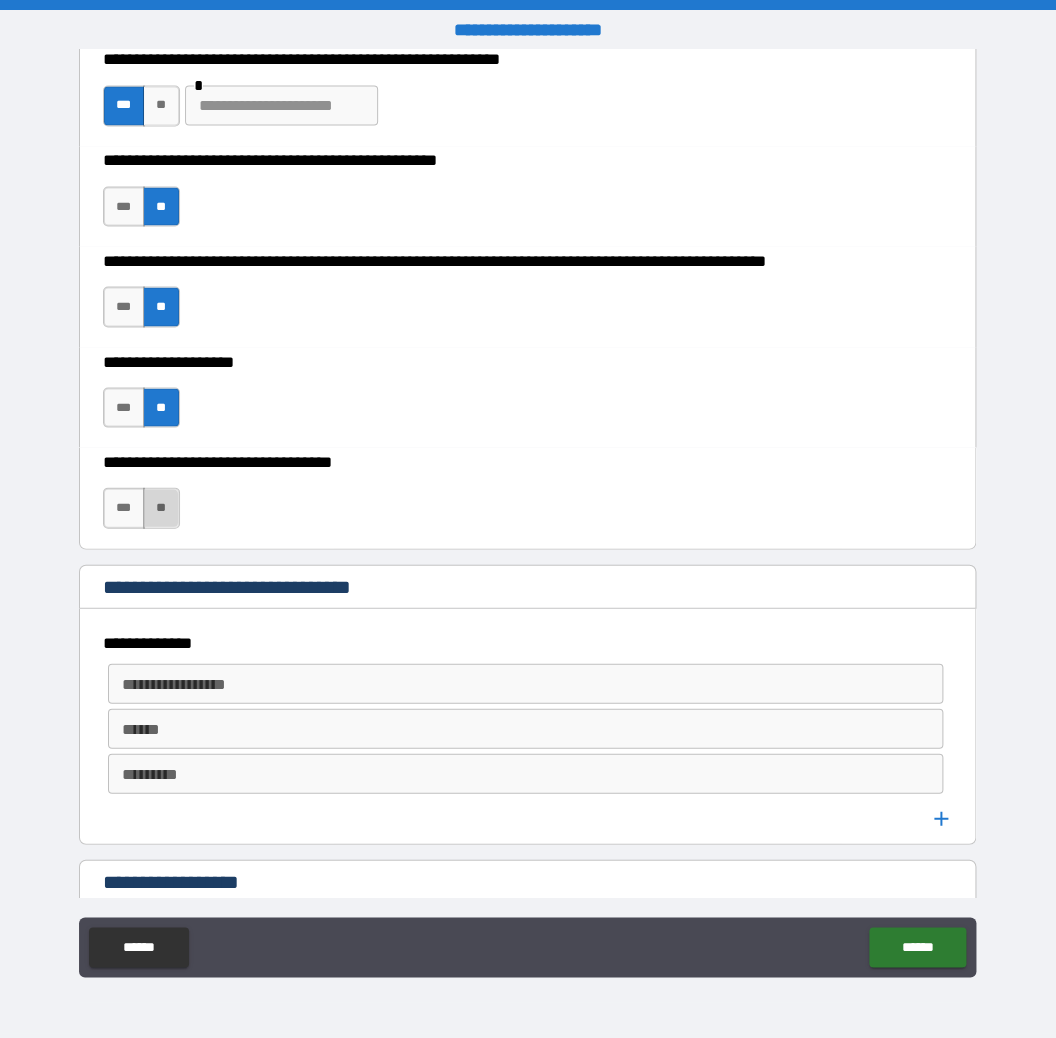click on "**" at bounding box center (161, 507) 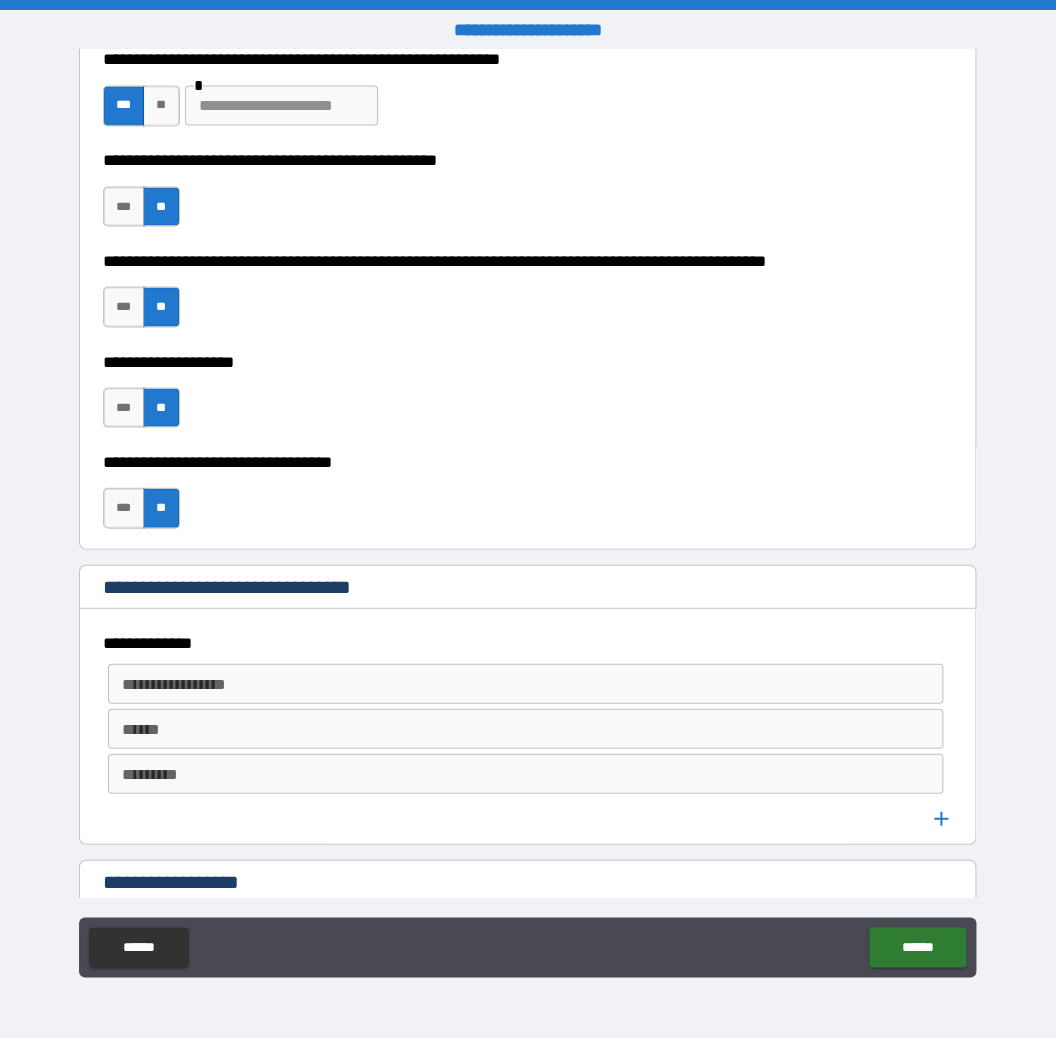 scroll, scrollTop: 1259, scrollLeft: 0, axis: vertical 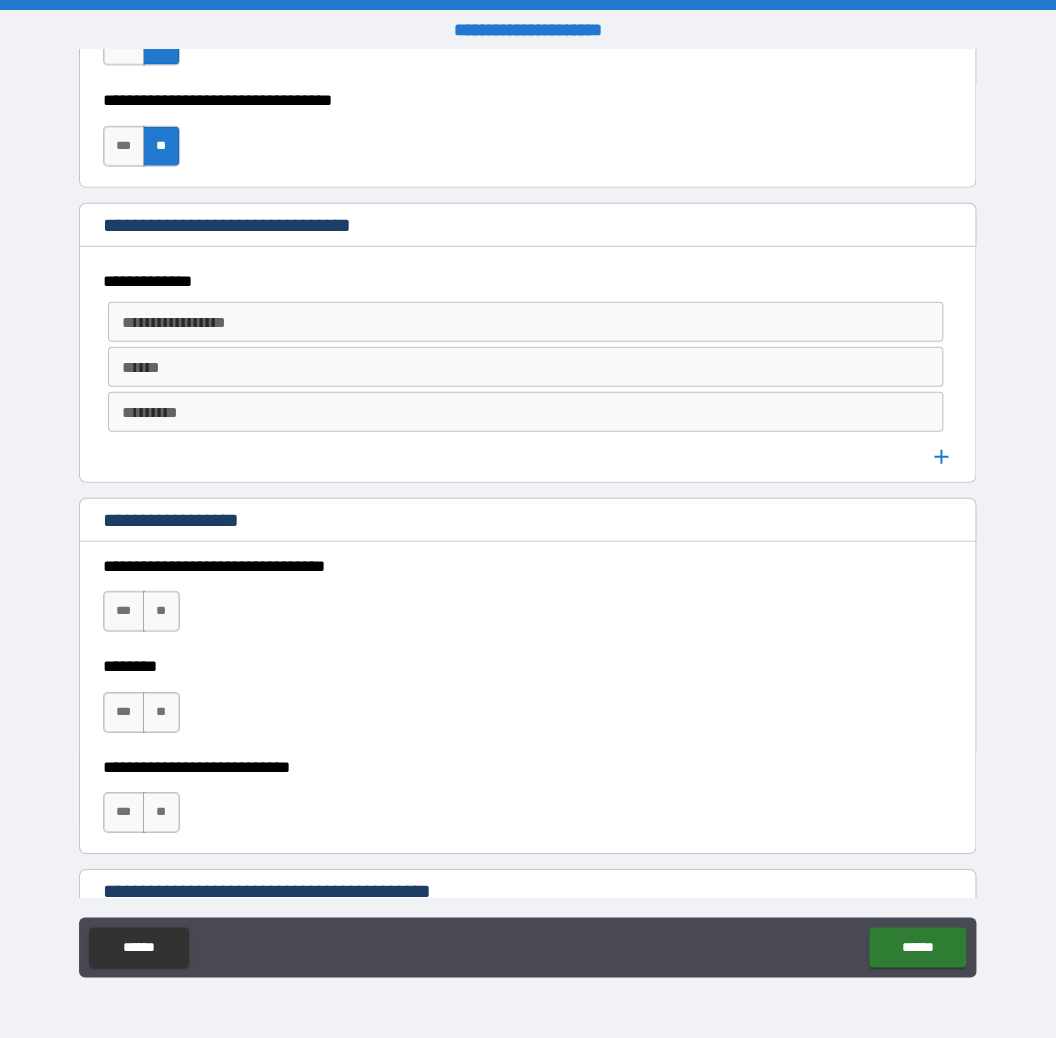 click on "**********" at bounding box center [524, 322] 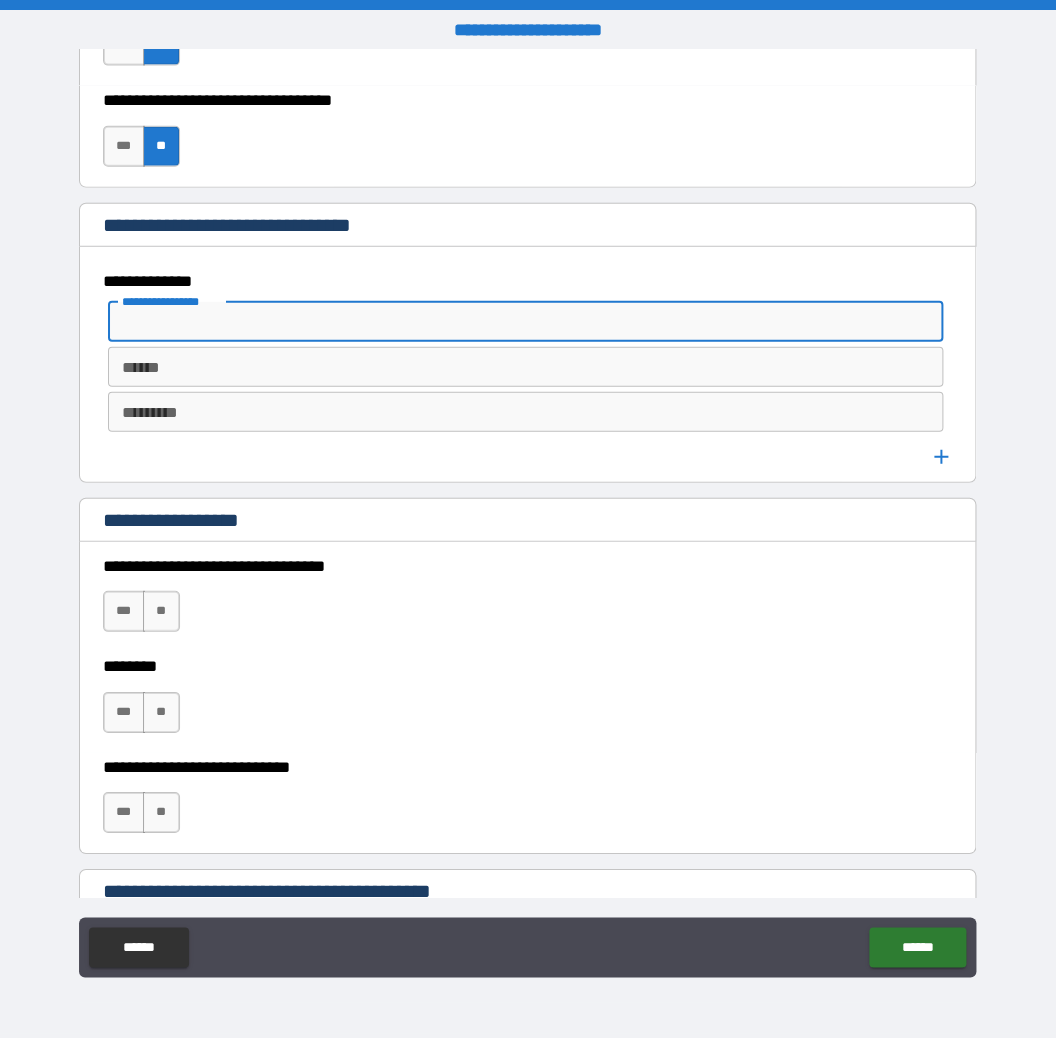 click on "**********" at bounding box center (524, 322) 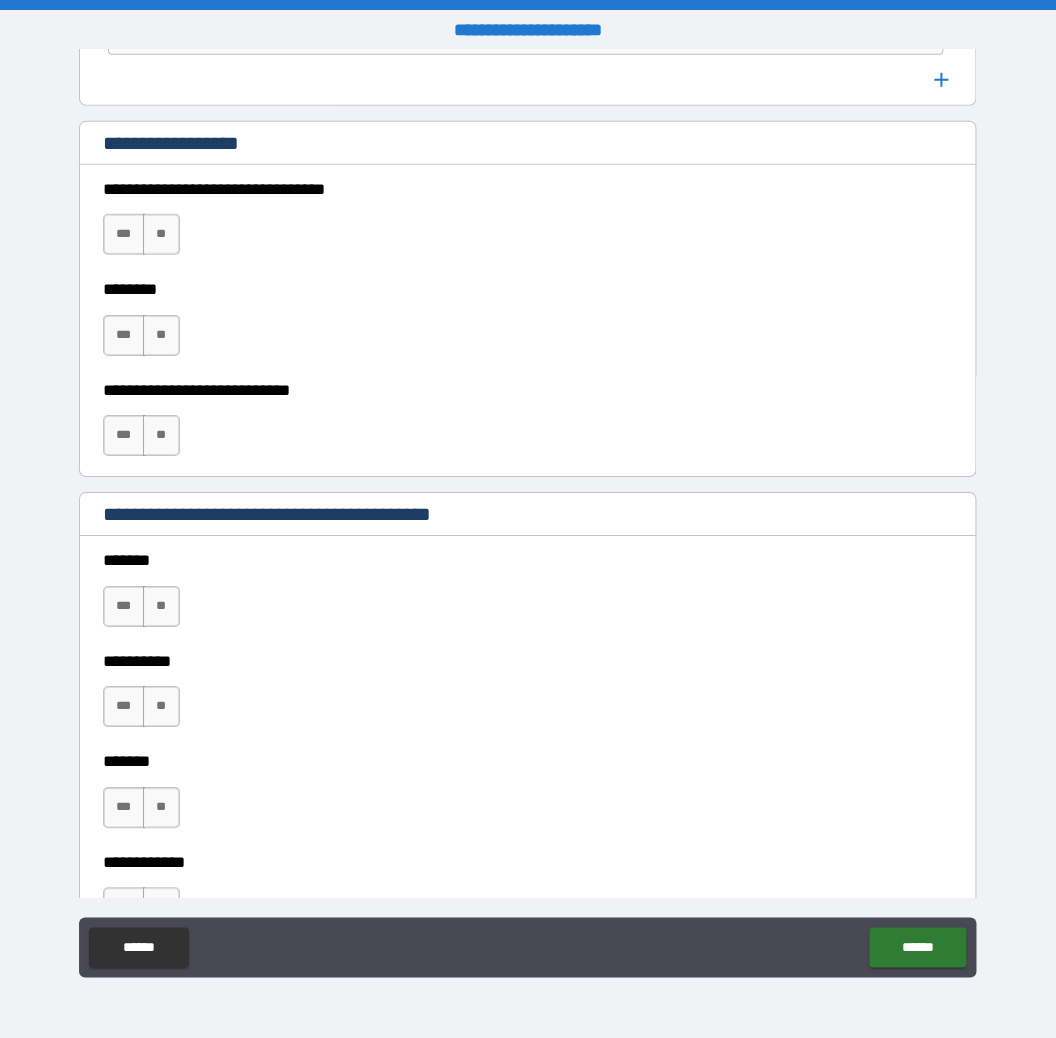 scroll, scrollTop: 1677, scrollLeft: 0, axis: vertical 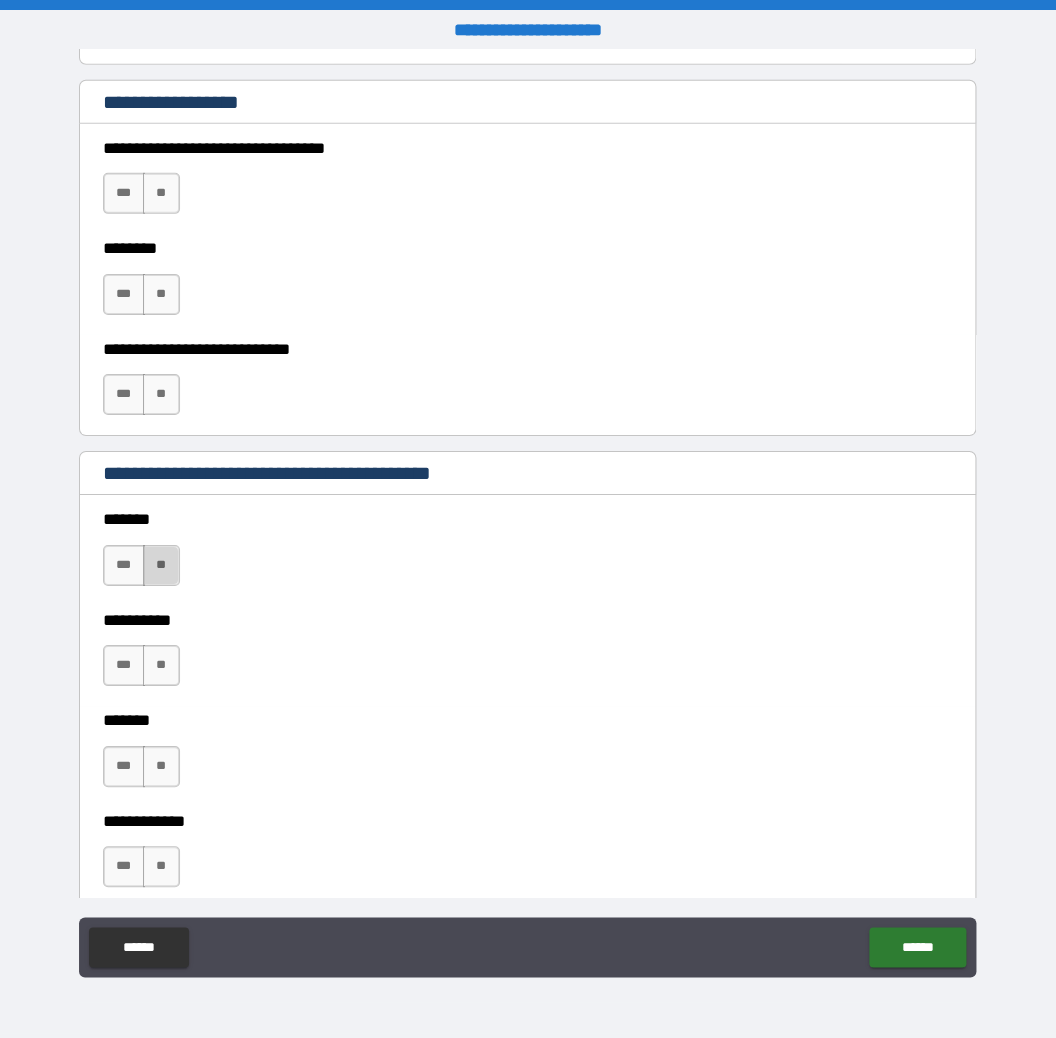 click on "**" at bounding box center (161, 565) 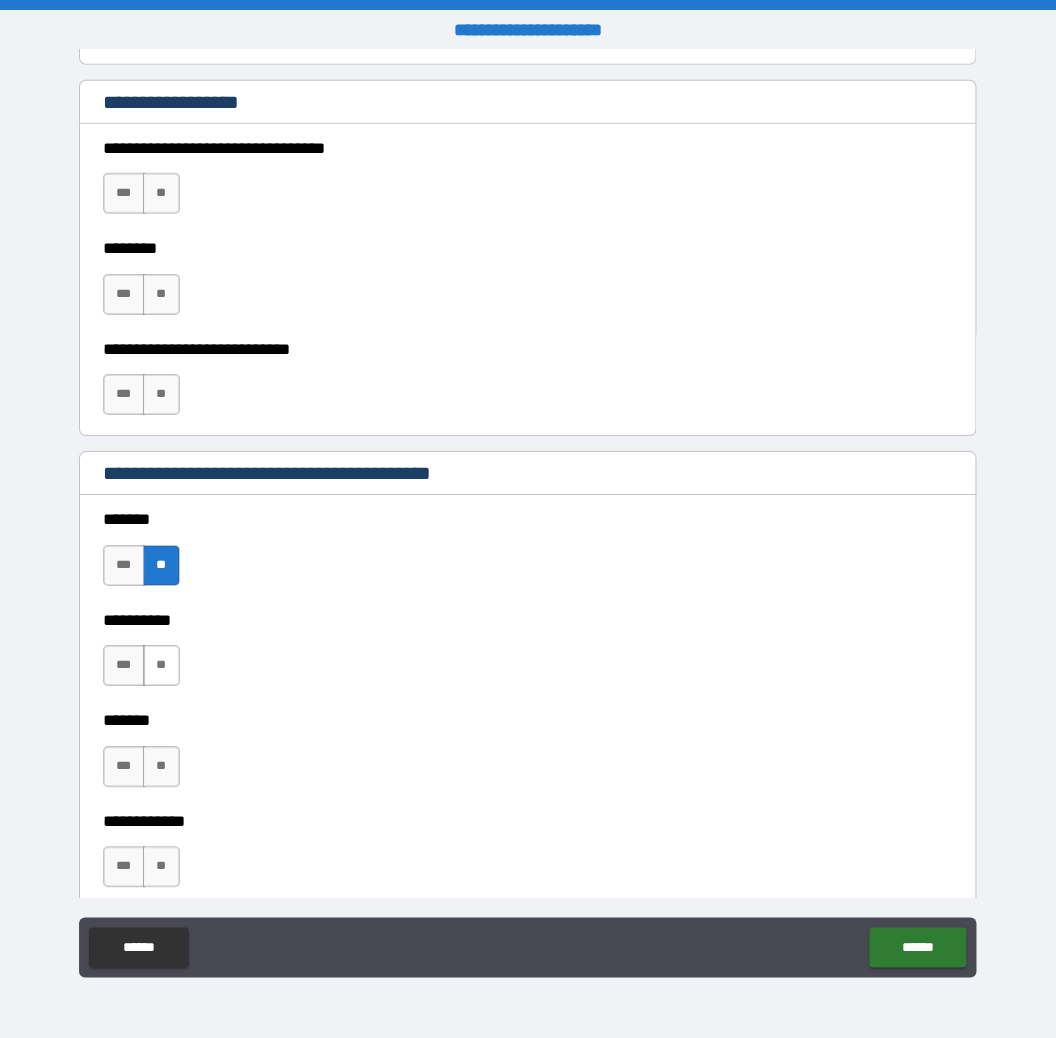 click on "**" at bounding box center (161, 665) 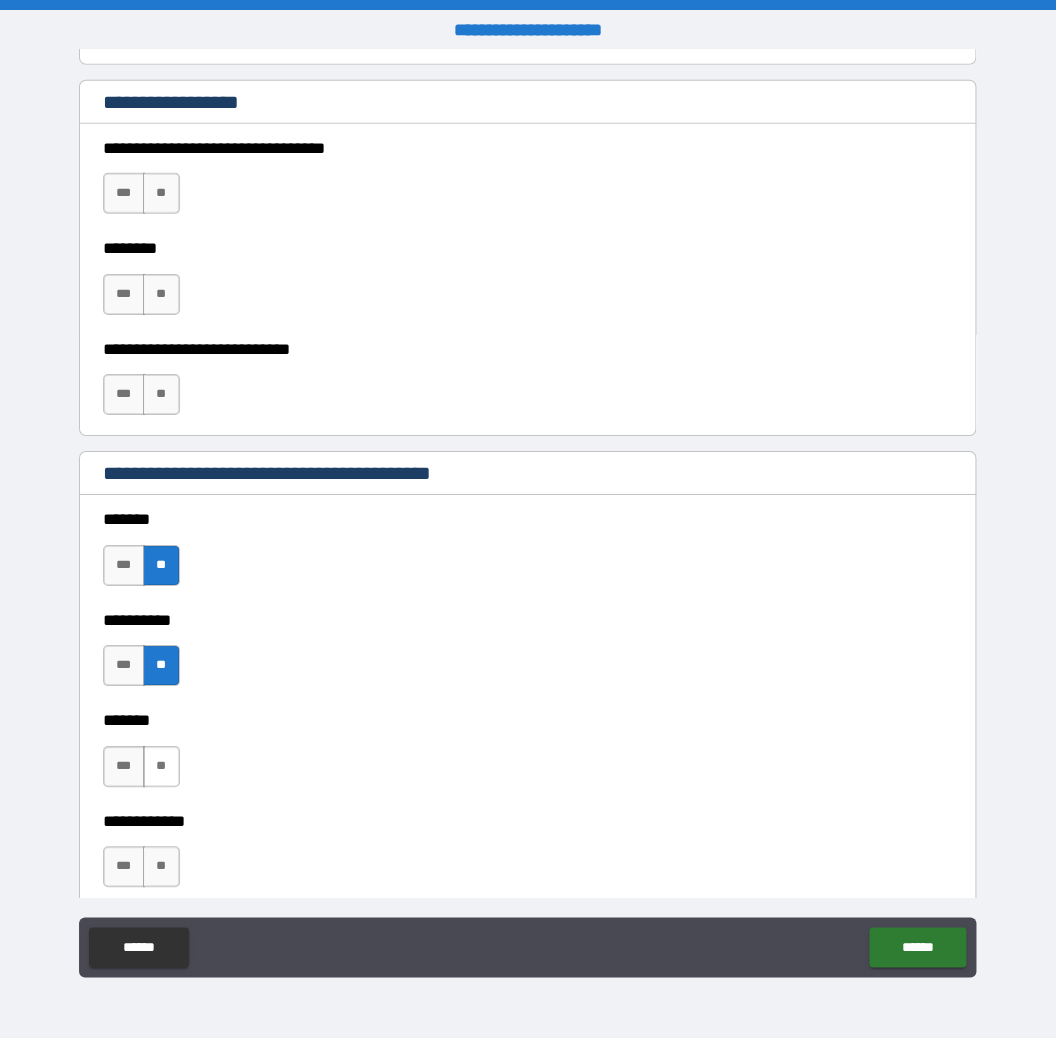 click on "**" at bounding box center (161, 766) 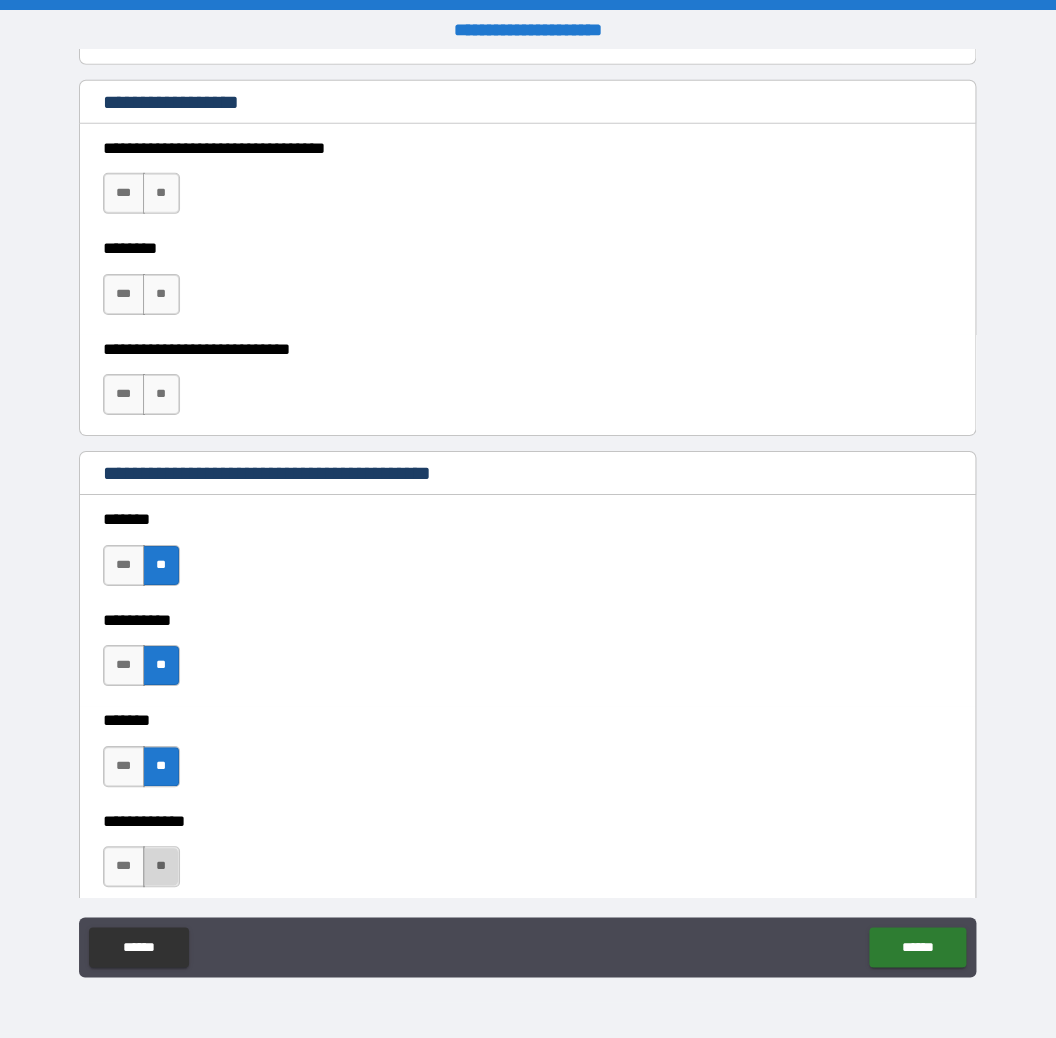 click on "**" at bounding box center (161, 866) 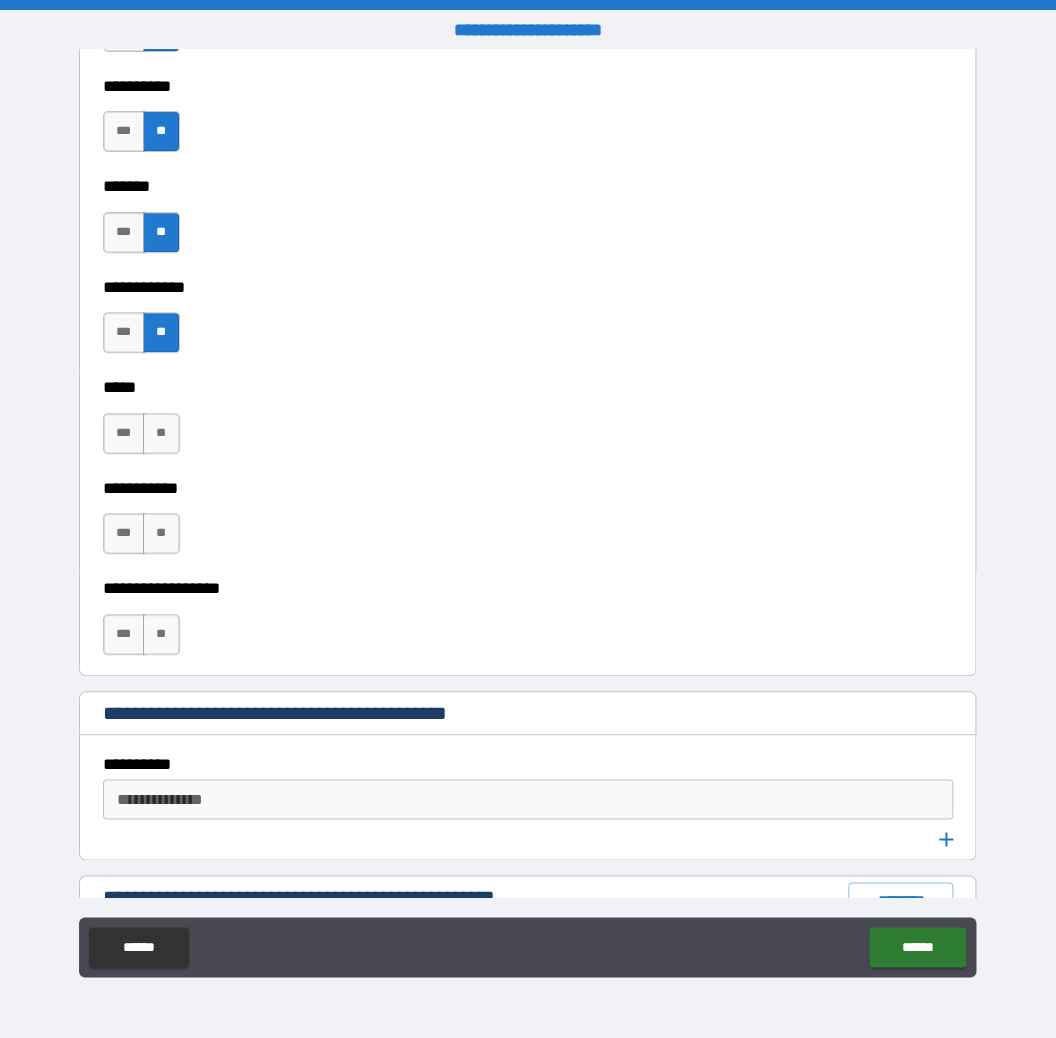 scroll, scrollTop: 2228, scrollLeft: 0, axis: vertical 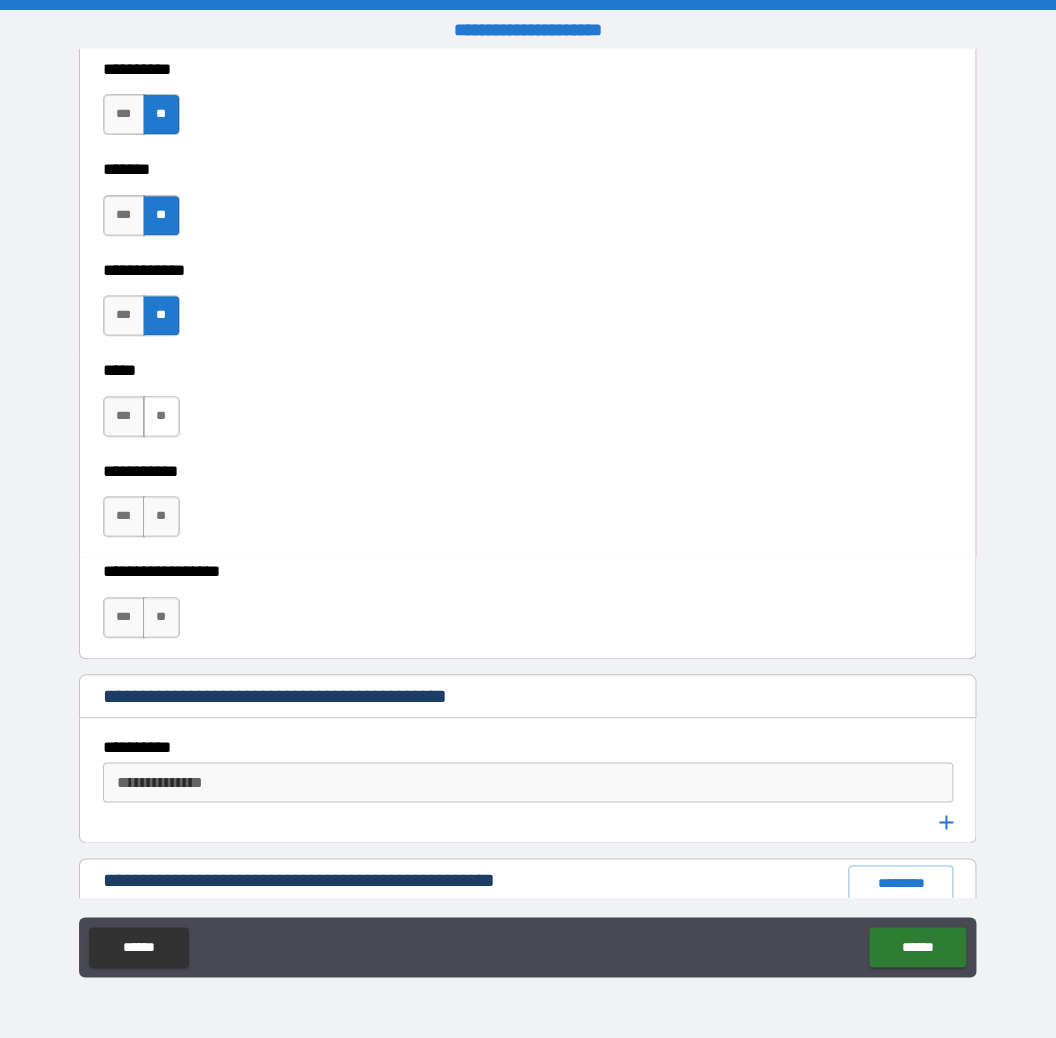 click on "**" at bounding box center (161, 416) 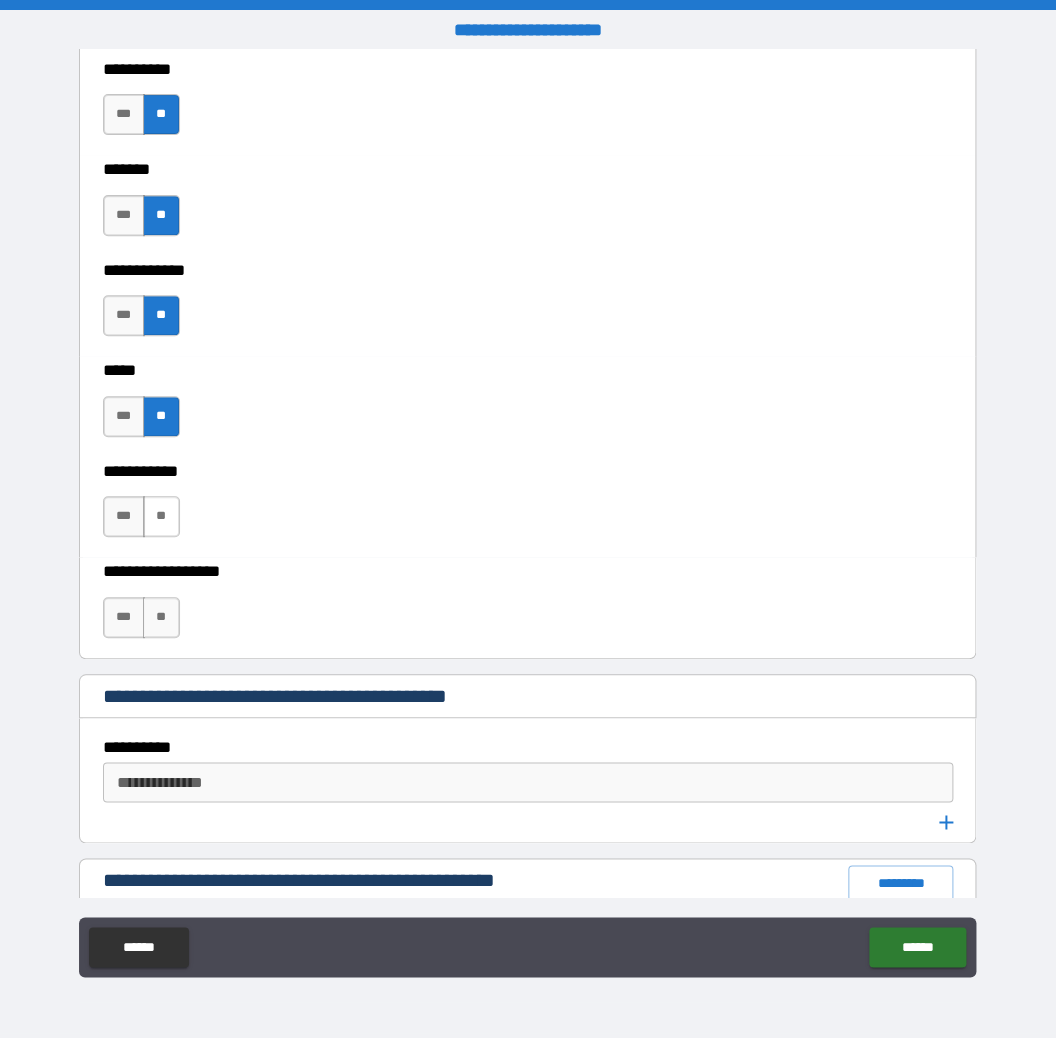click on "**" at bounding box center [161, 516] 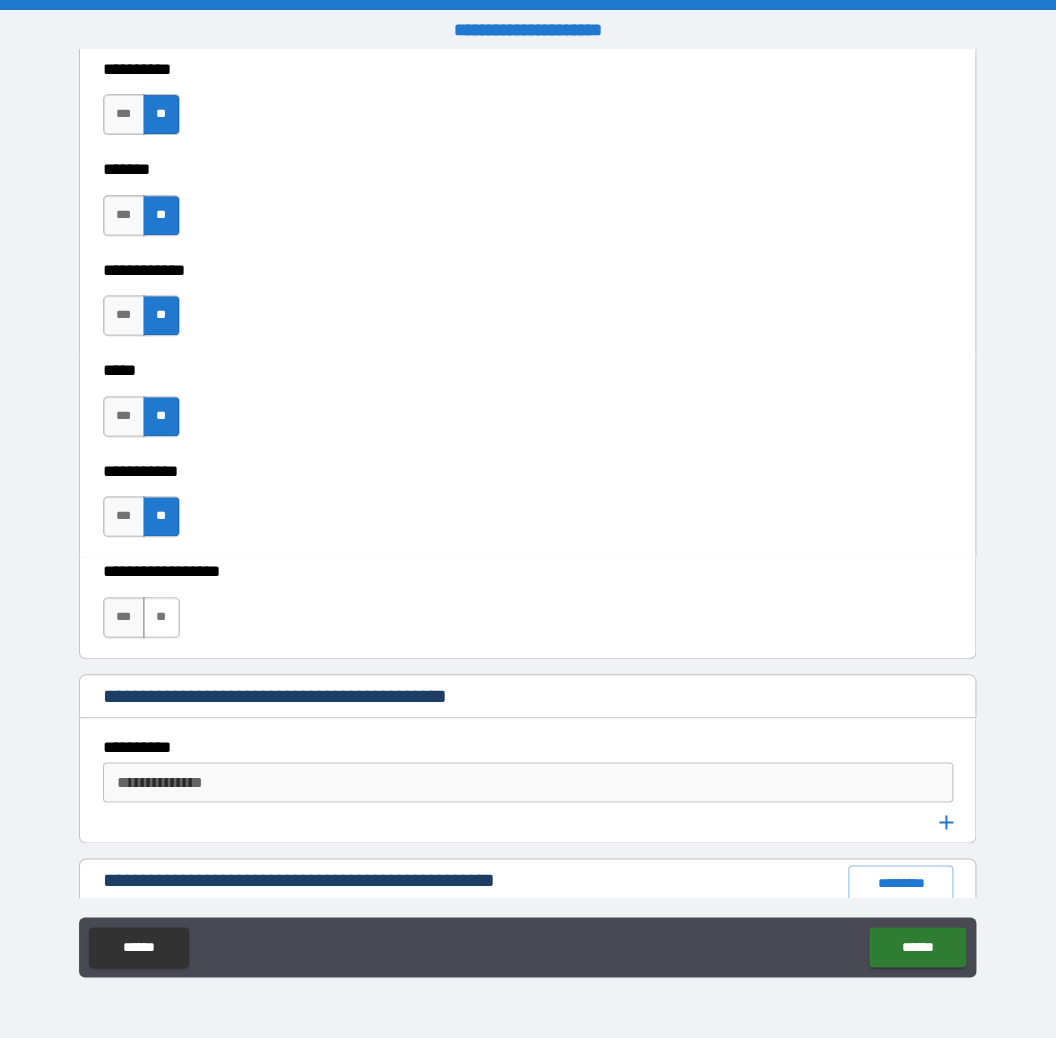 click on "**" at bounding box center (161, 617) 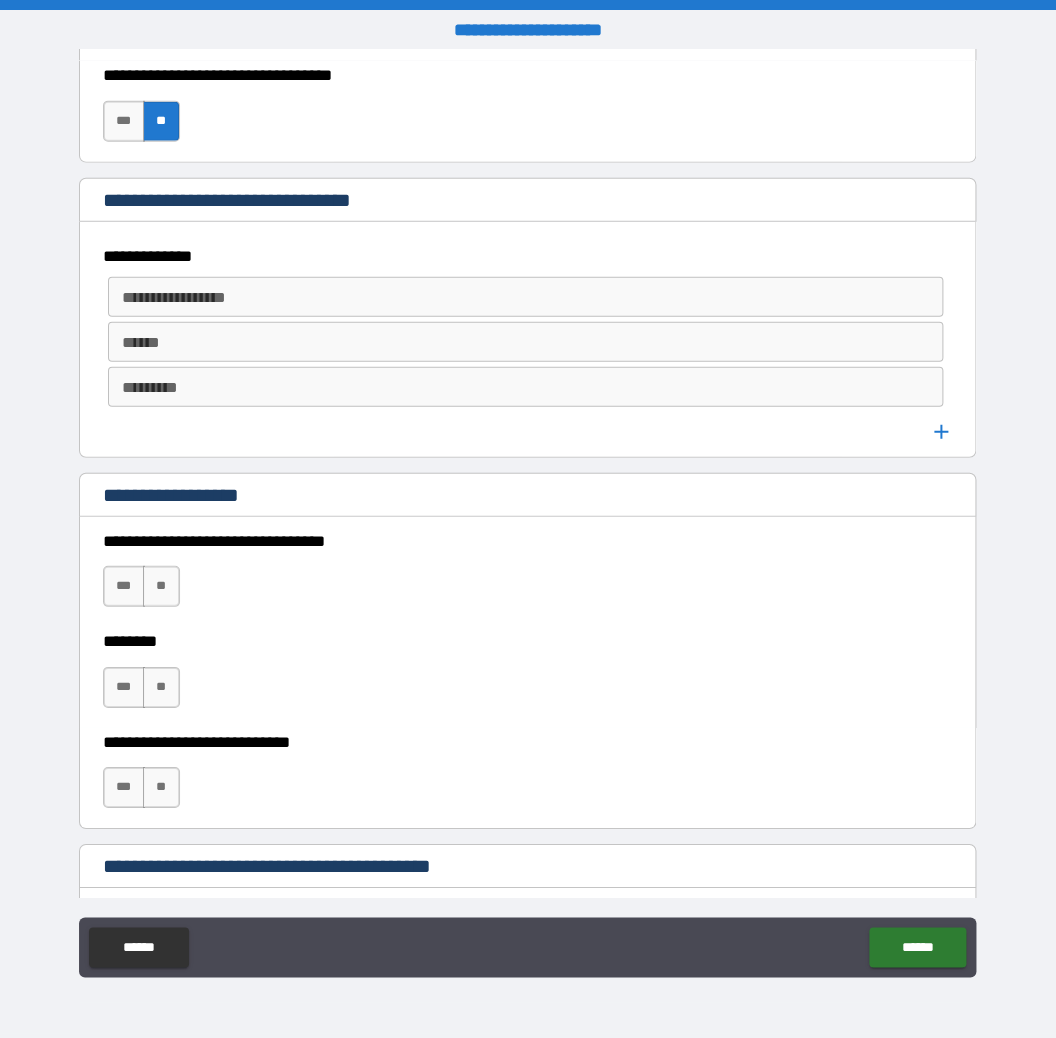 scroll, scrollTop: 1346, scrollLeft: 0, axis: vertical 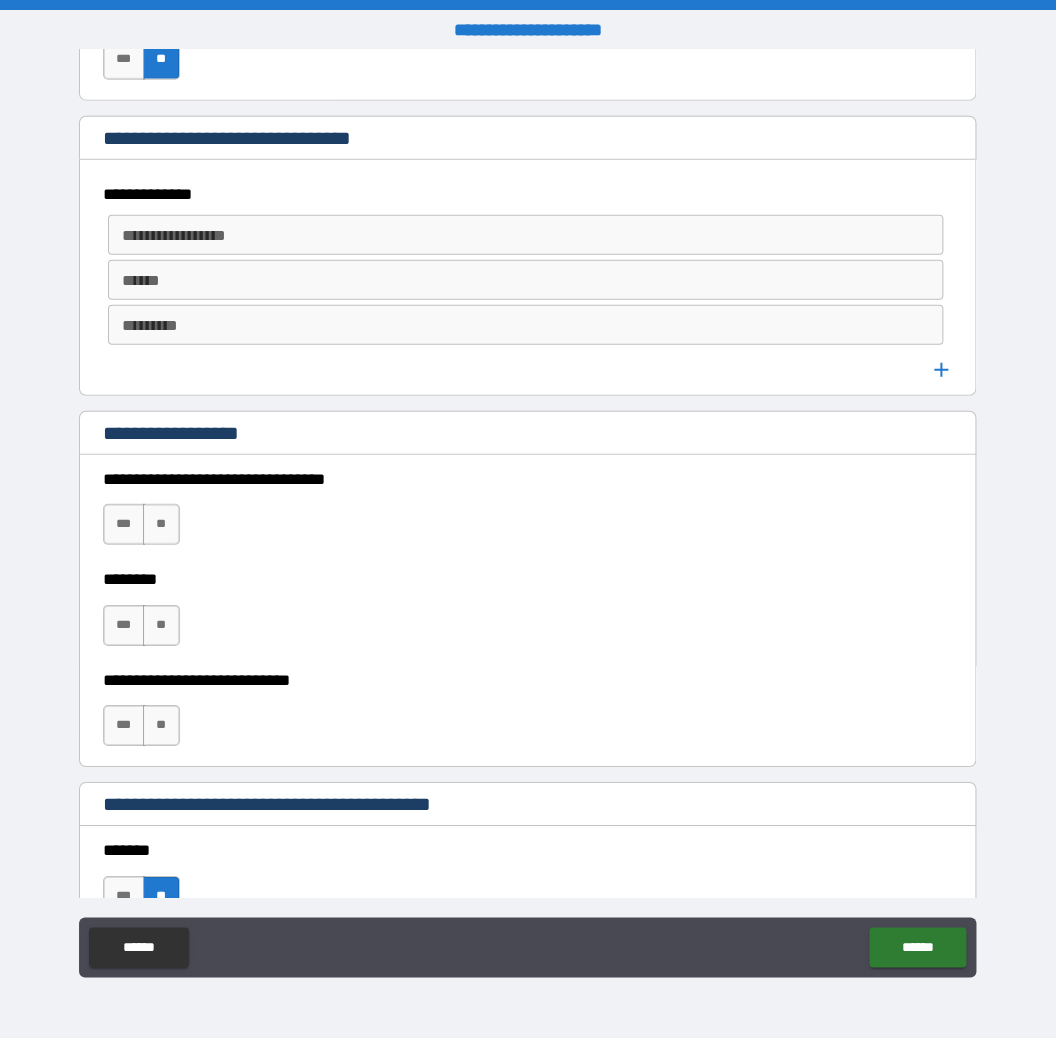 type on "*****" 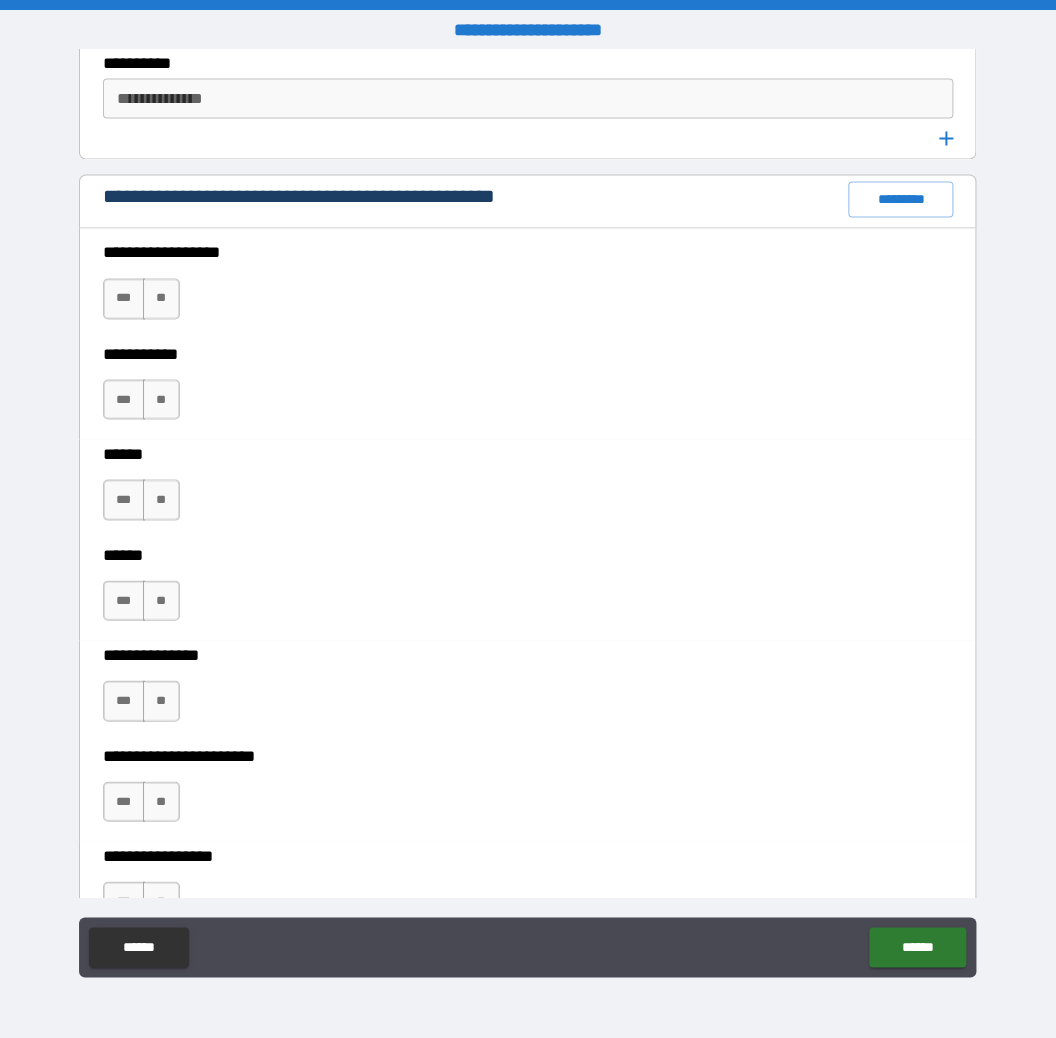 scroll, scrollTop: 2885, scrollLeft: 0, axis: vertical 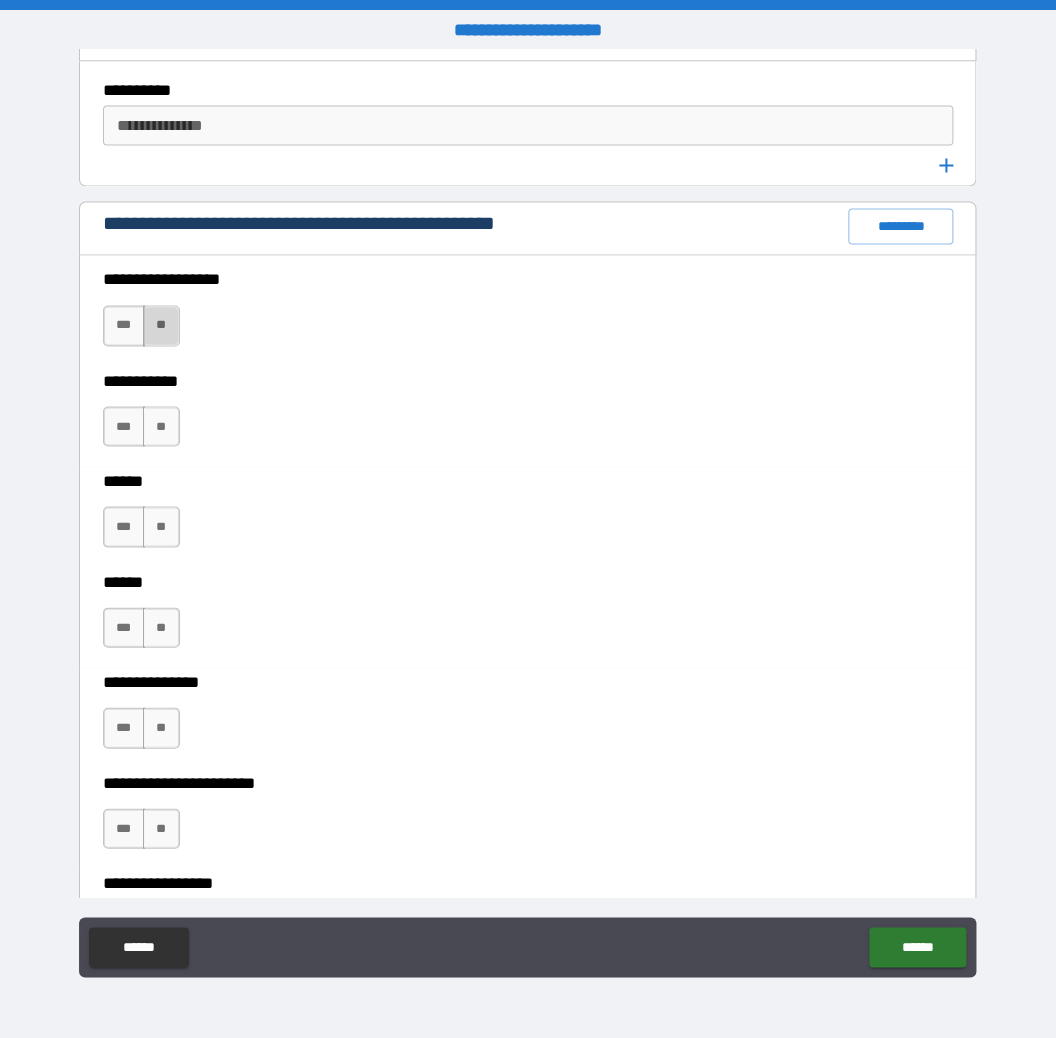 click on "**" at bounding box center [161, 325] 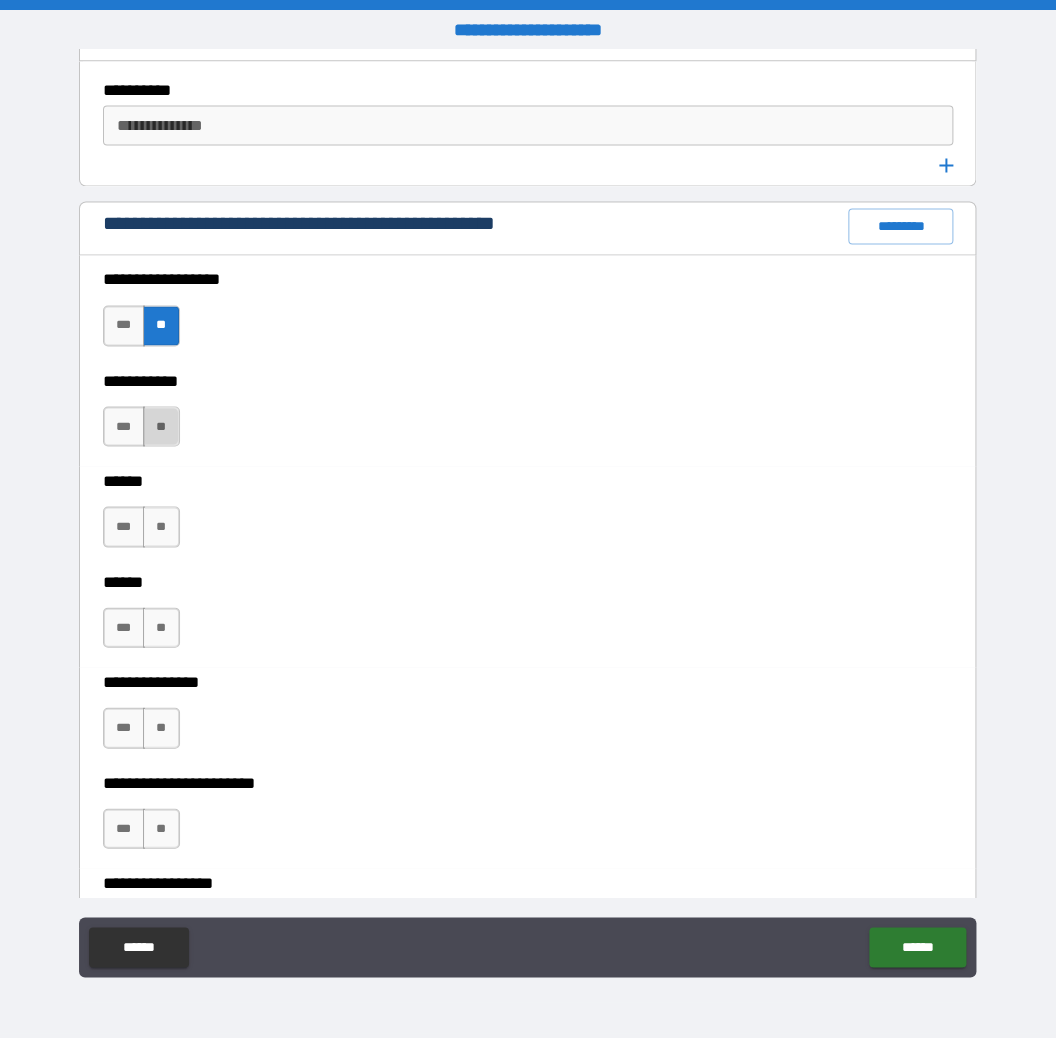 click on "**" at bounding box center (161, 426) 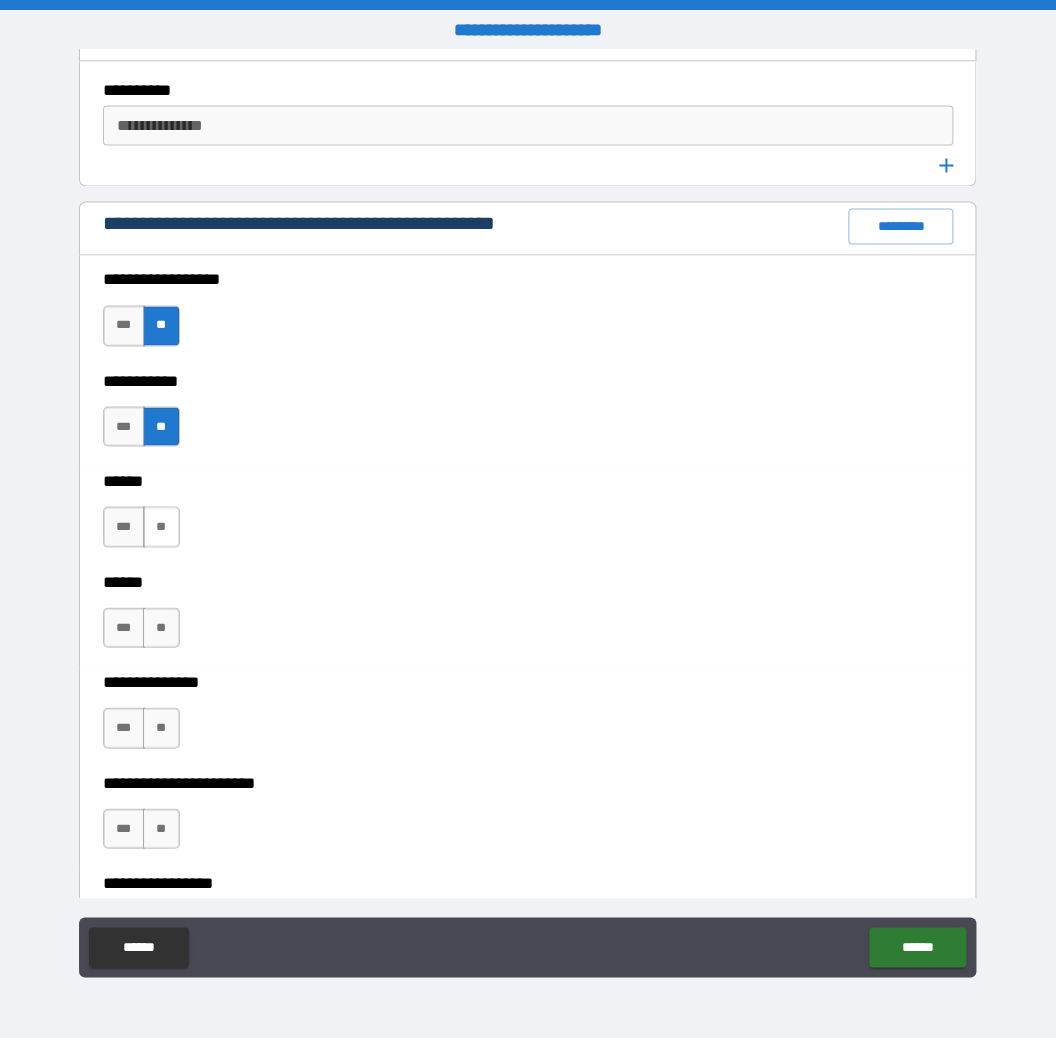 click on "**" at bounding box center [161, 526] 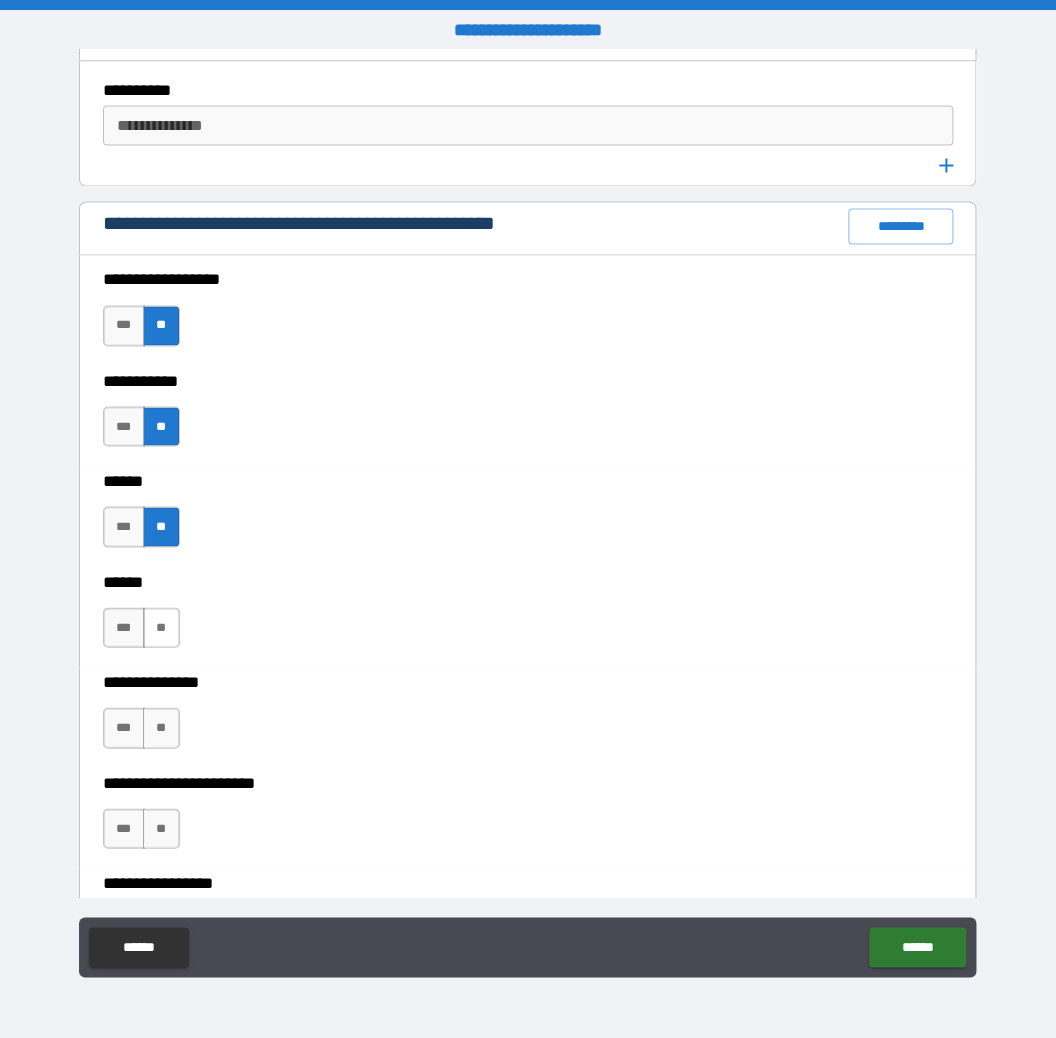click on "**" at bounding box center (161, 627) 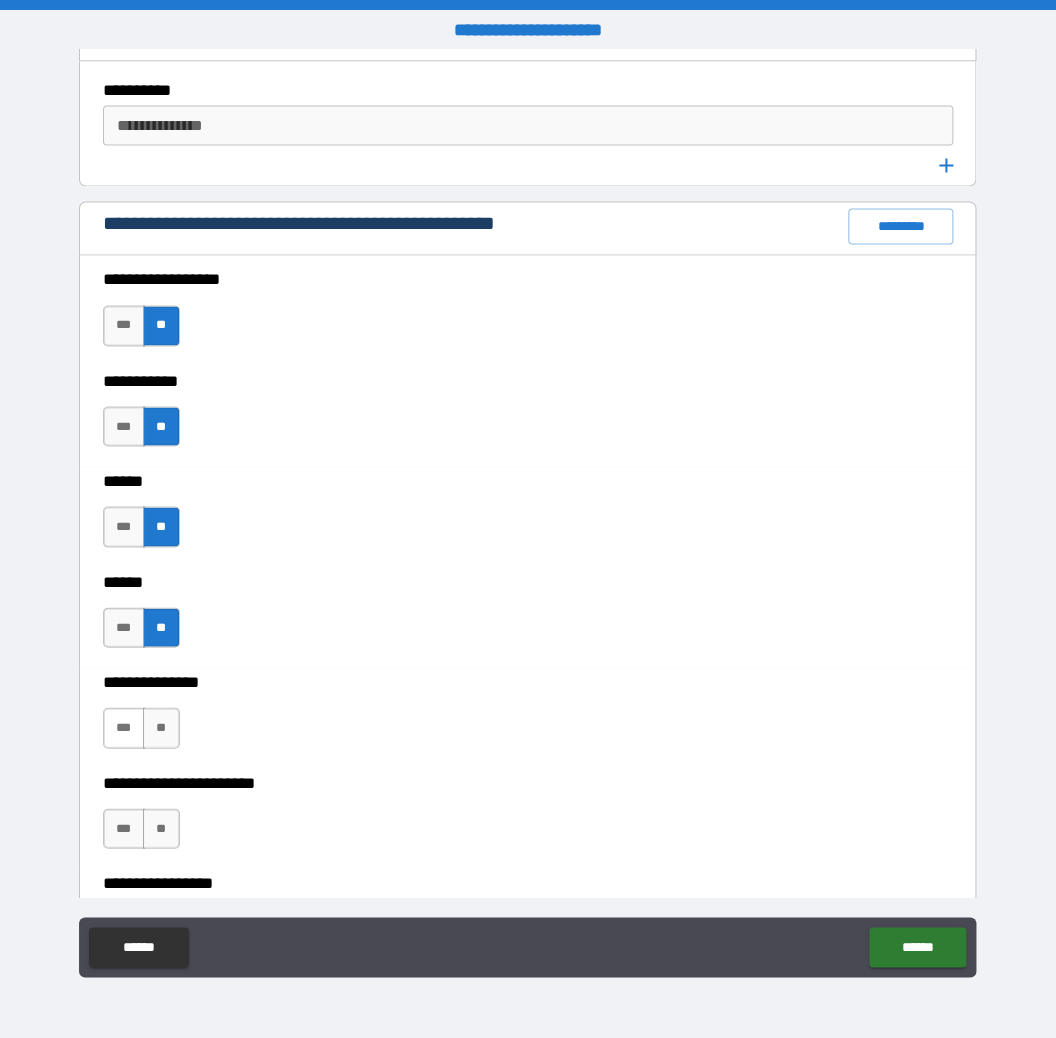 click on "***" at bounding box center (124, 727) 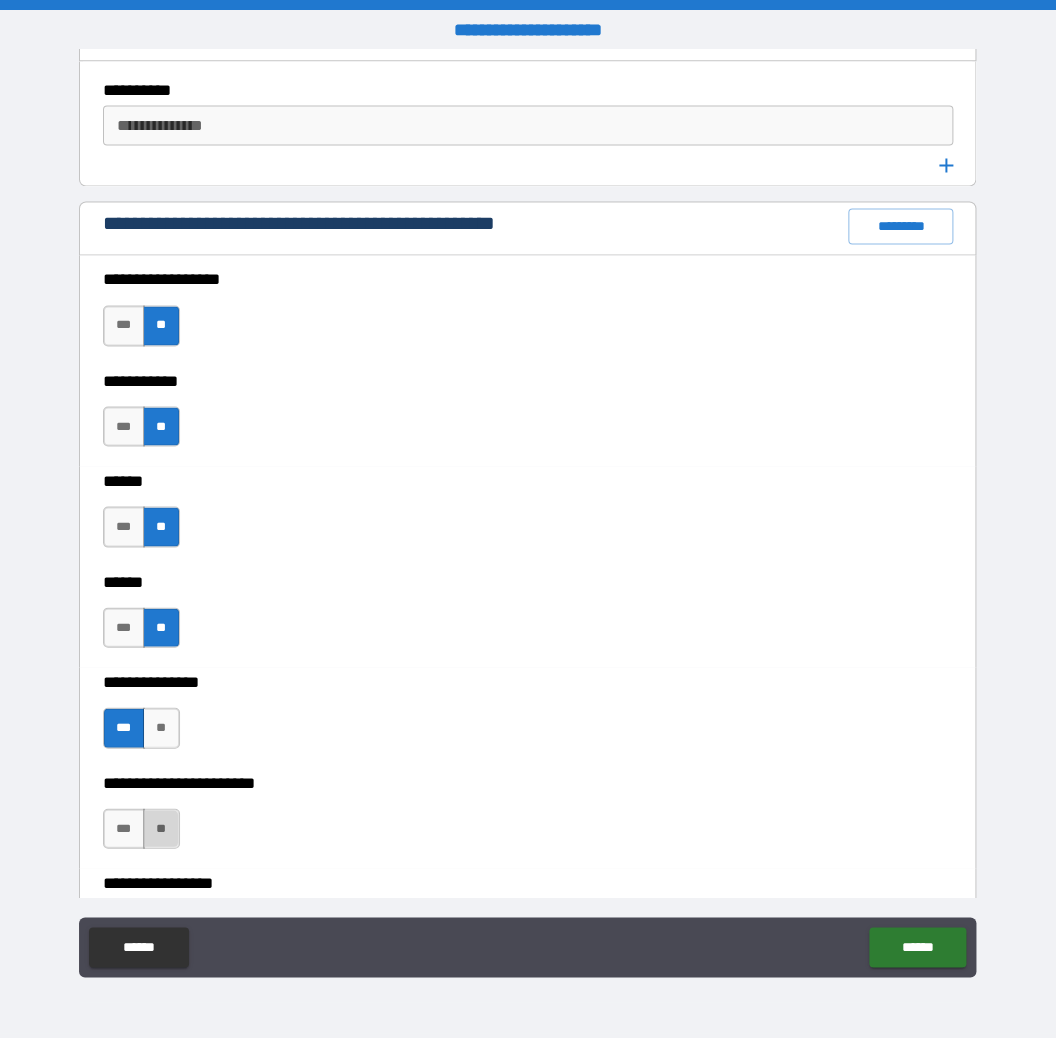 drag, startPoint x: 159, startPoint y: 830, endPoint x: 174, endPoint y: 819, distance: 18.601076 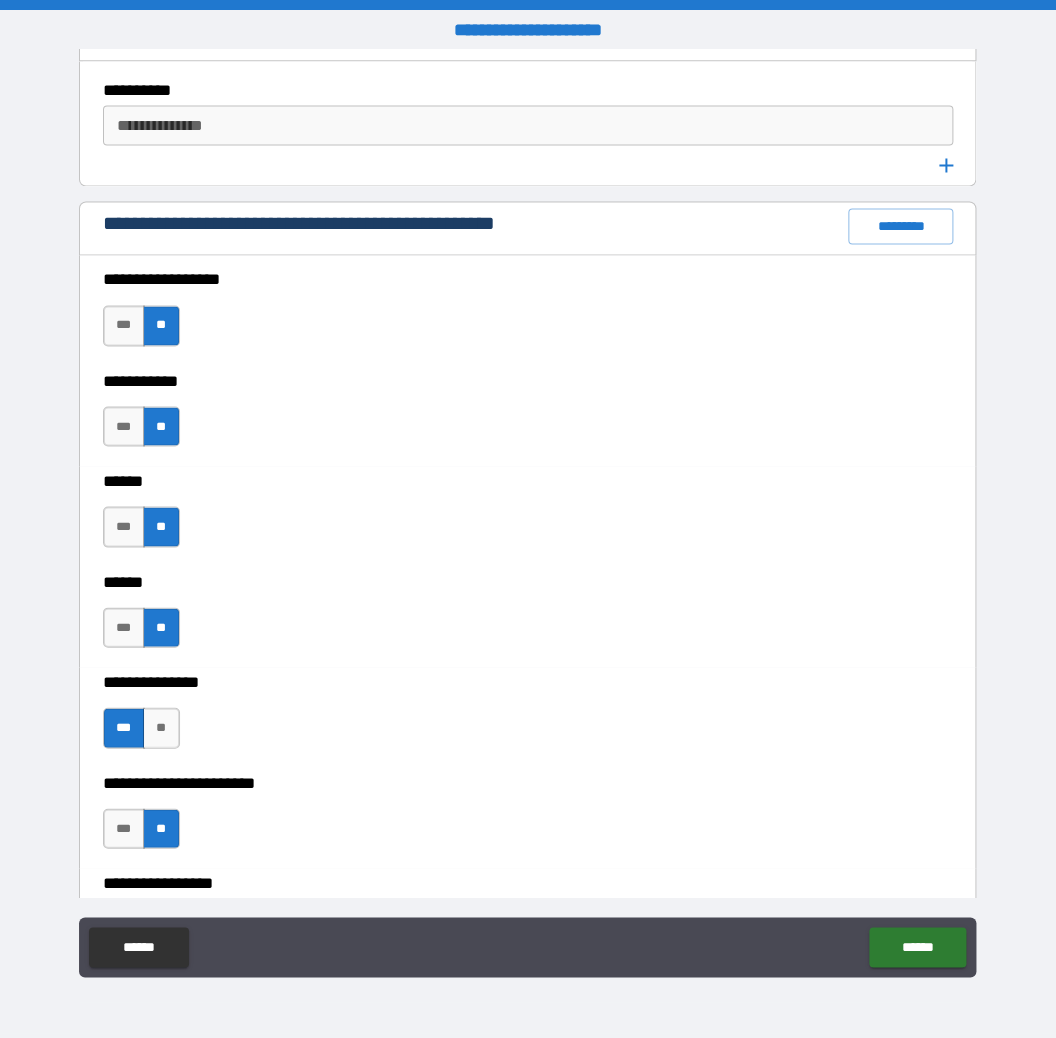 type on "*****" 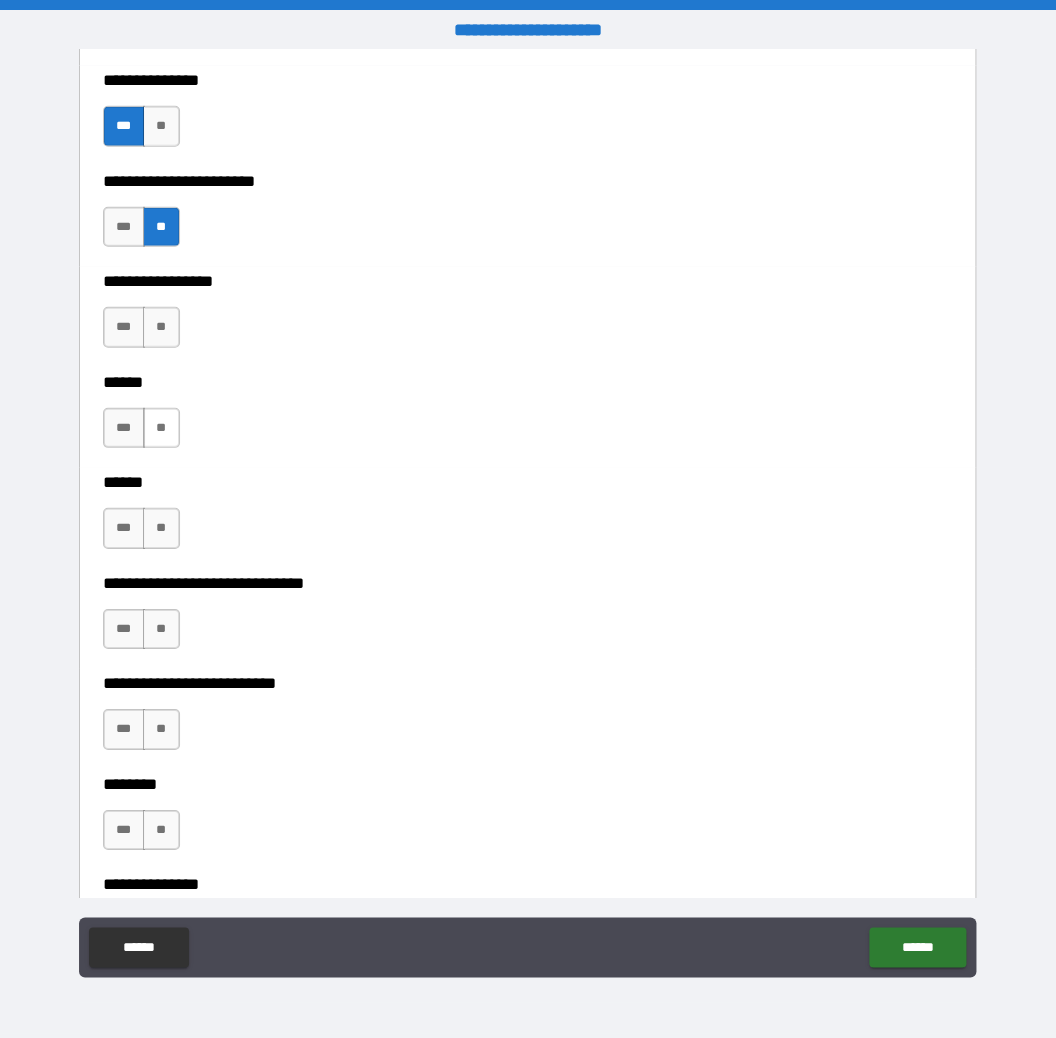 scroll, scrollTop: 3512, scrollLeft: 0, axis: vertical 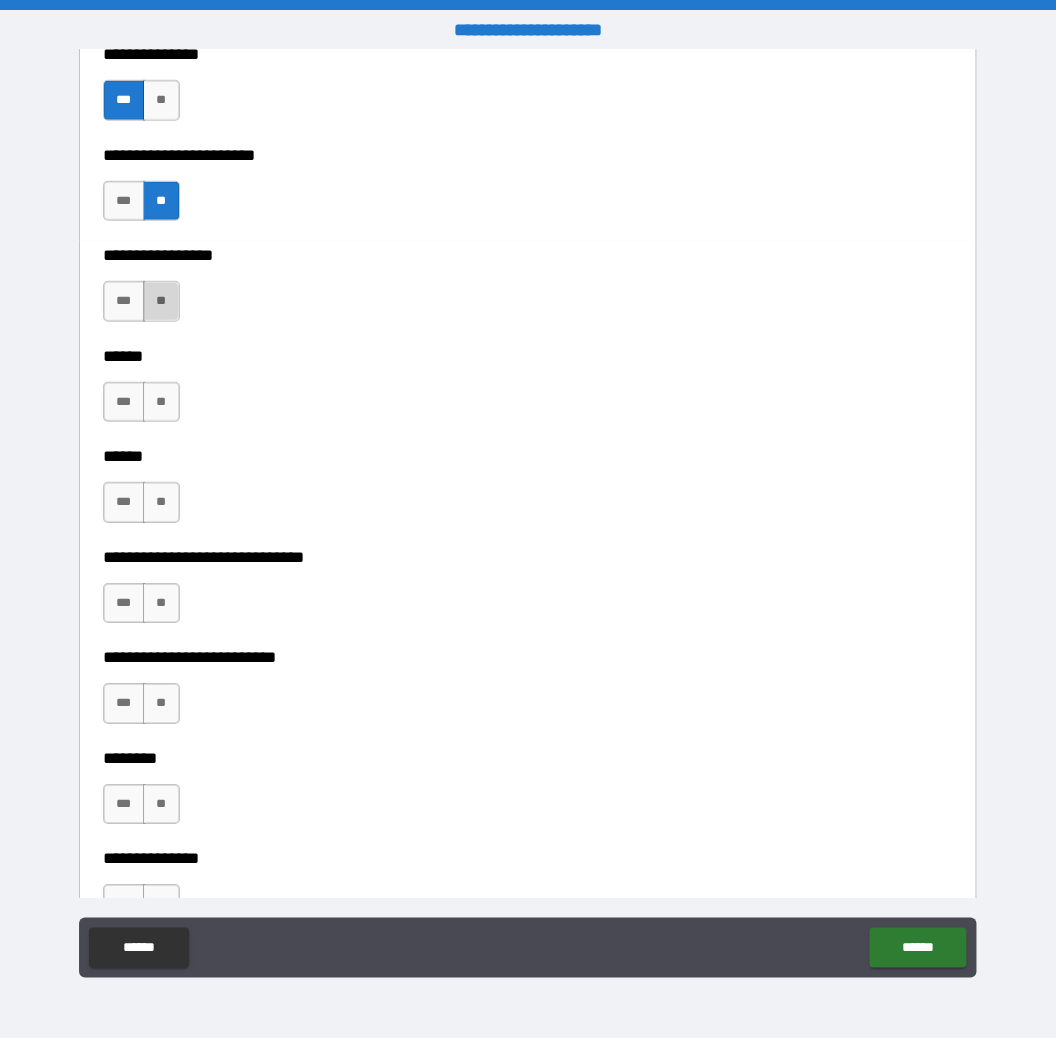 click on "**" at bounding box center [161, 301] 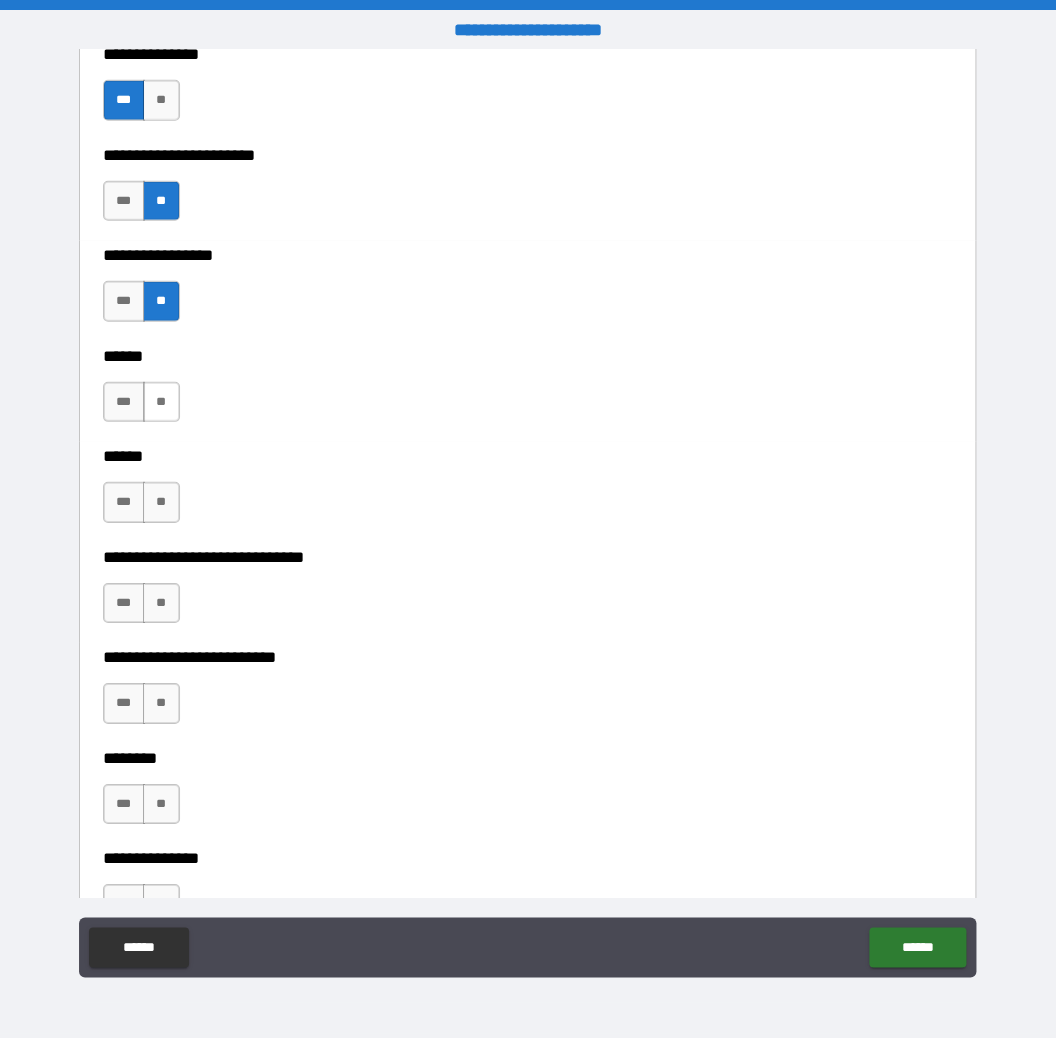 click on "**" at bounding box center (161, 402) 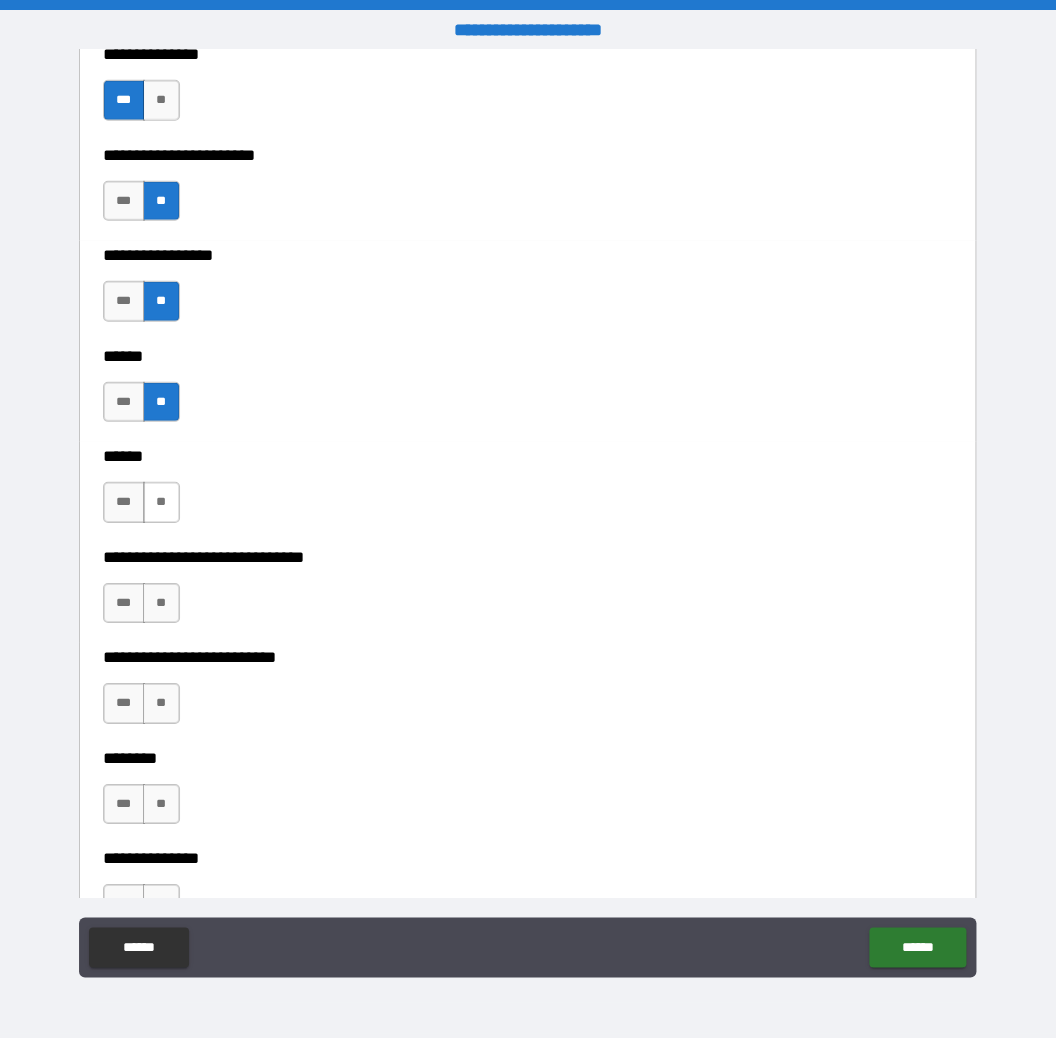 click on "**" at bounding box center (161, 502) 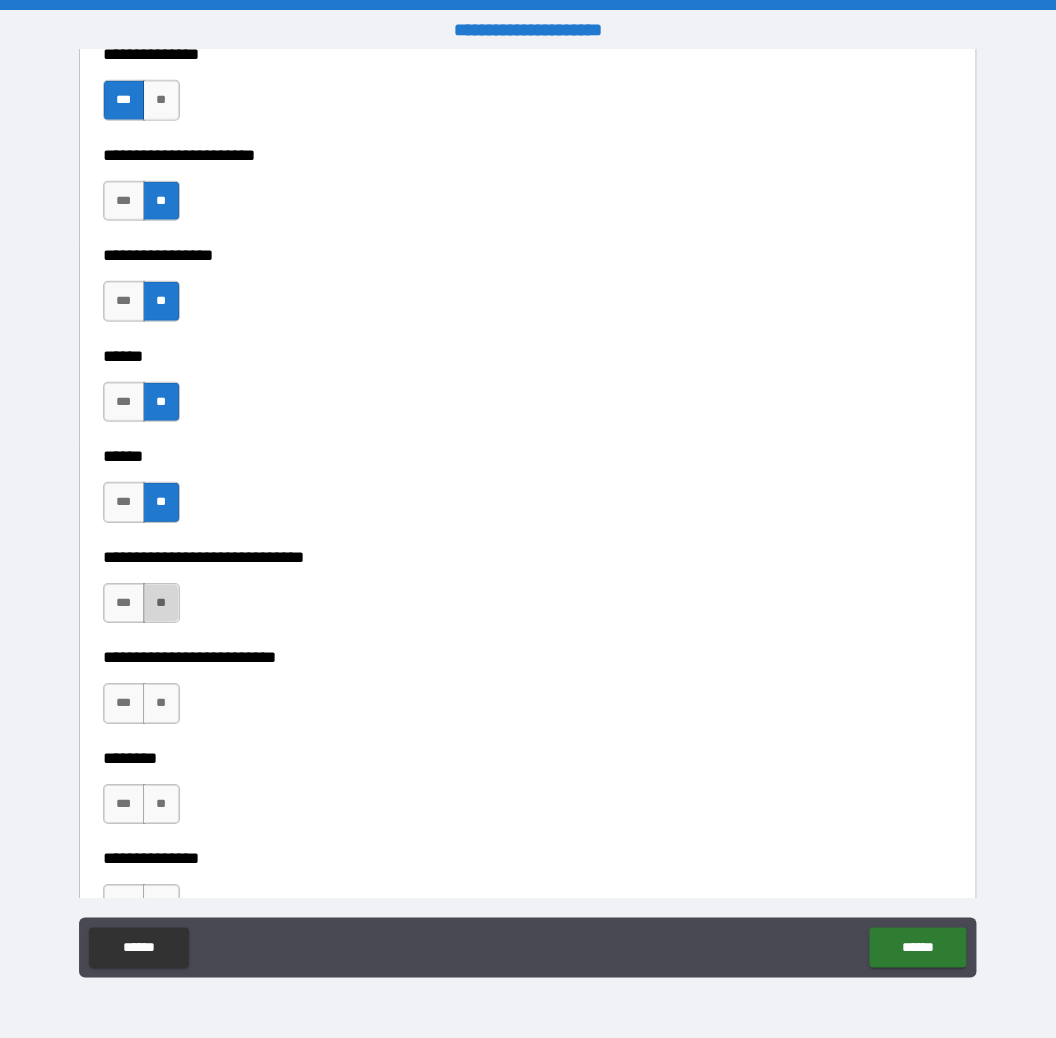 click on "**" at bounding box center (161, 603) 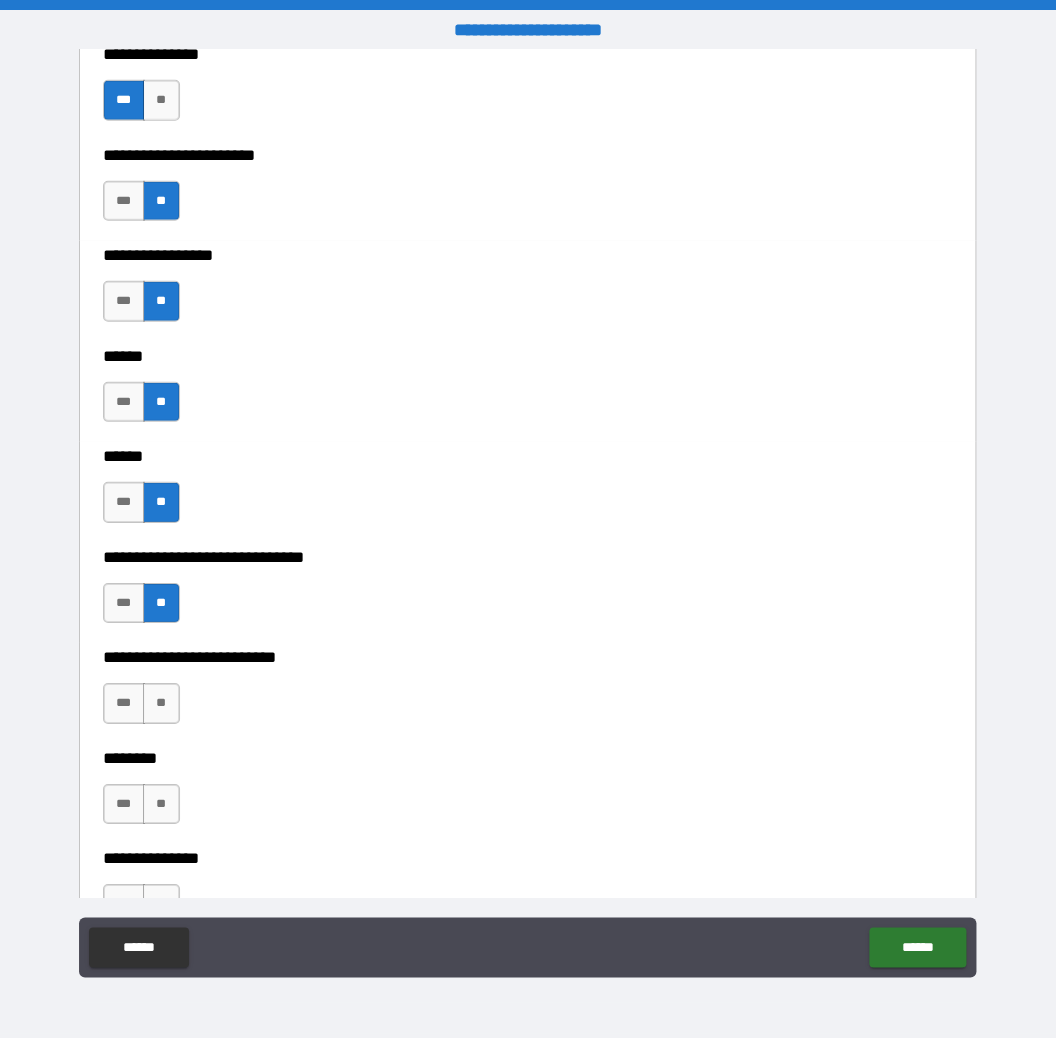 type on "*****" 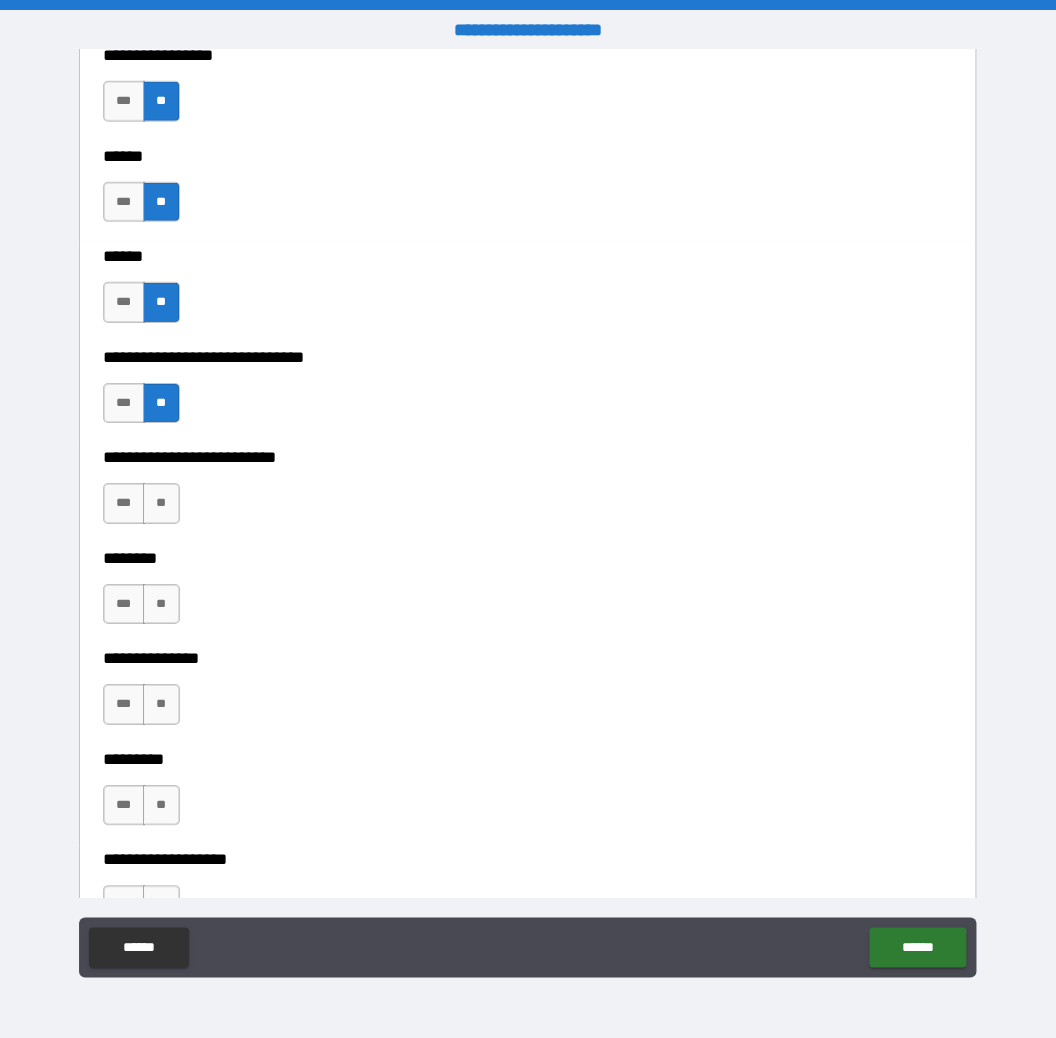 scroll, scrollTop: 3797, scrollLeft: 0, axis: vertical 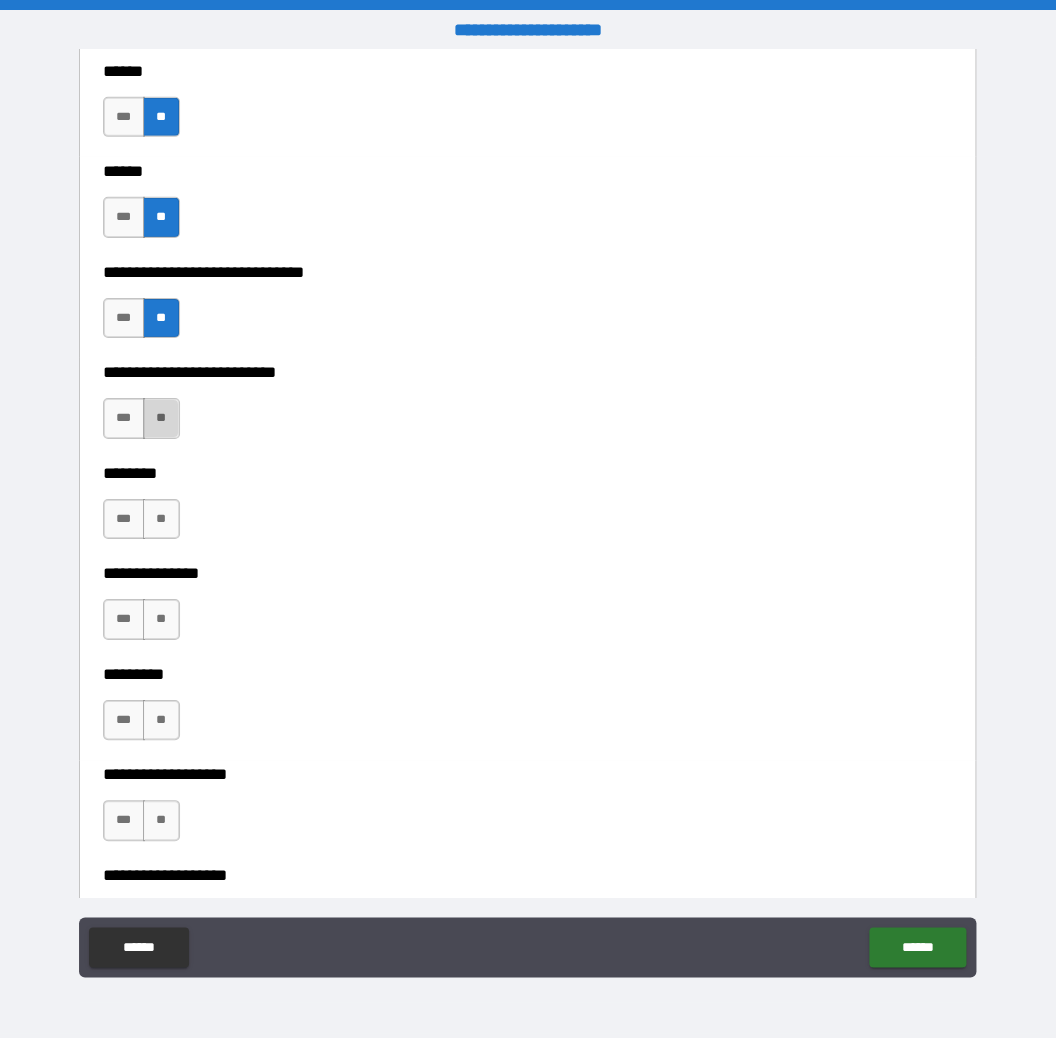 click on "**" at bounding box center [161, 418] 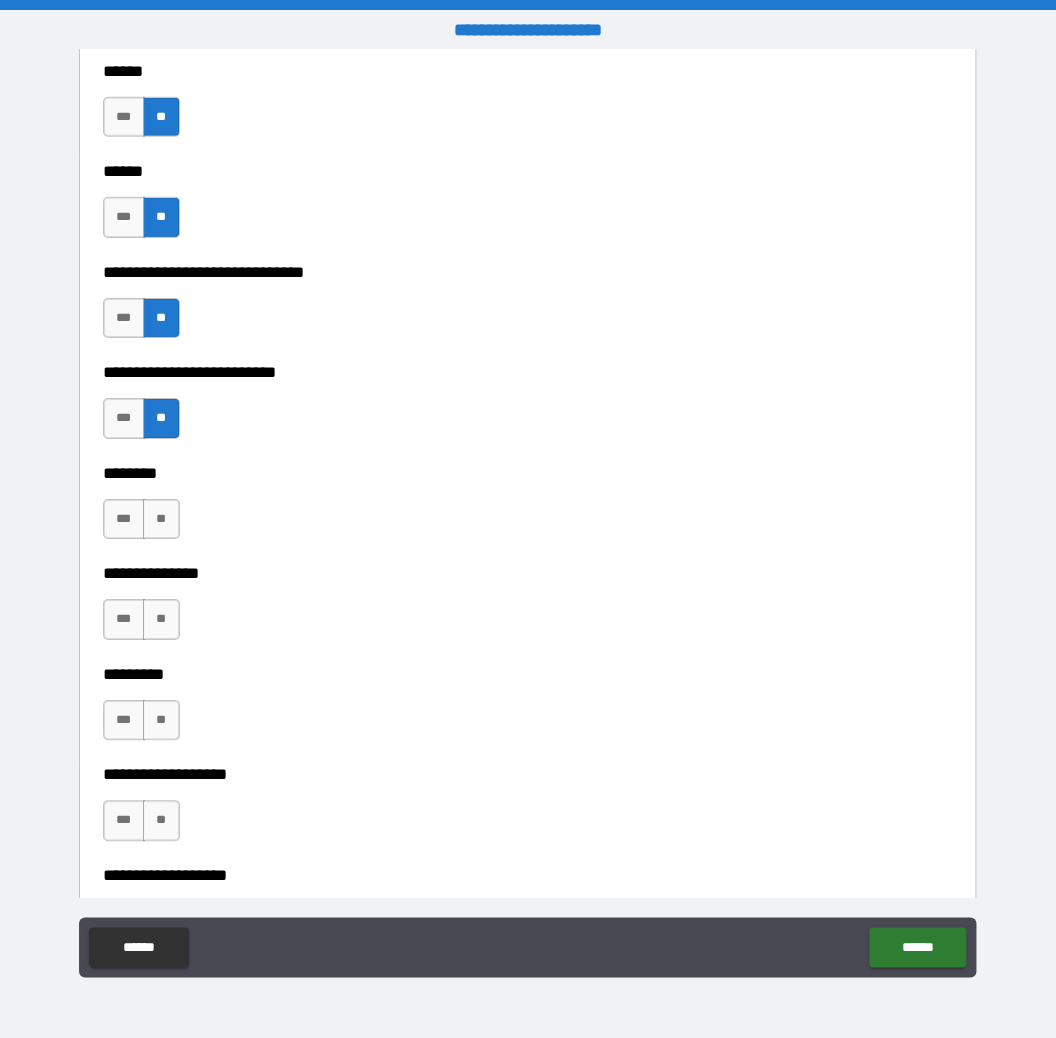 click on "**********" at bounding box center (528, 458) 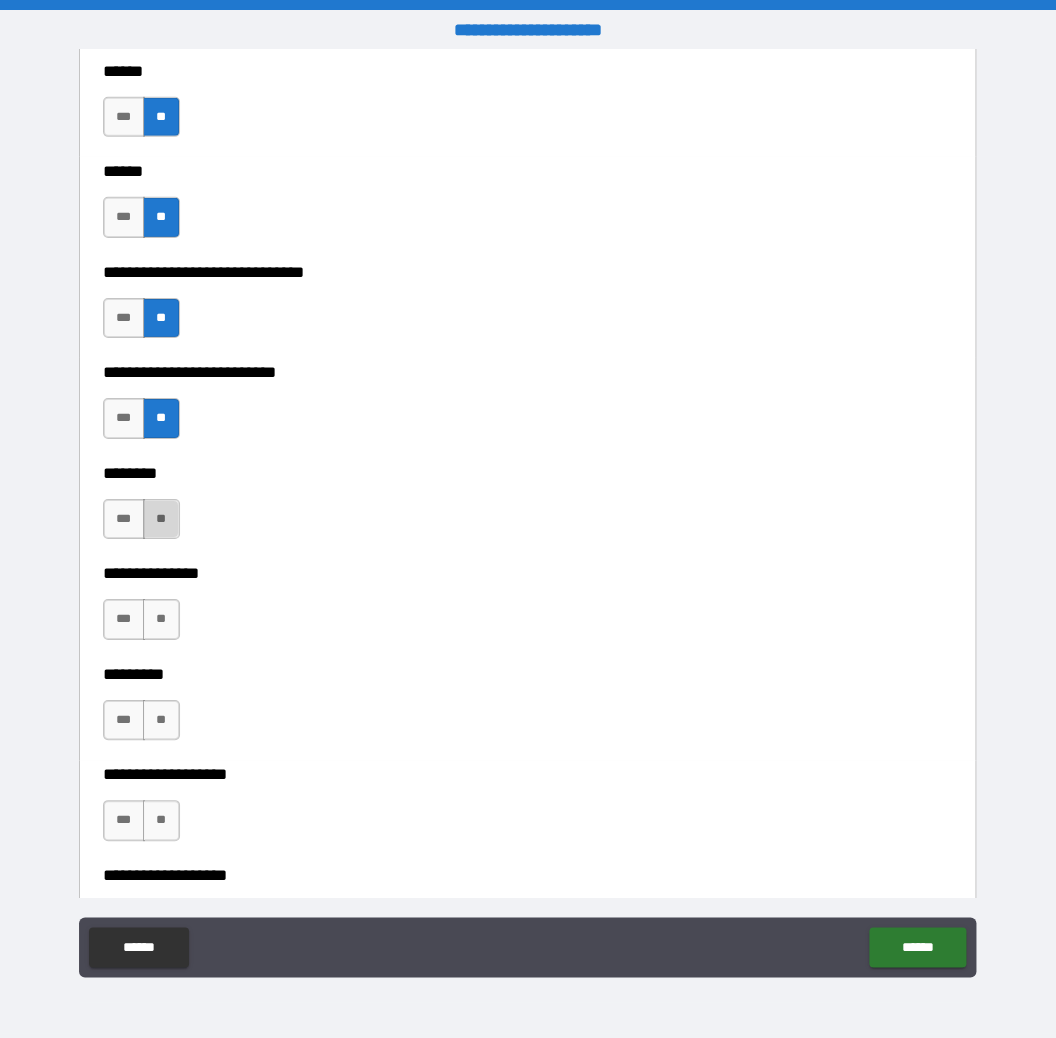 click on "**" at bounding box center [161, 519] 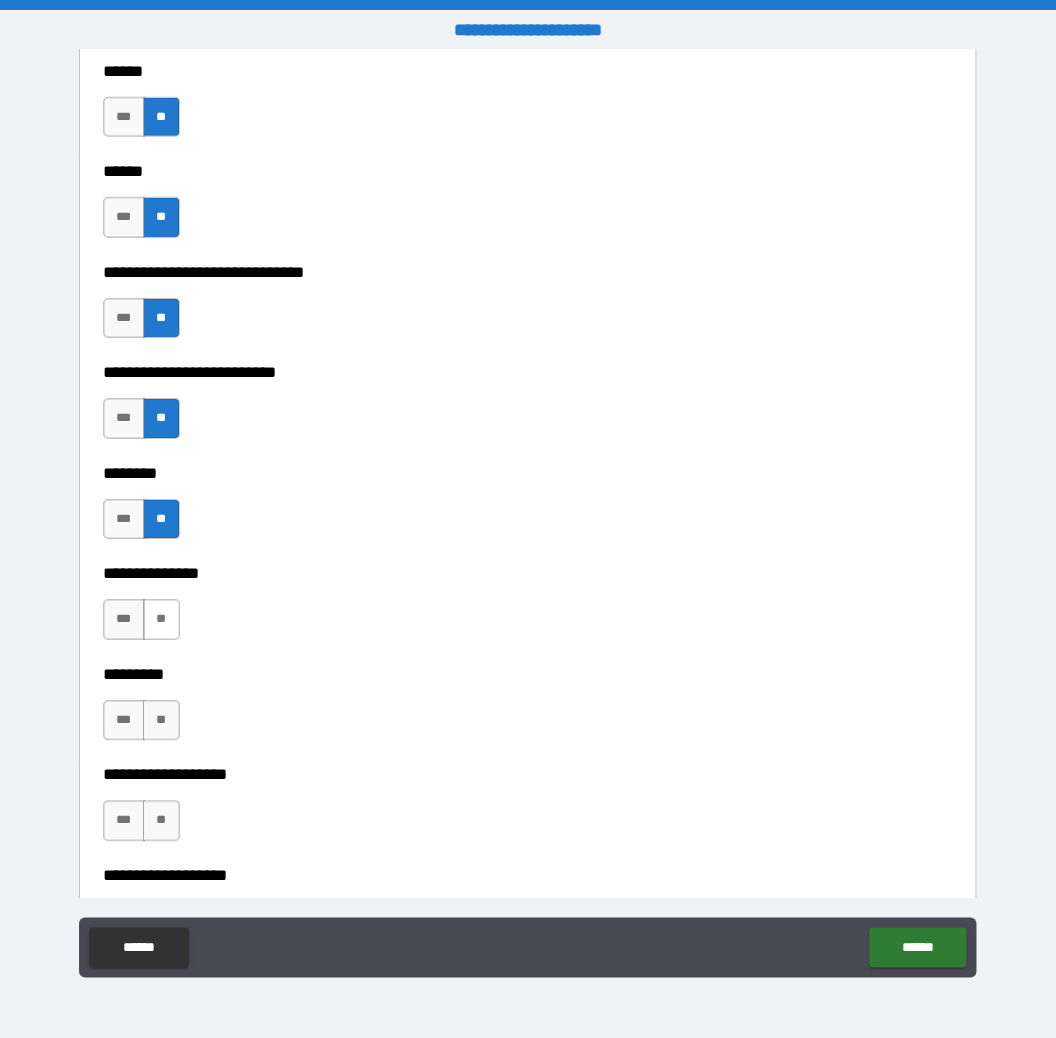 click on "**" at bounding box center (161, 619) 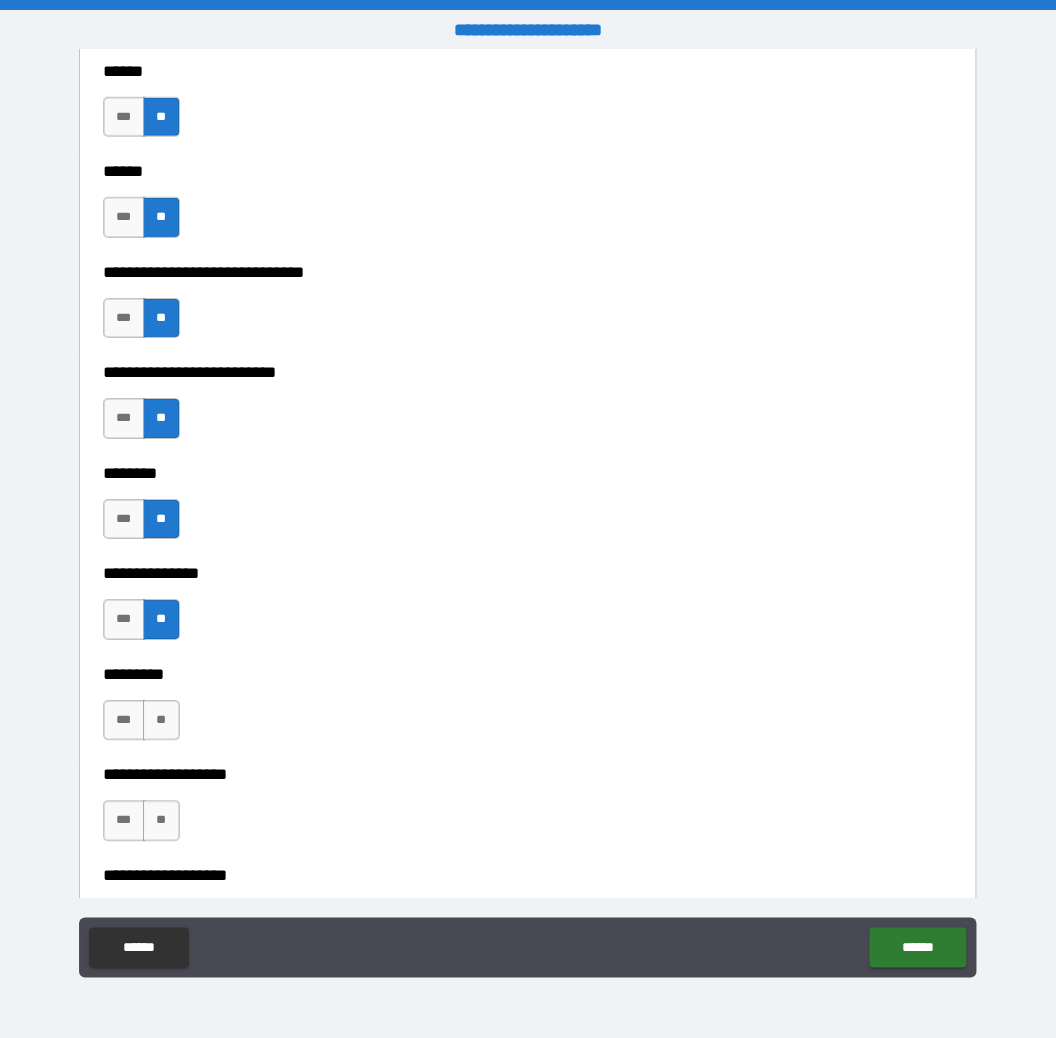 click on "**********" at bounding box center (528, 659) 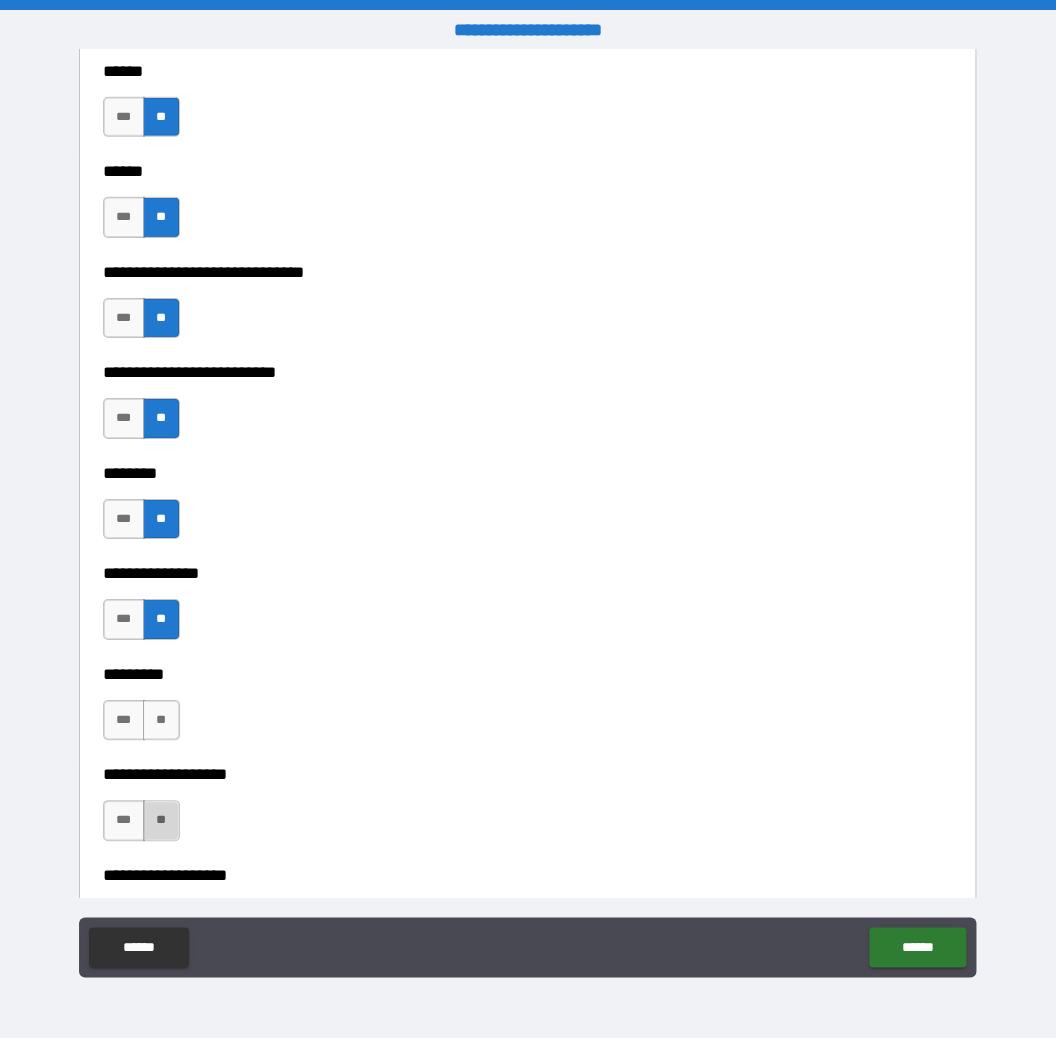click on "**" at bounding box center (161, 820) 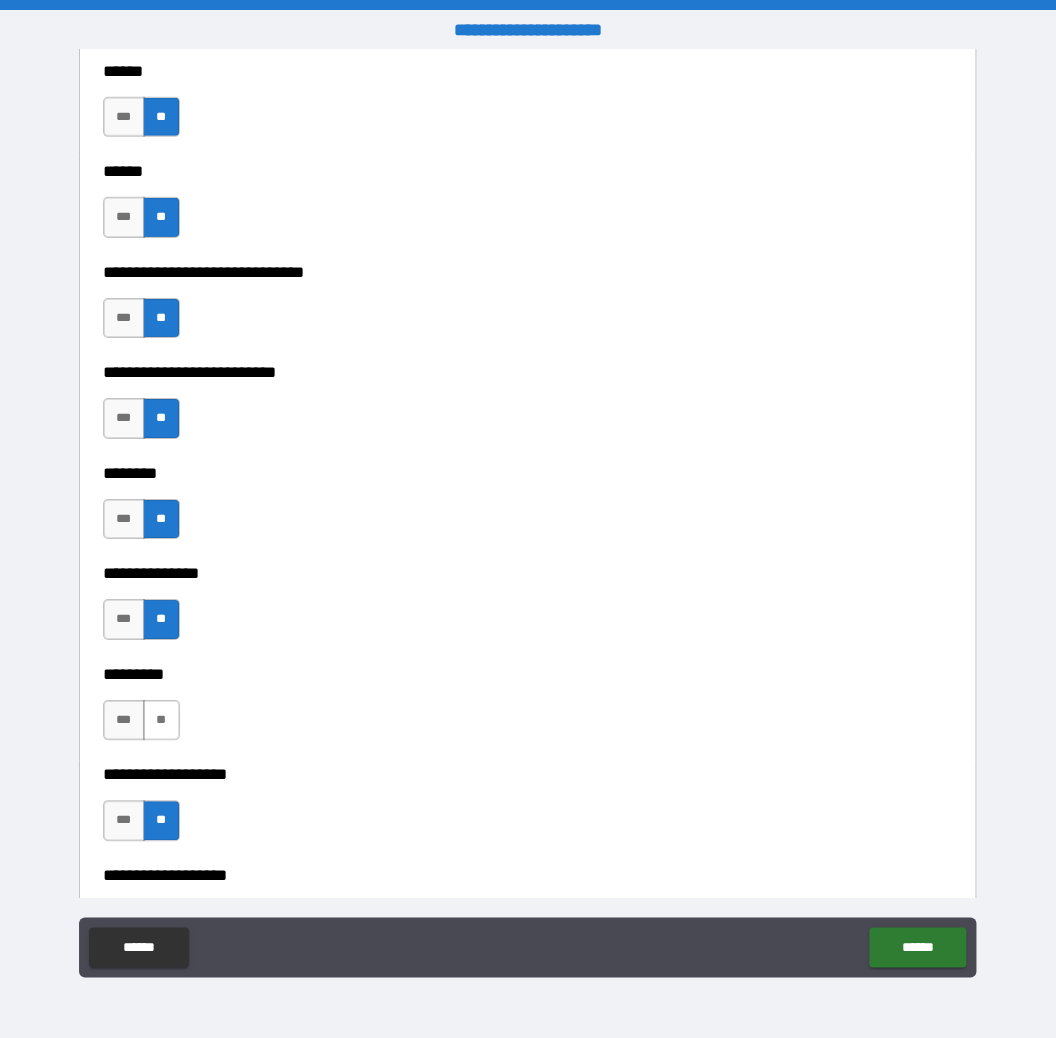click on "**" at bounding box center (161, 720) 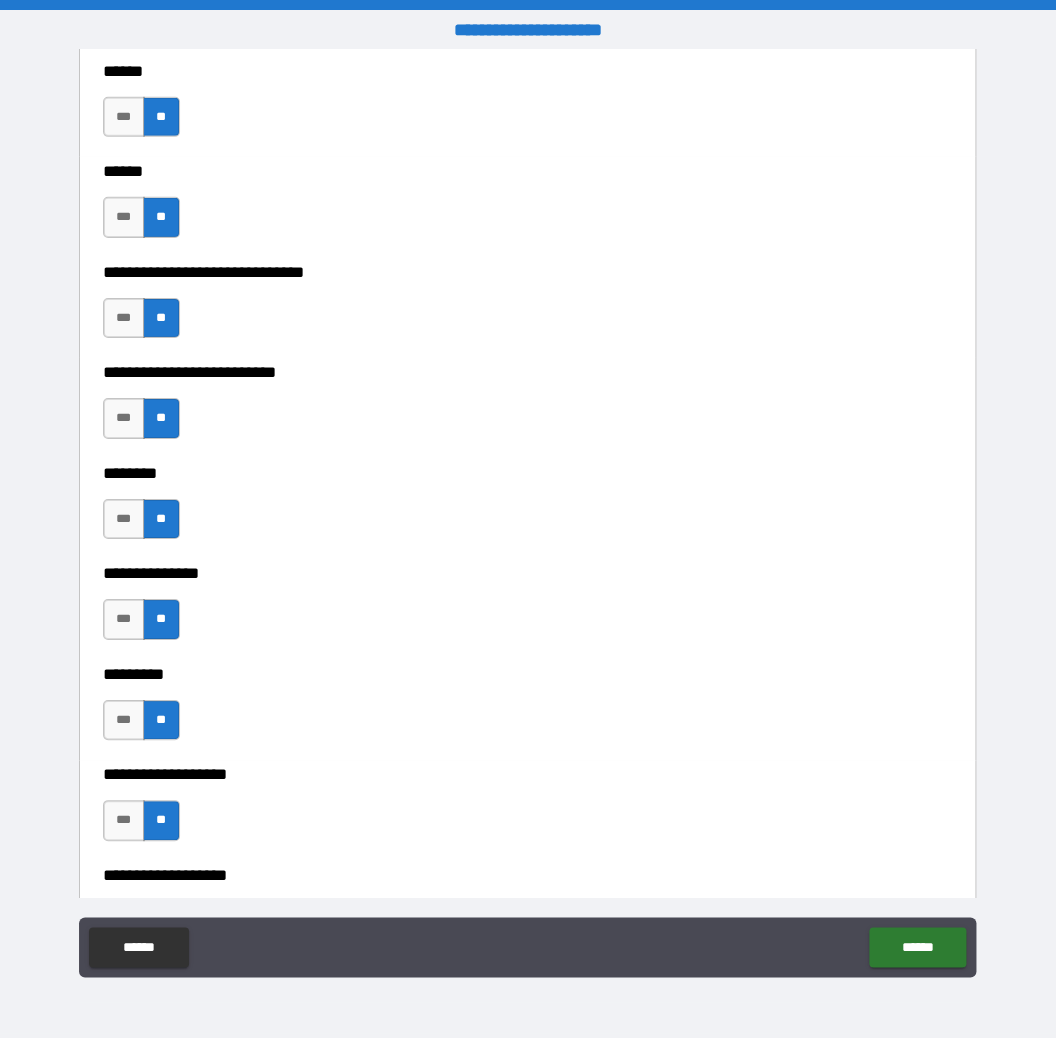 type on "*****" 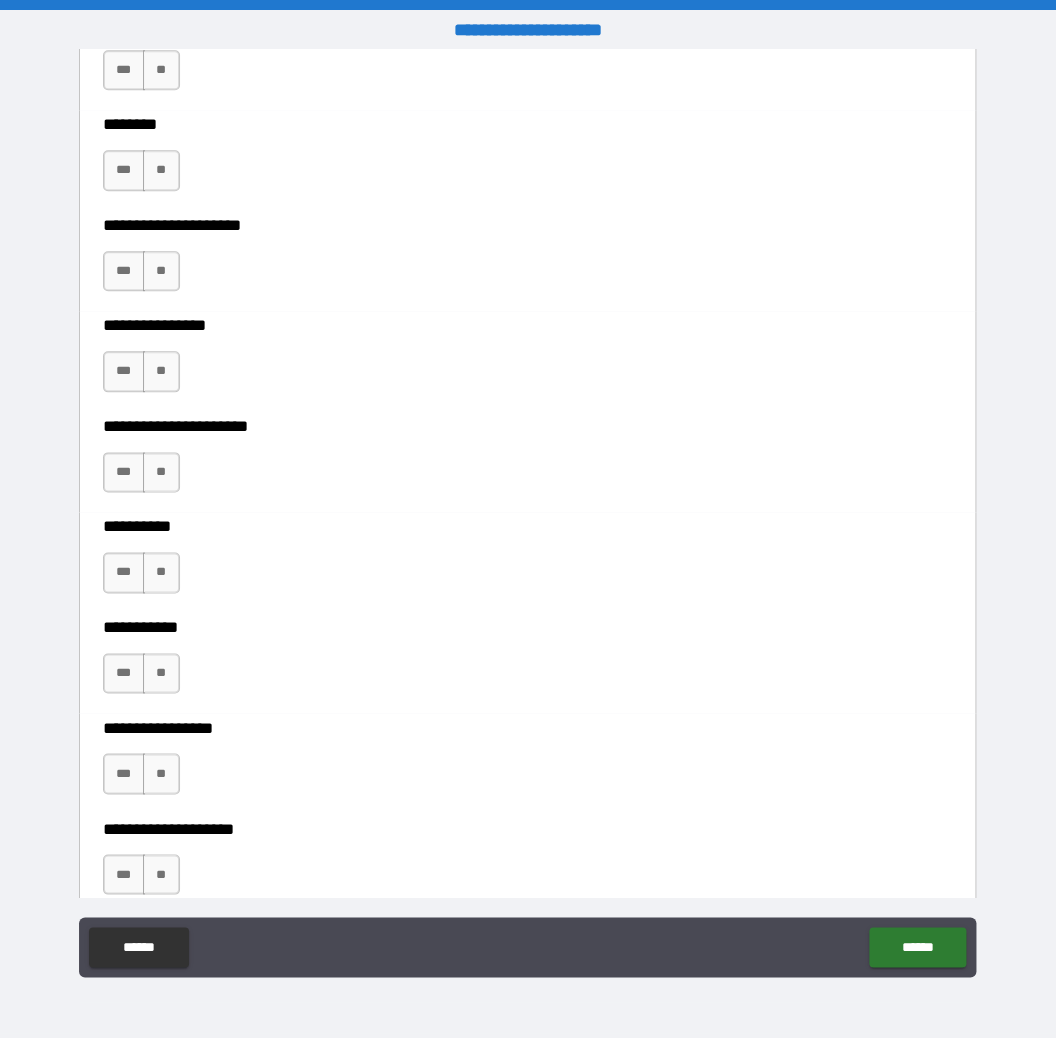 scroll, scrollTop: 4652, scrollLeft: 0, axis: vertical 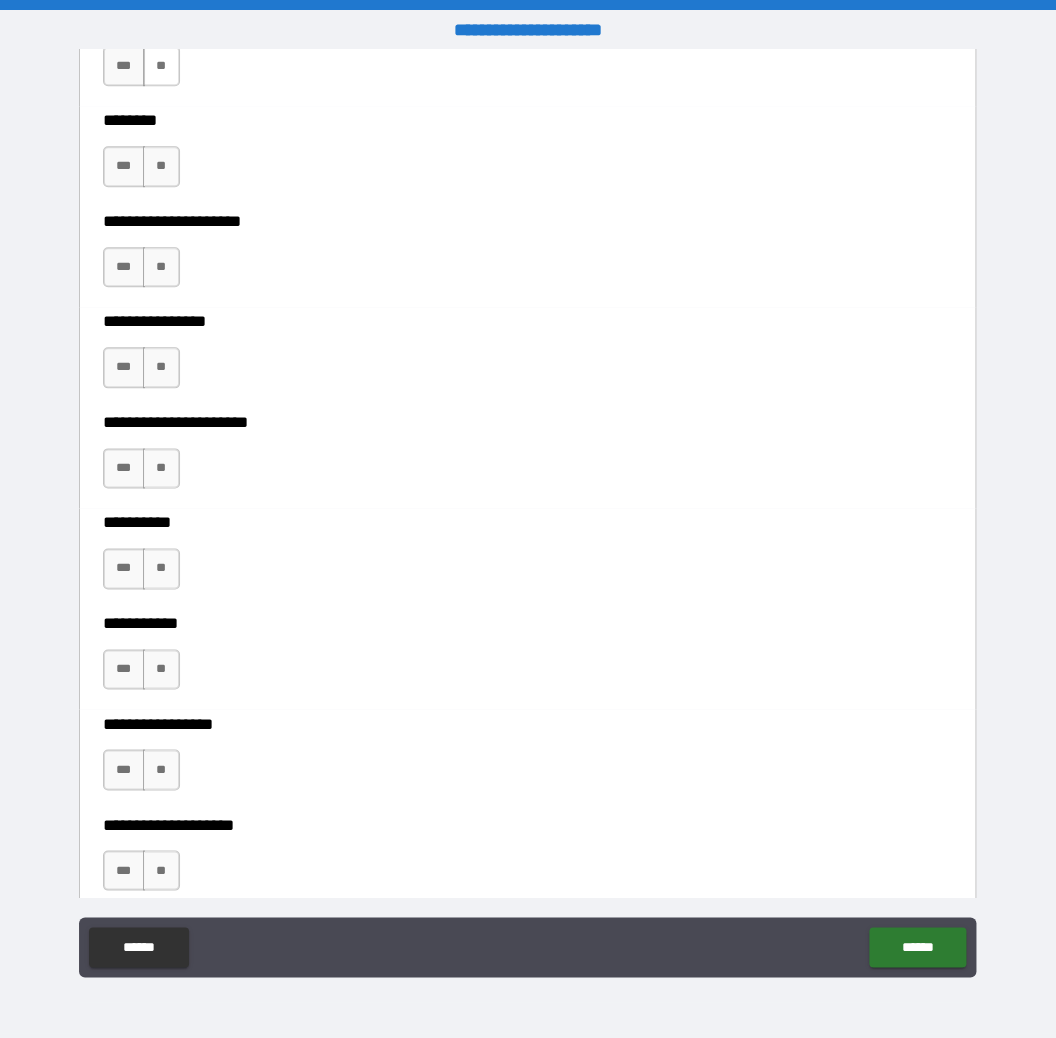 click on "**" at bounding box center [161, 66] 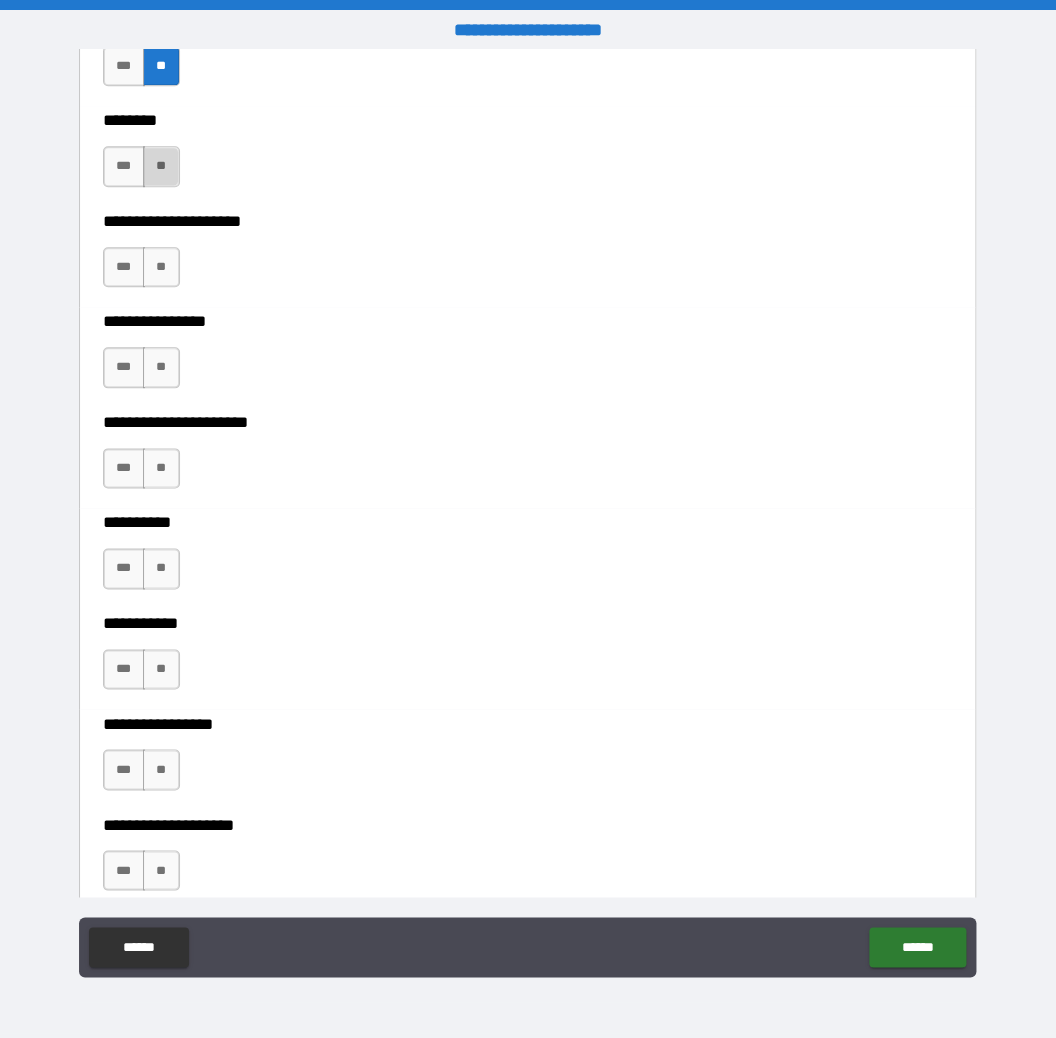 click on "**" at bounding box center [161, 166] 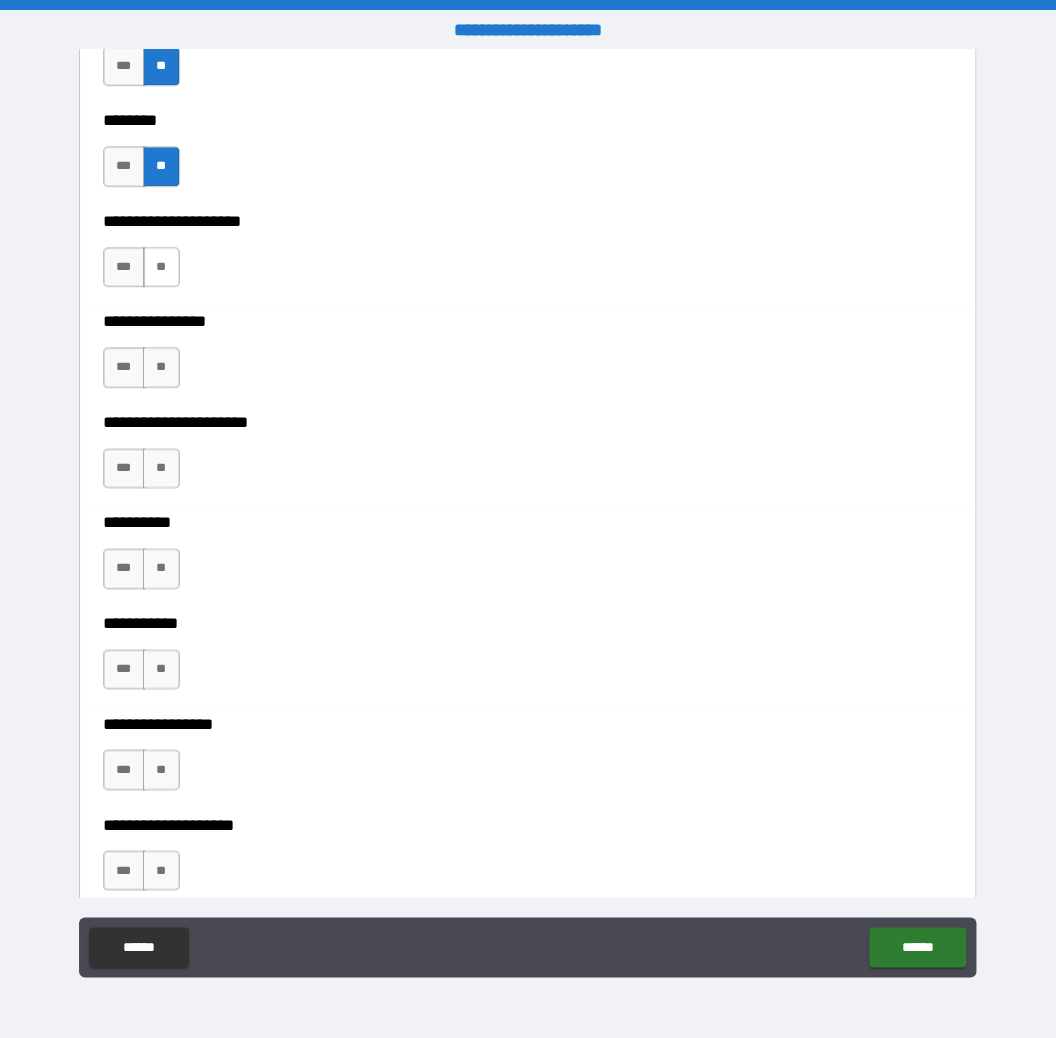 click on "**" at bounding box center [161, 267] 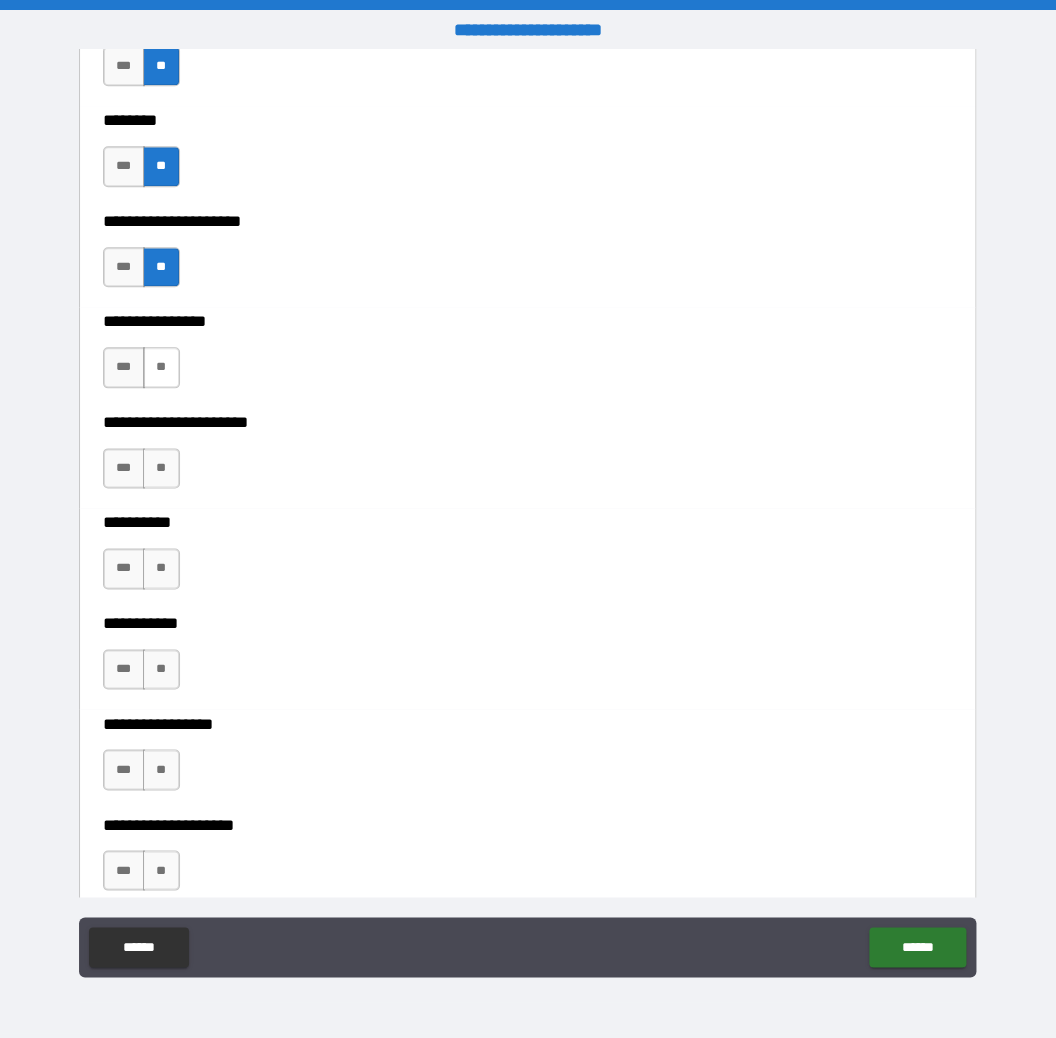 click on "**" at bounding box center (161, 367) 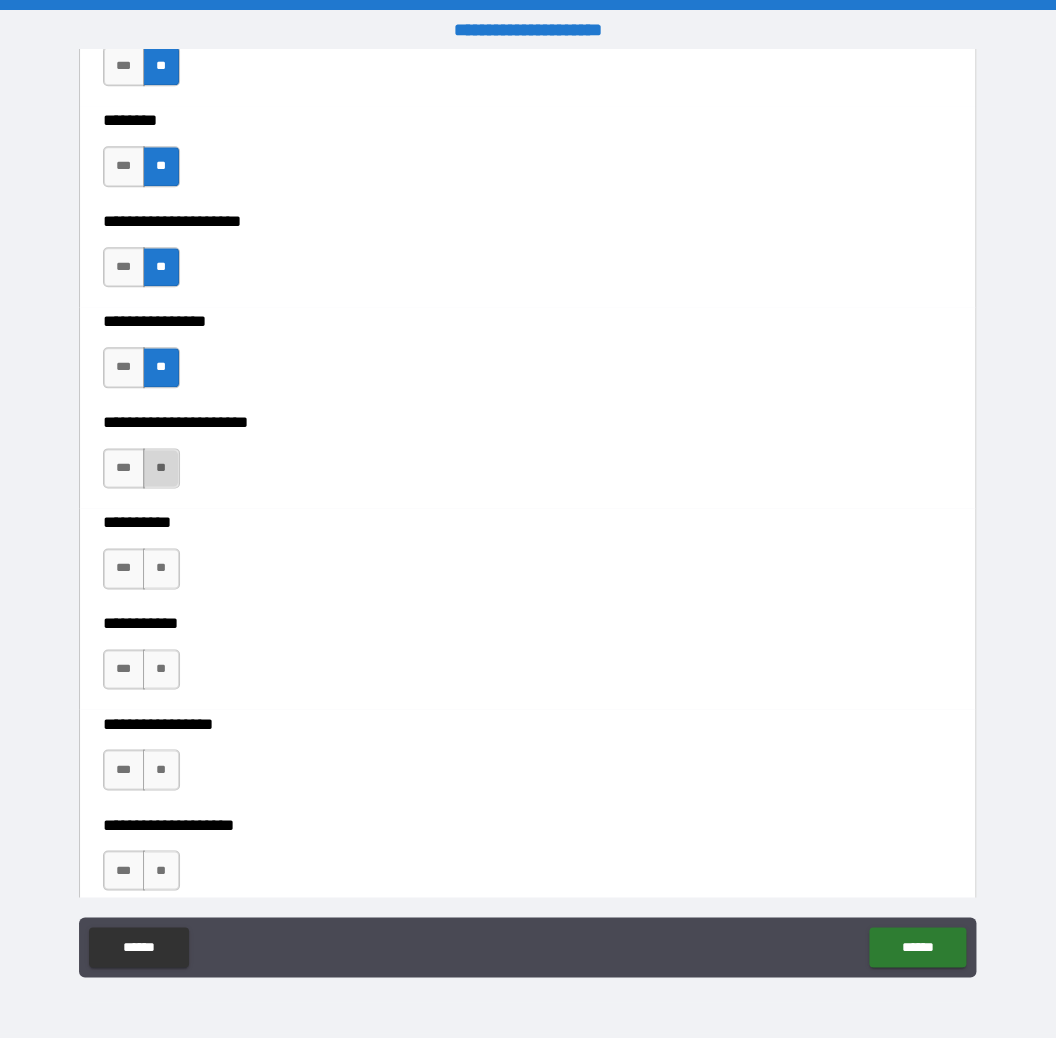 click on "**" at bounding box center [161, 468] 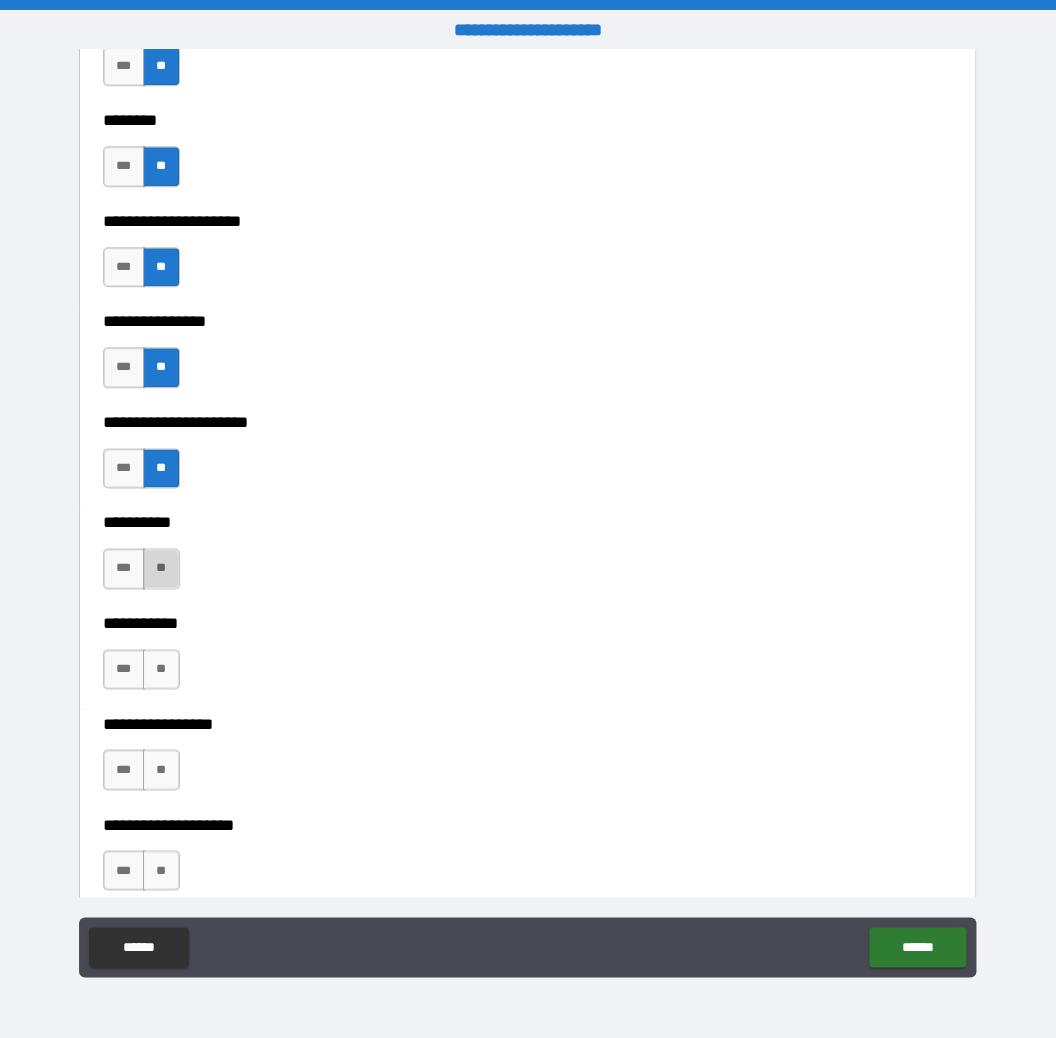 click on "**" at bounding box center (161, 568) 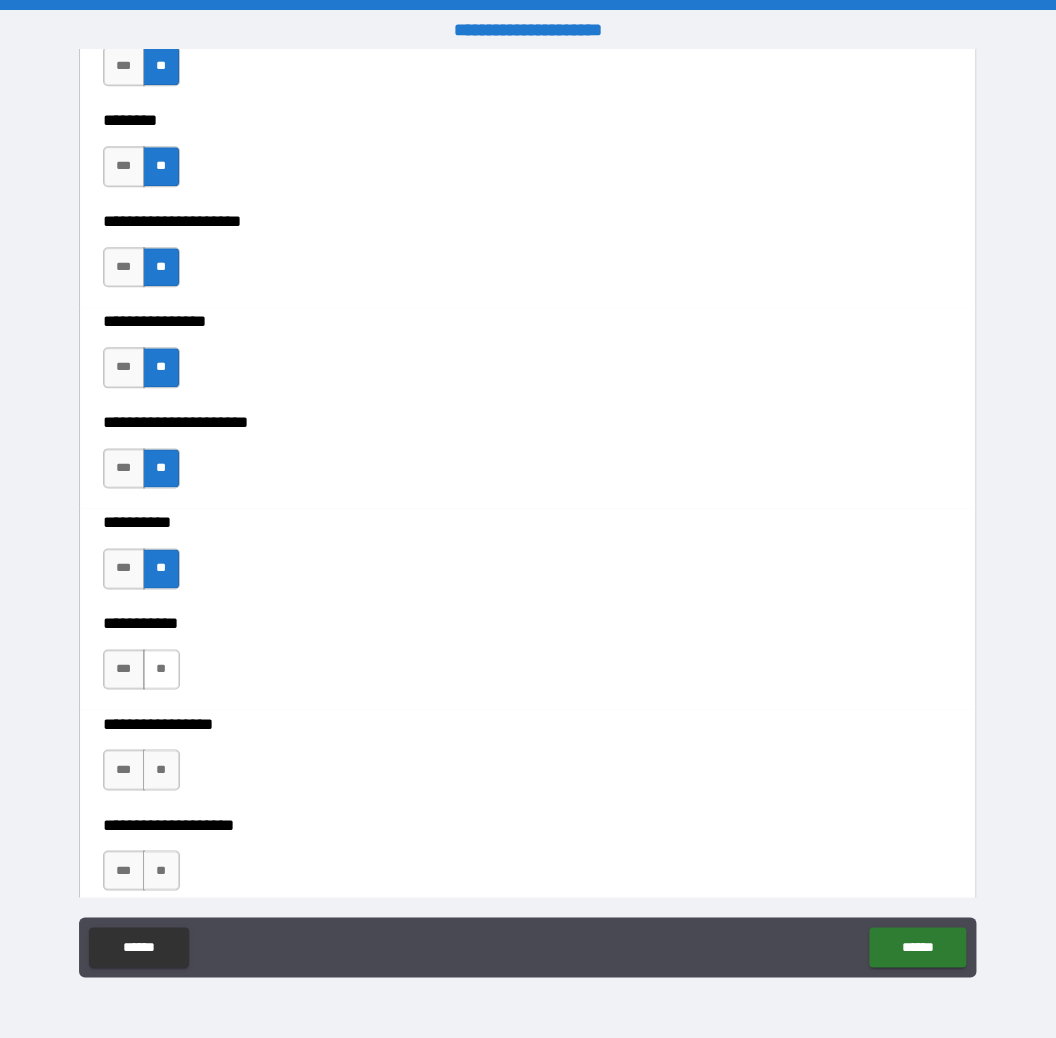 click on "**" at bounding box center [161, 669] 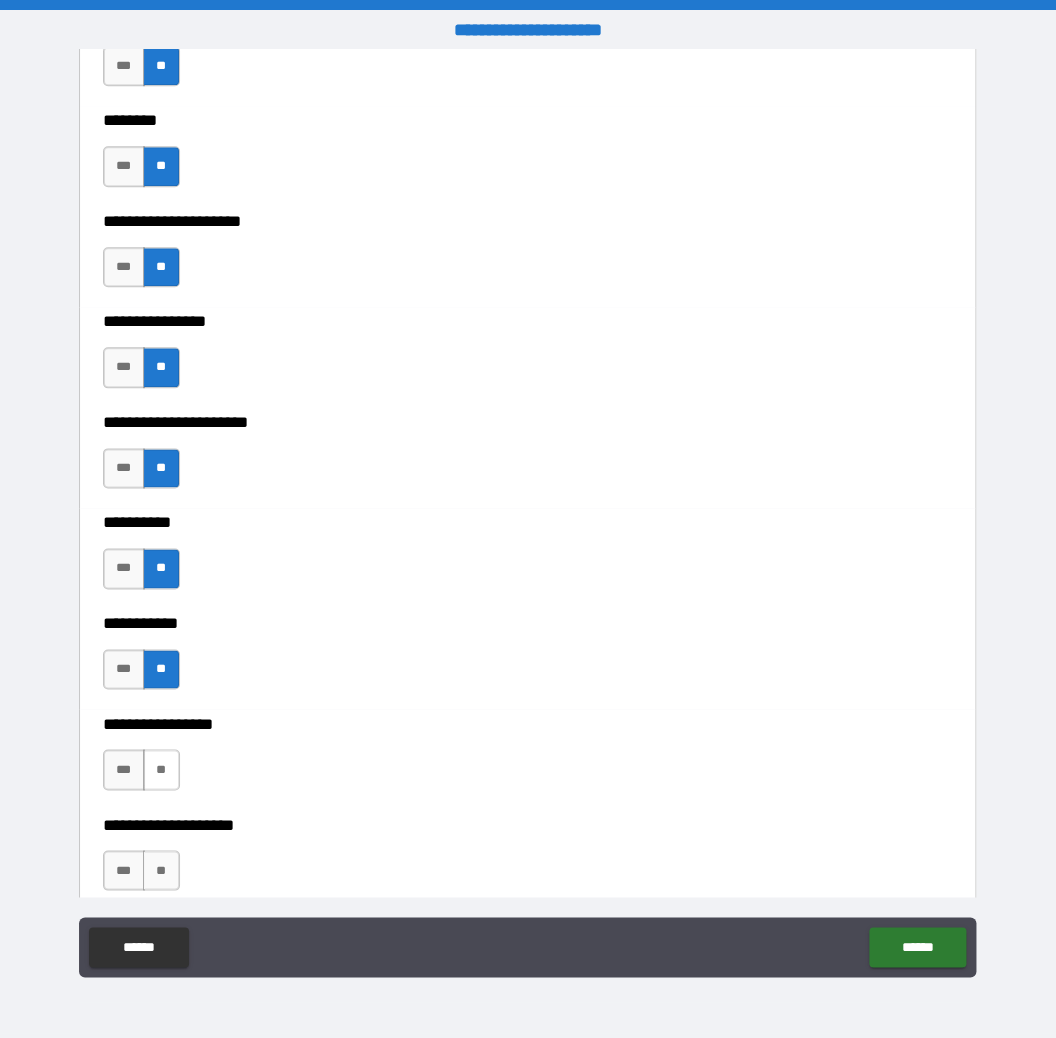 click on "**" at bounding box center [161, 769] 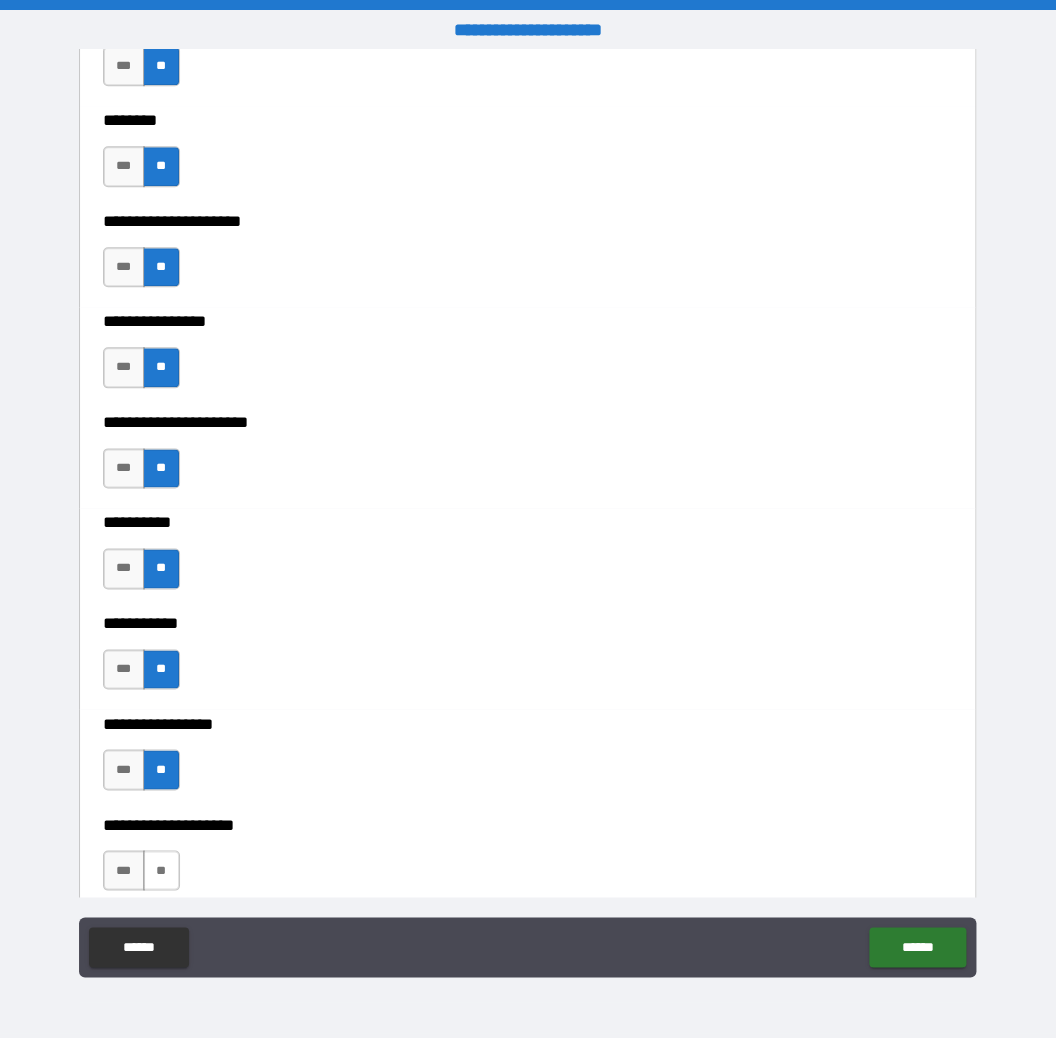 click on "**" at bounding box center [161, 870] 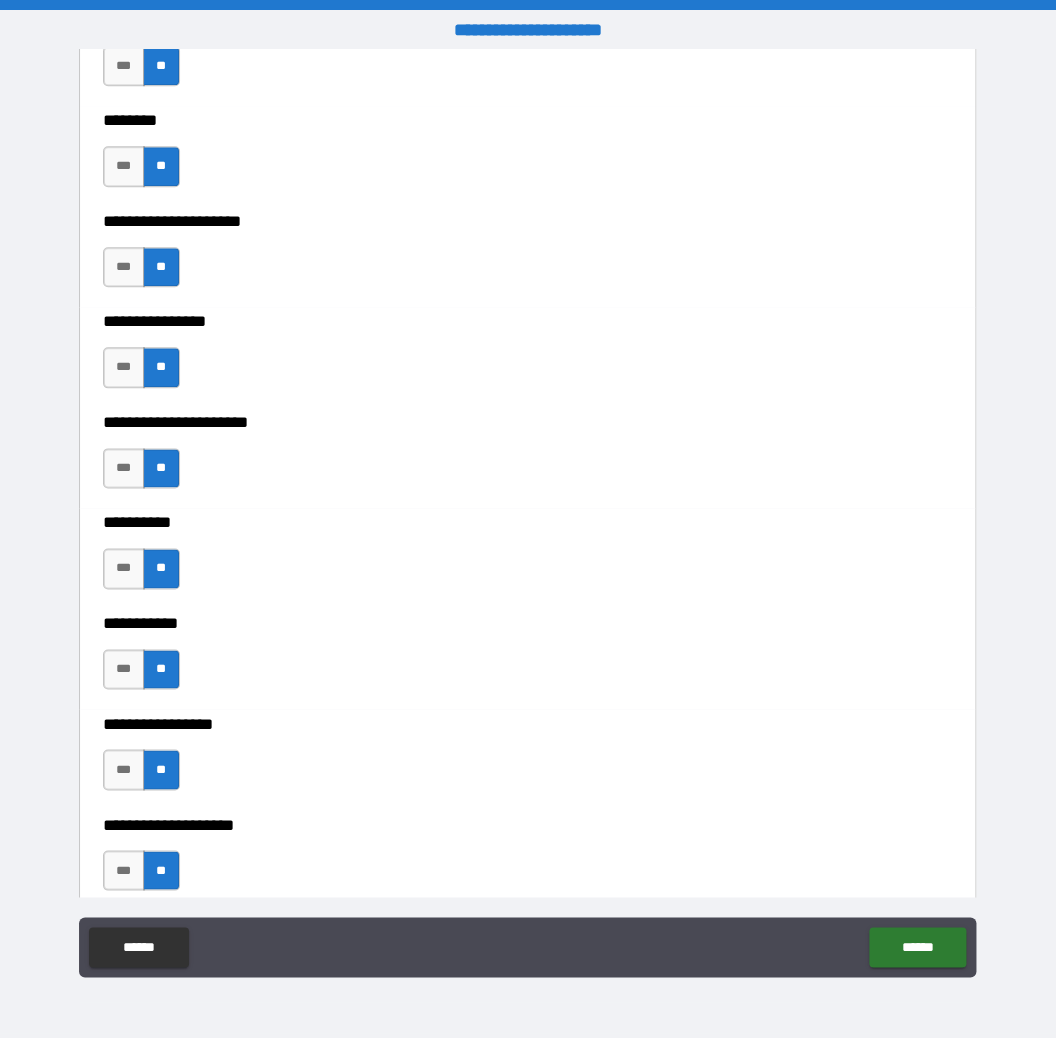 type on "*****" 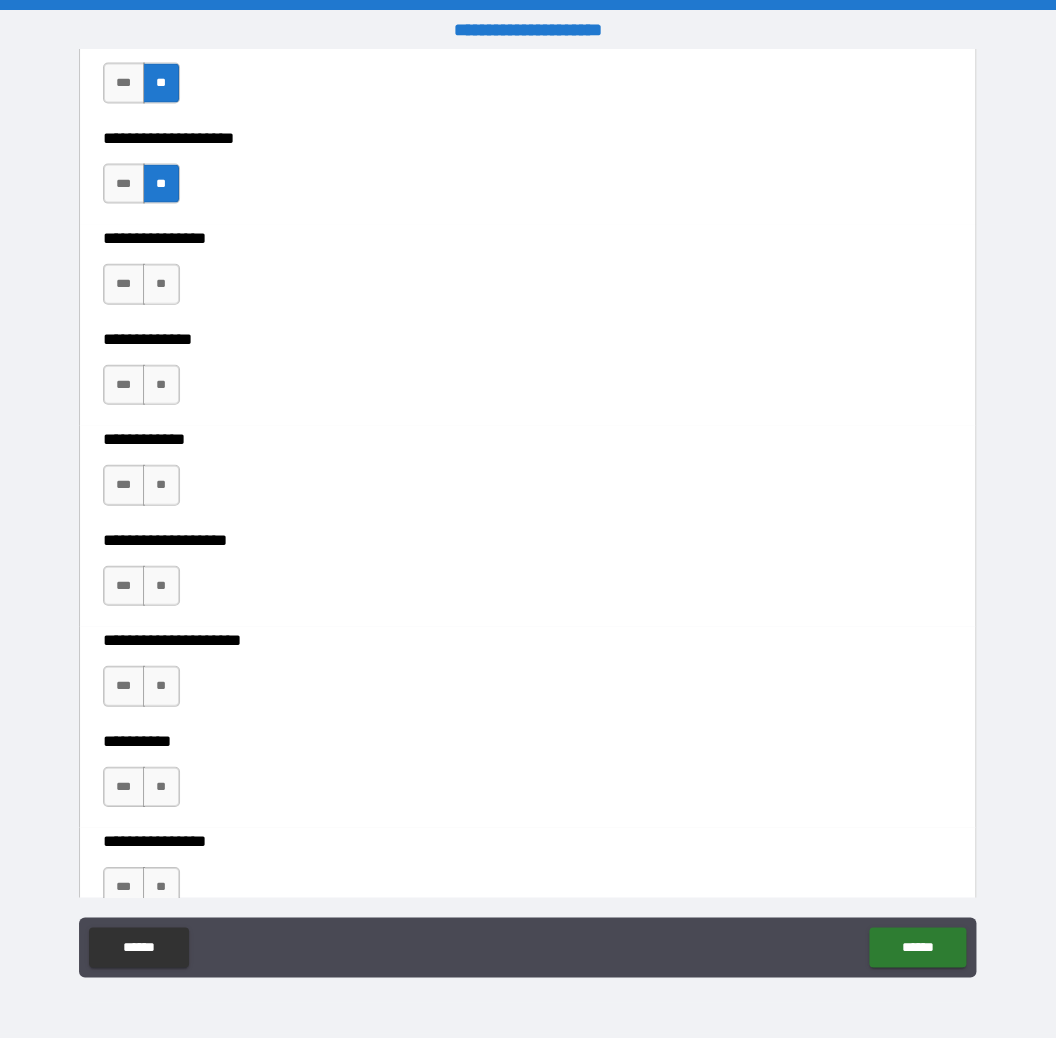 scroll, scrollTop: 5393, scrollLeft: 0, axis: vertical 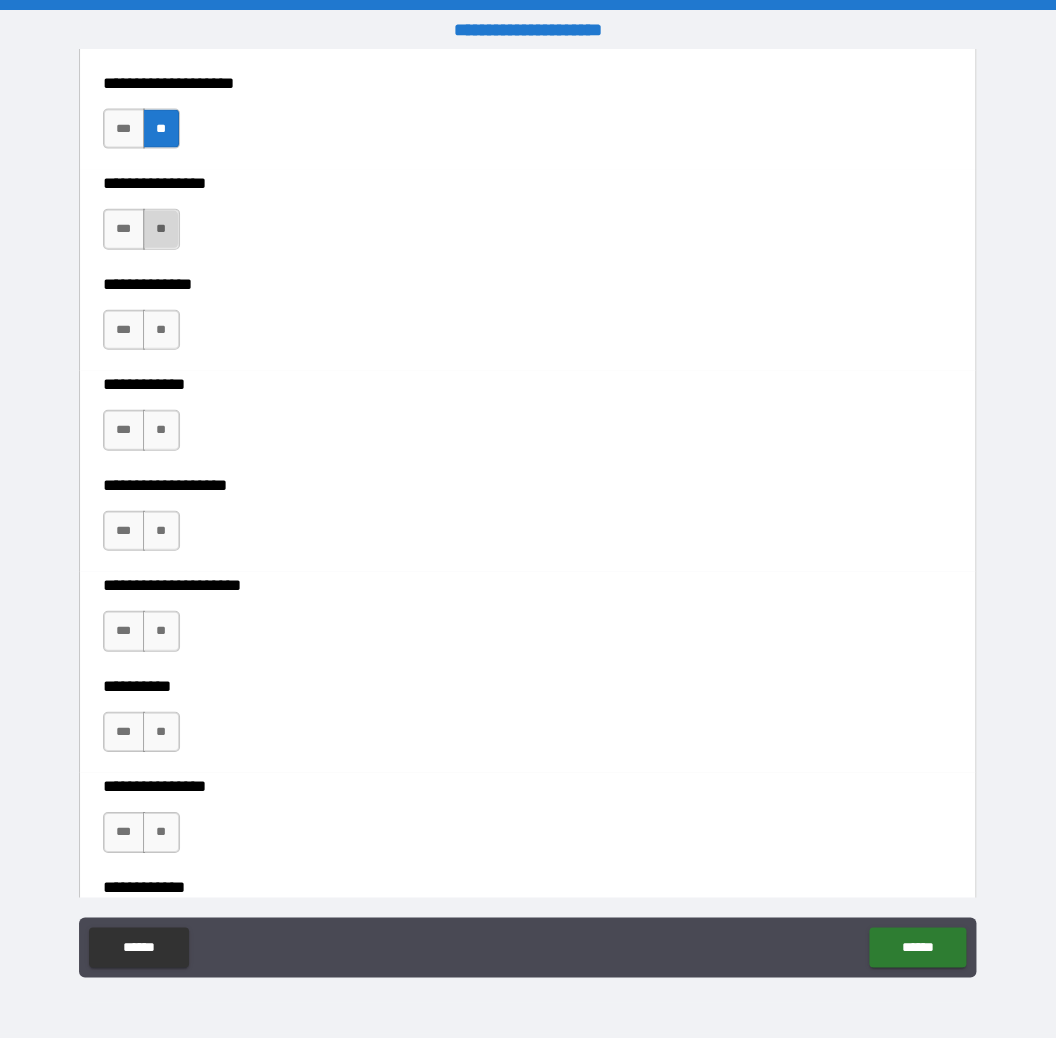 click on "**" at bounding box center (161, 229) 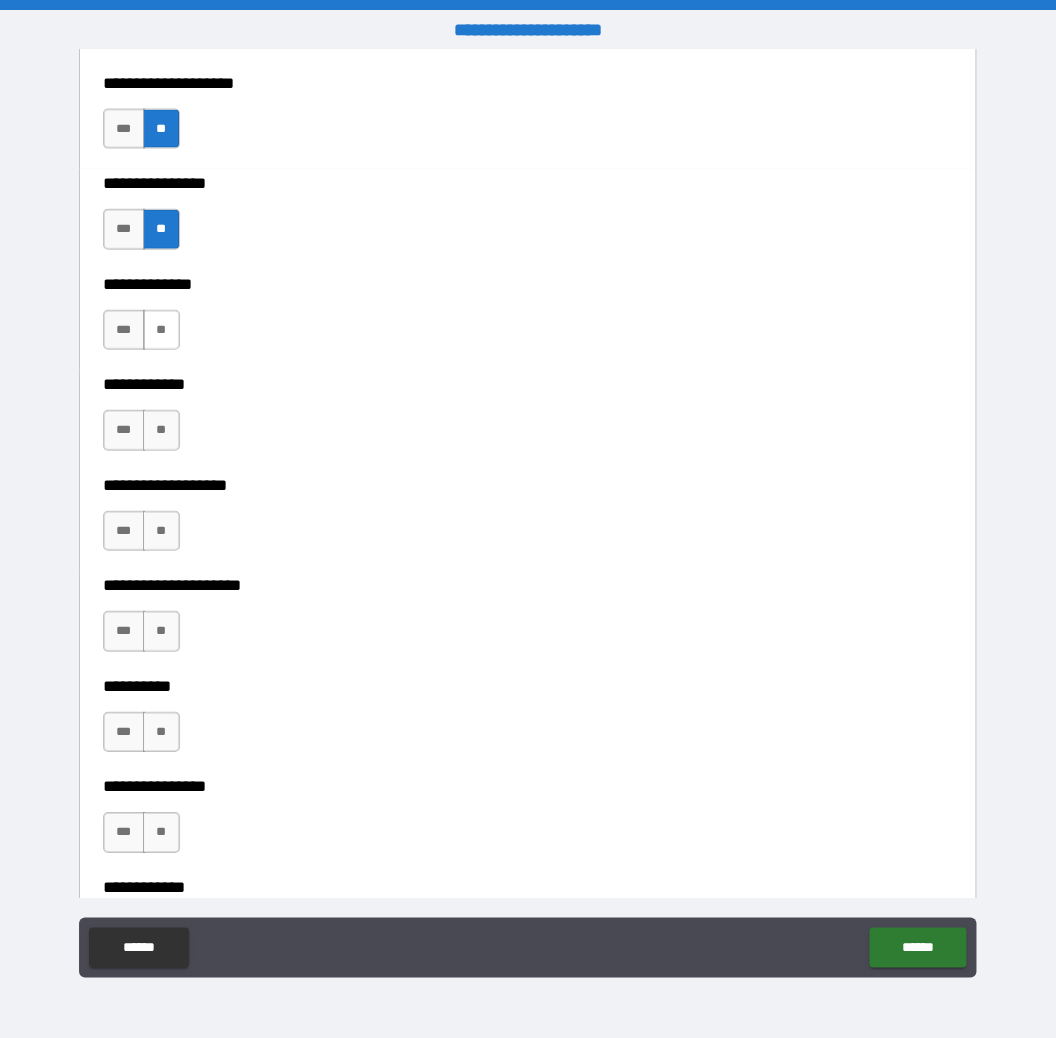 click on "**" at bounding box center [161, 330] 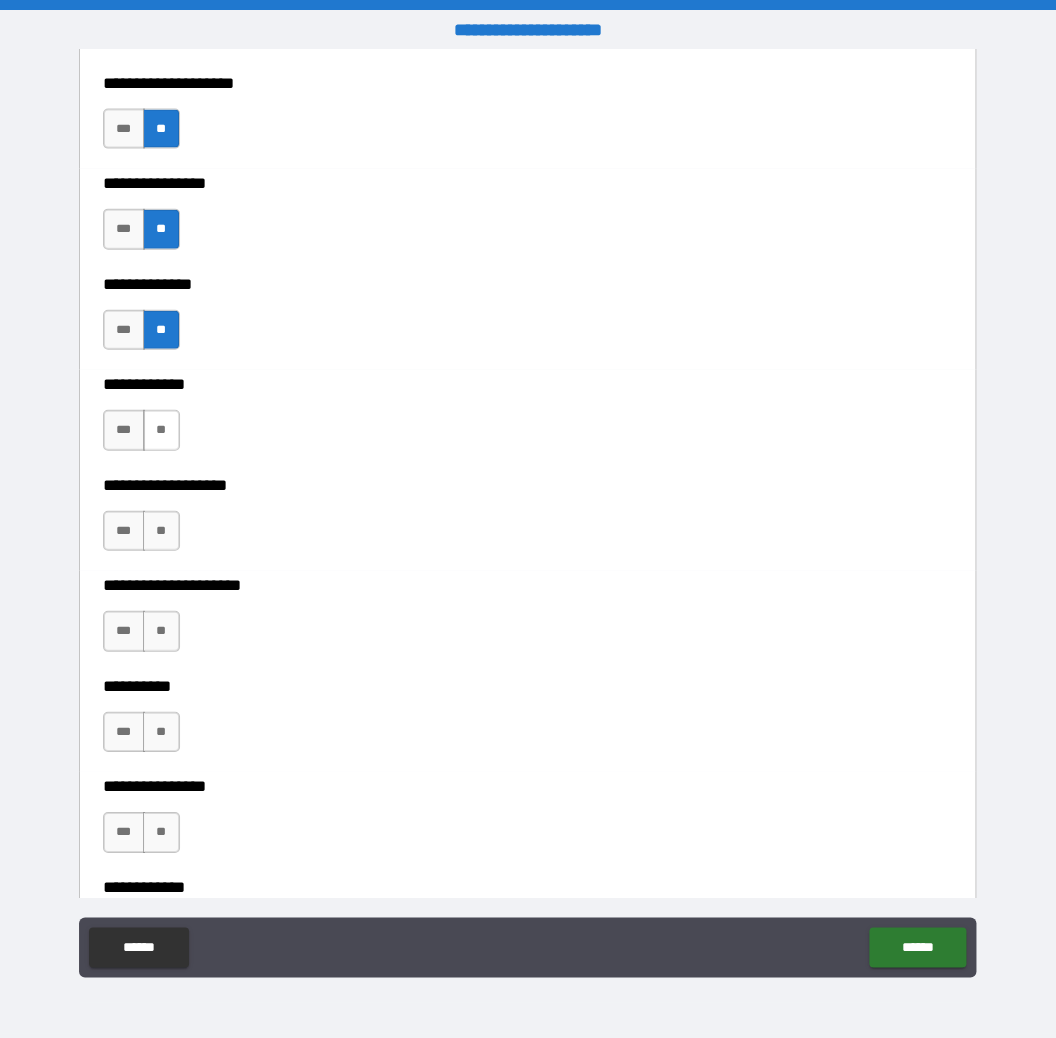 click on "**" at bounding box center [161, 430] 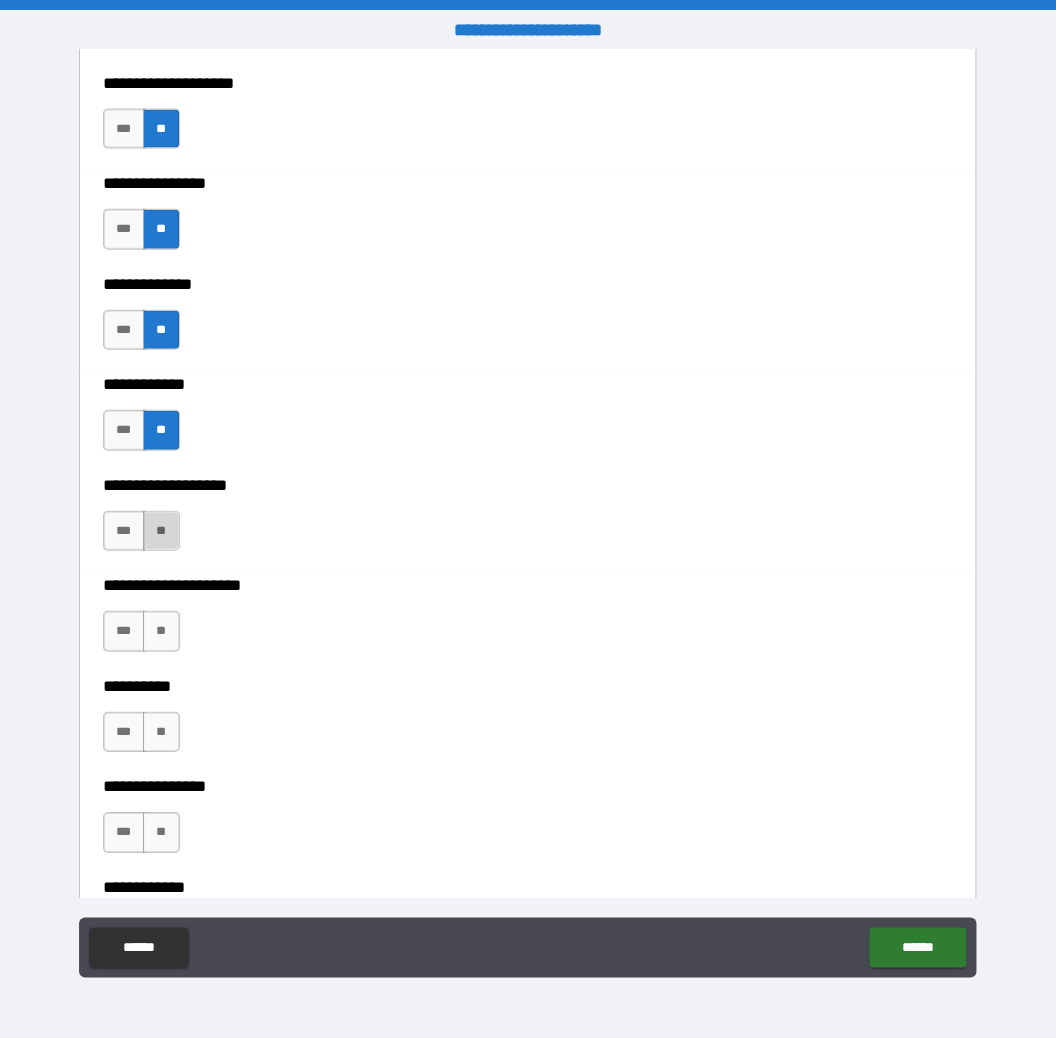 click on "**" at bounding box center (161, 531) 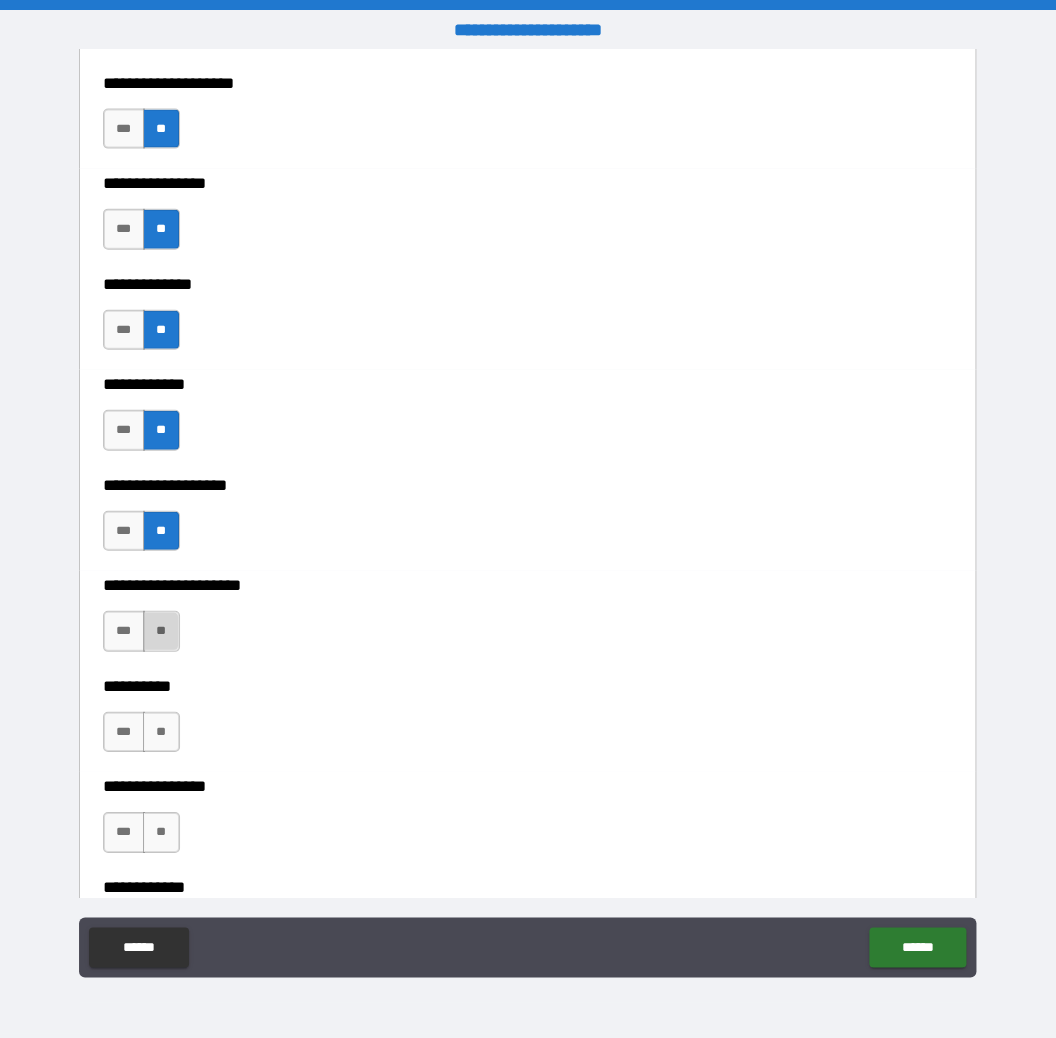 click on "**" at bounding box center (161, 631) 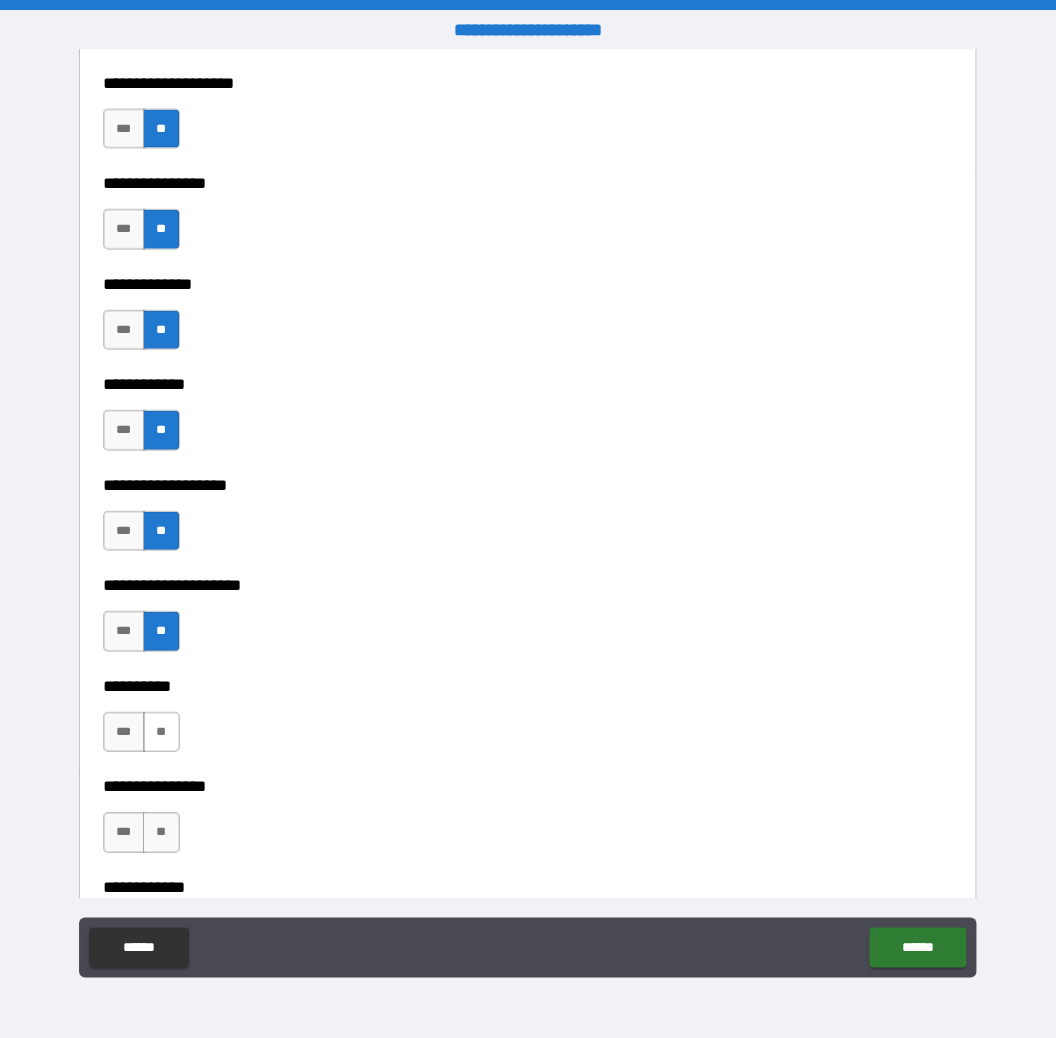 click on "**" at bounding box center (161, 732) 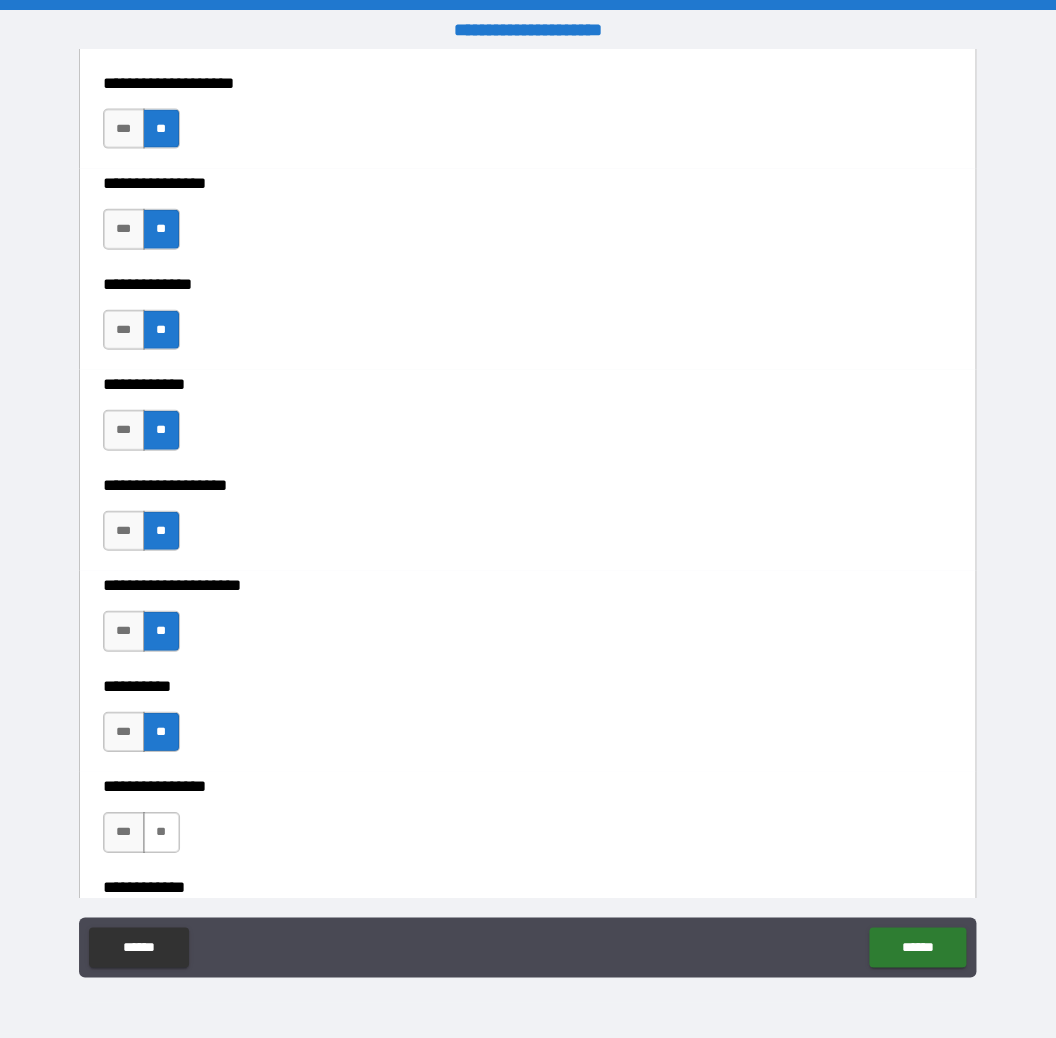 click on "**" at bounding box center [161, 832] 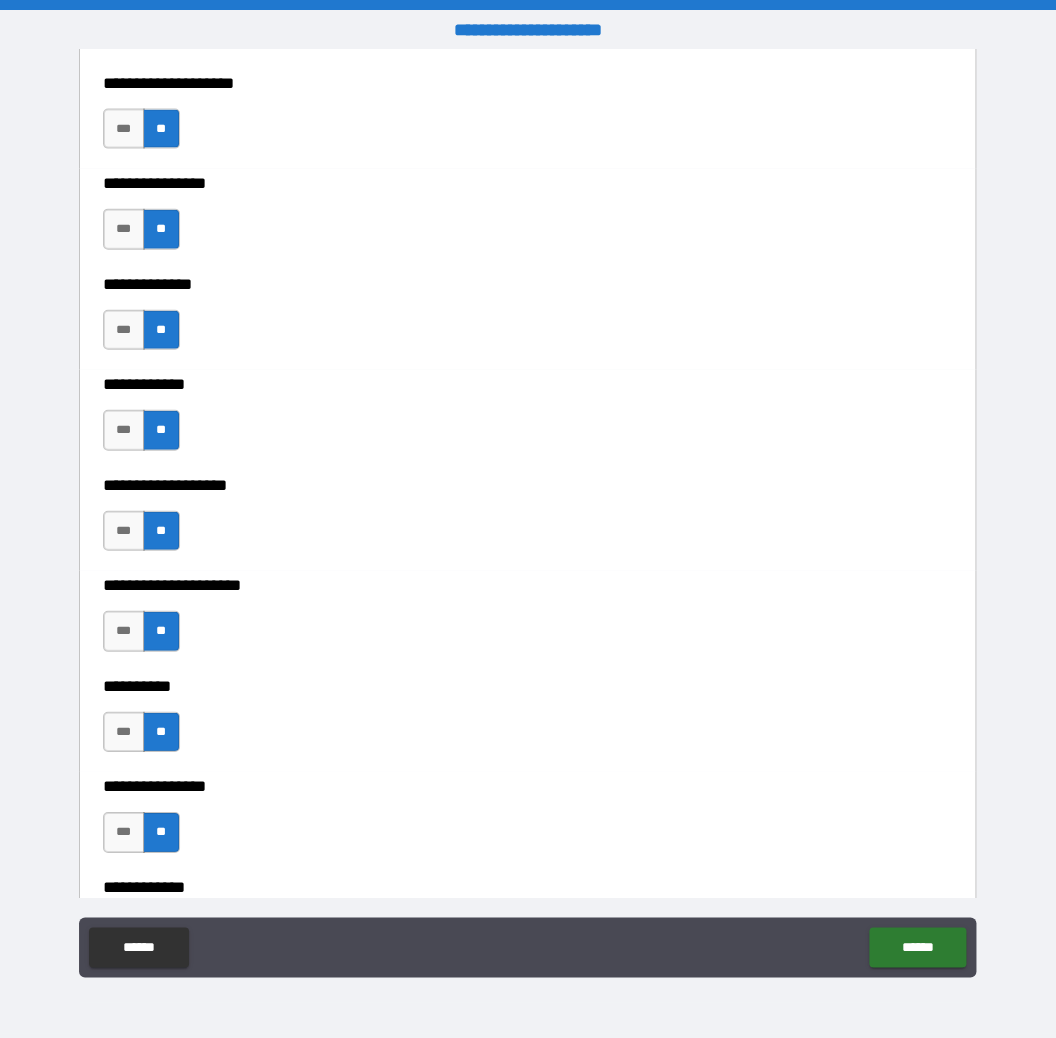 type on "*****" 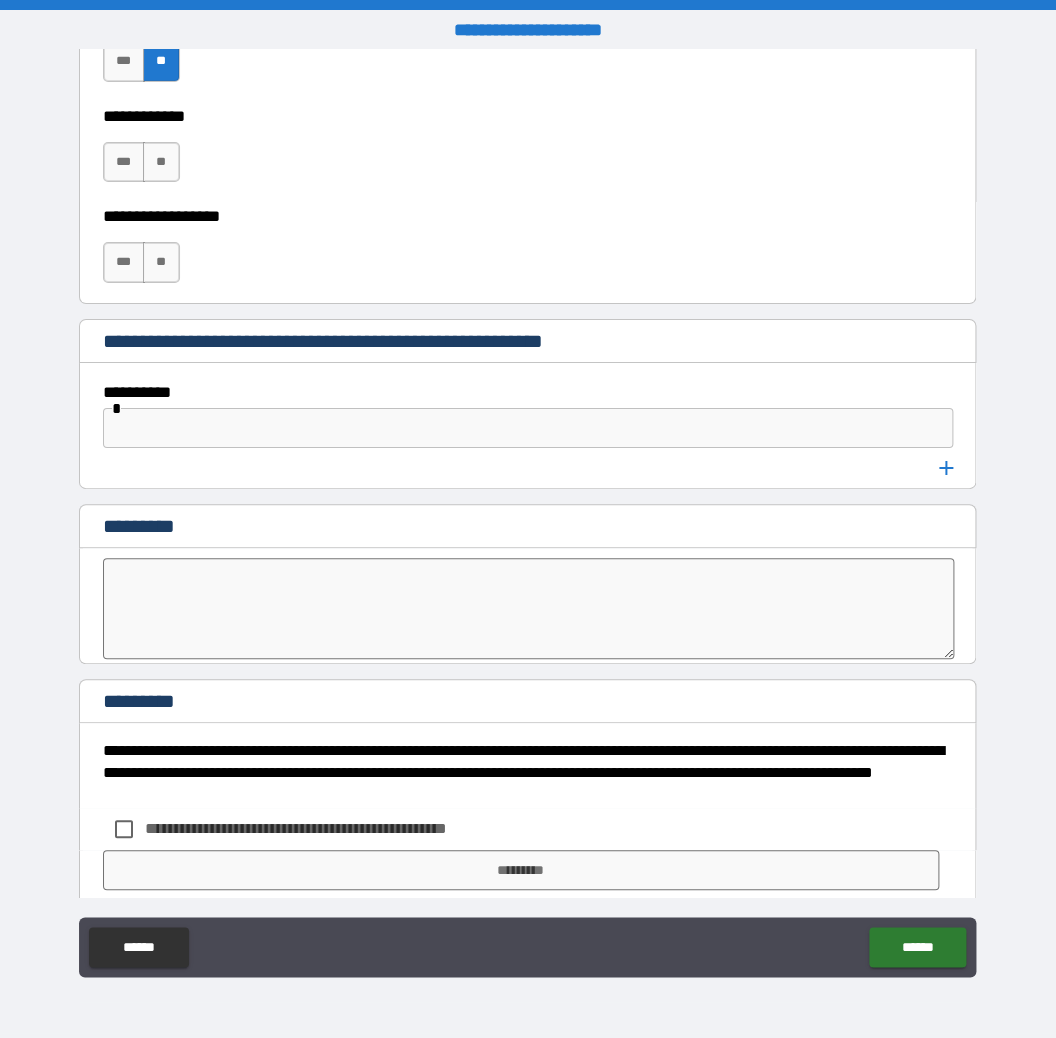 scroll, scrollTop: 6191, scrollLeft: 0, axis: vertical 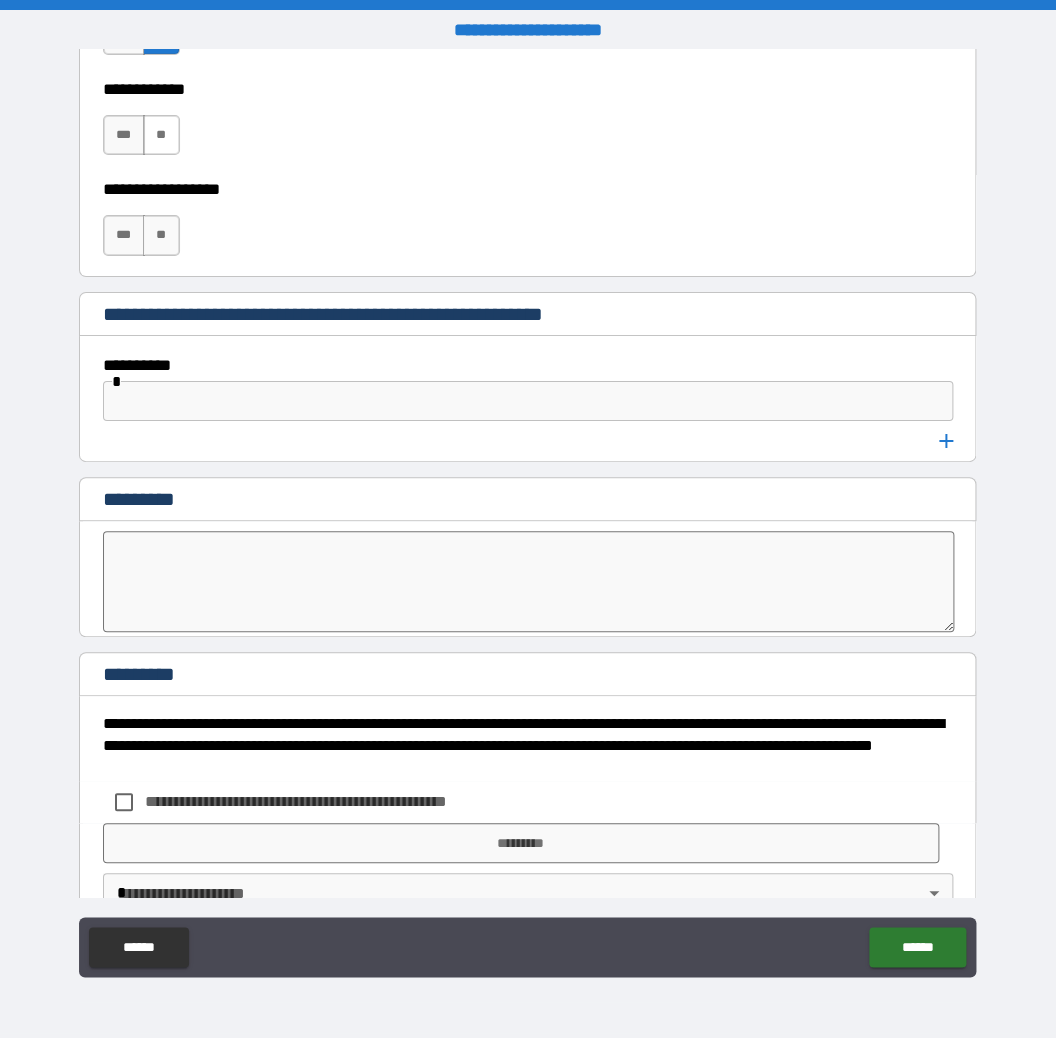 click on "**" at bounding box center [161, 135] 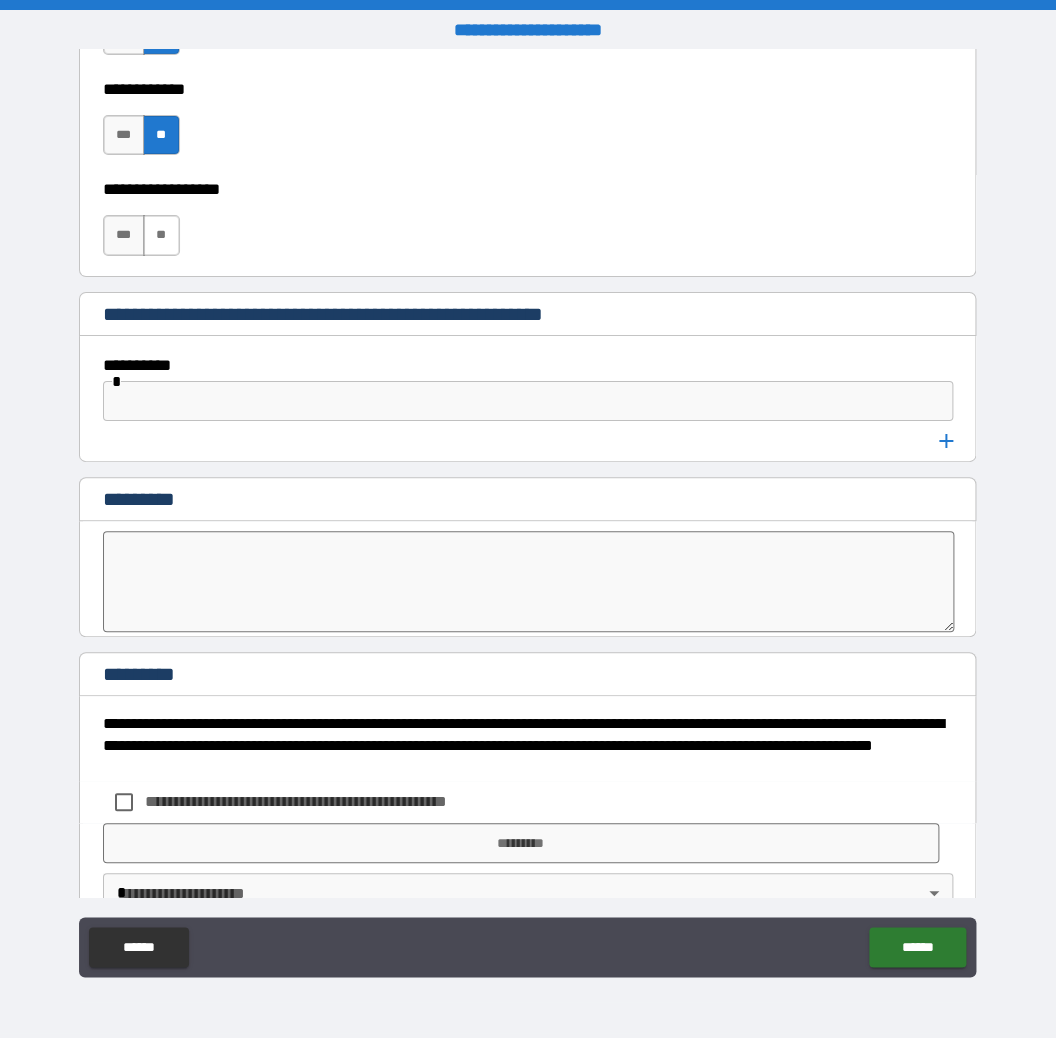 click on "**" at bounding box center [161, 235] 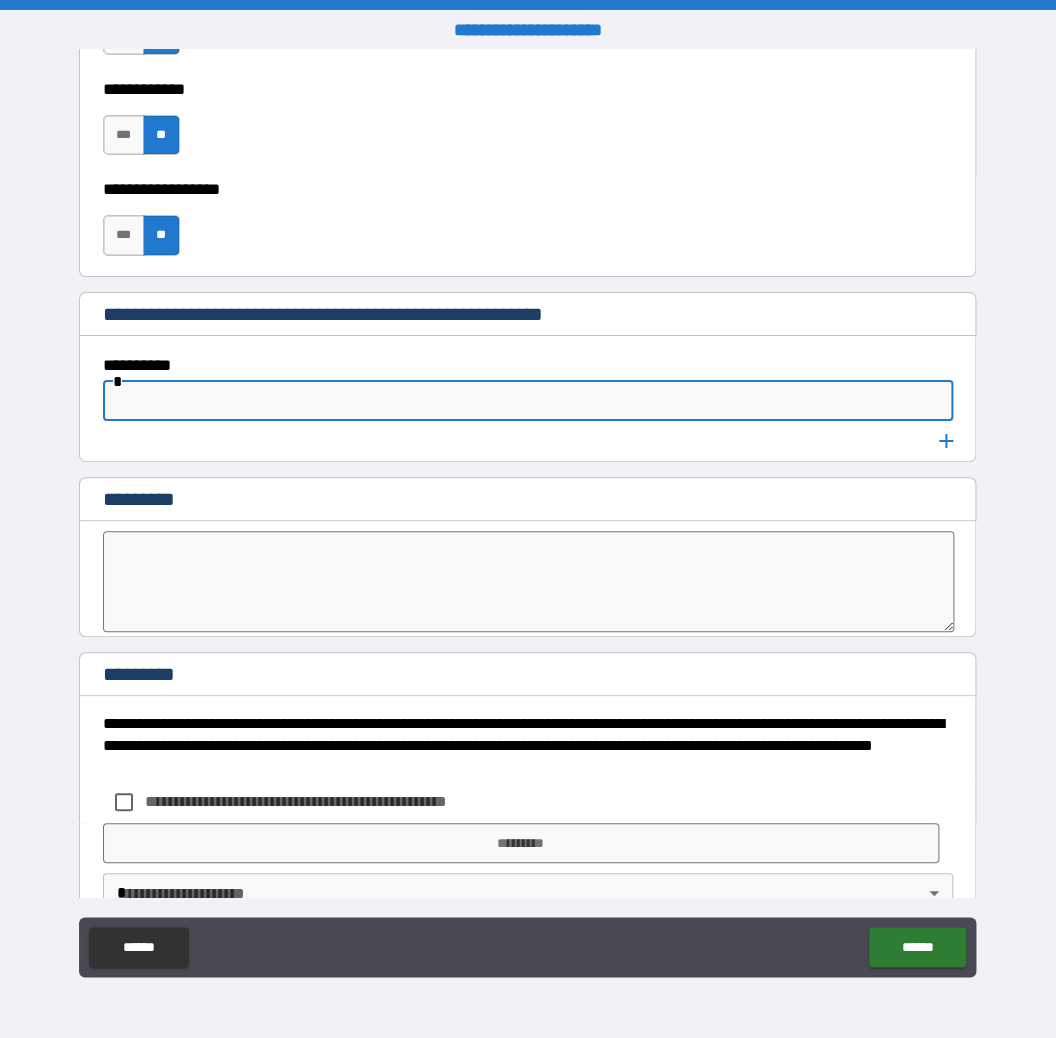 click at bounding box center (528, 401) 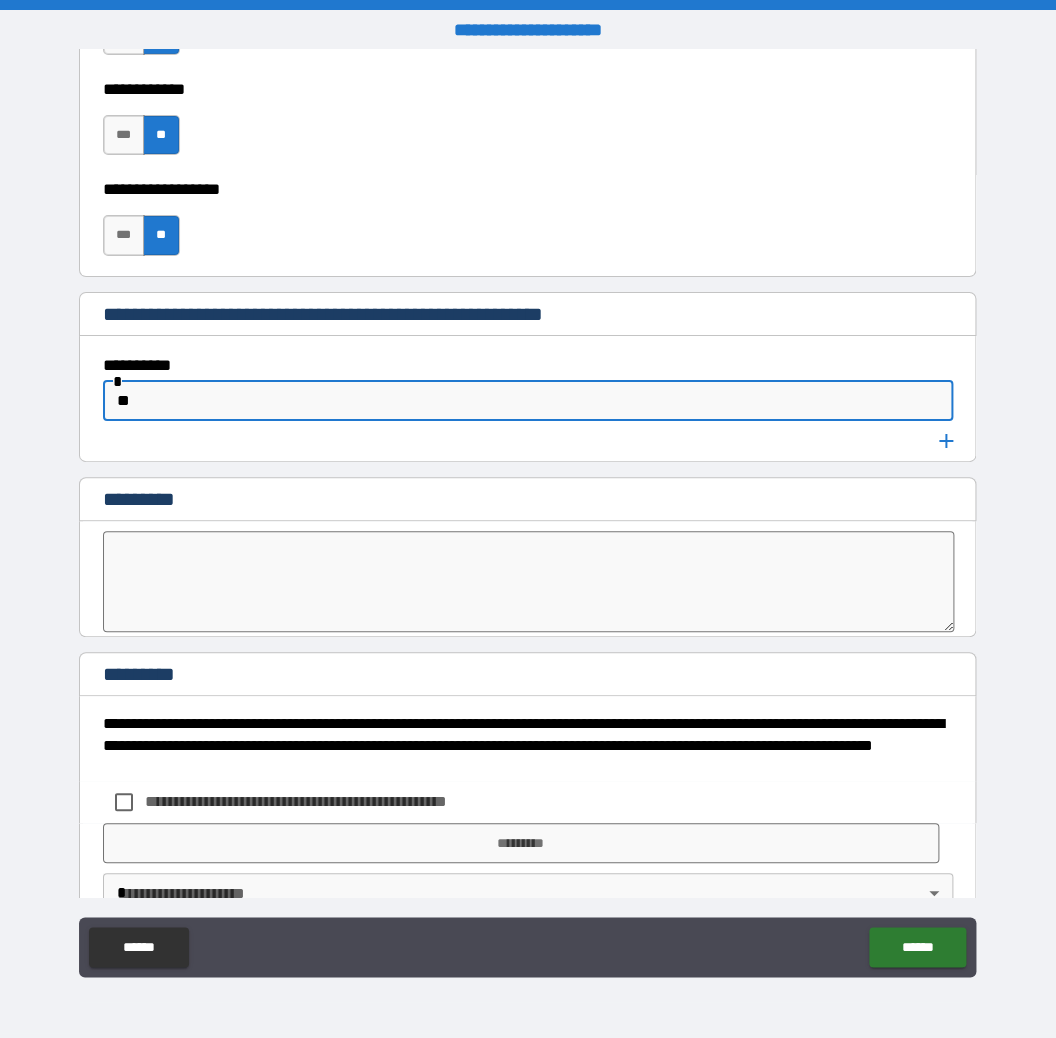type on "**" 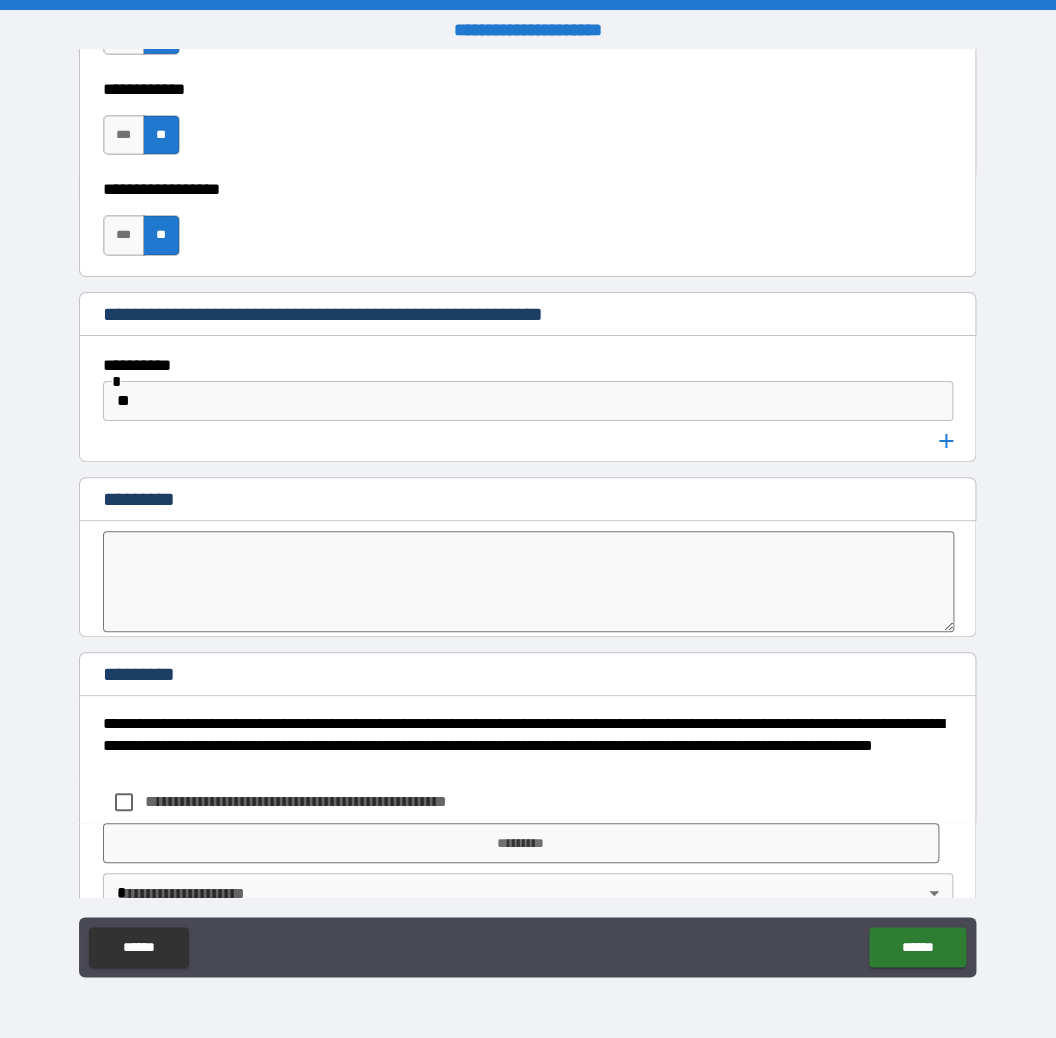 click on "** *" at bounding box center (528, 421) 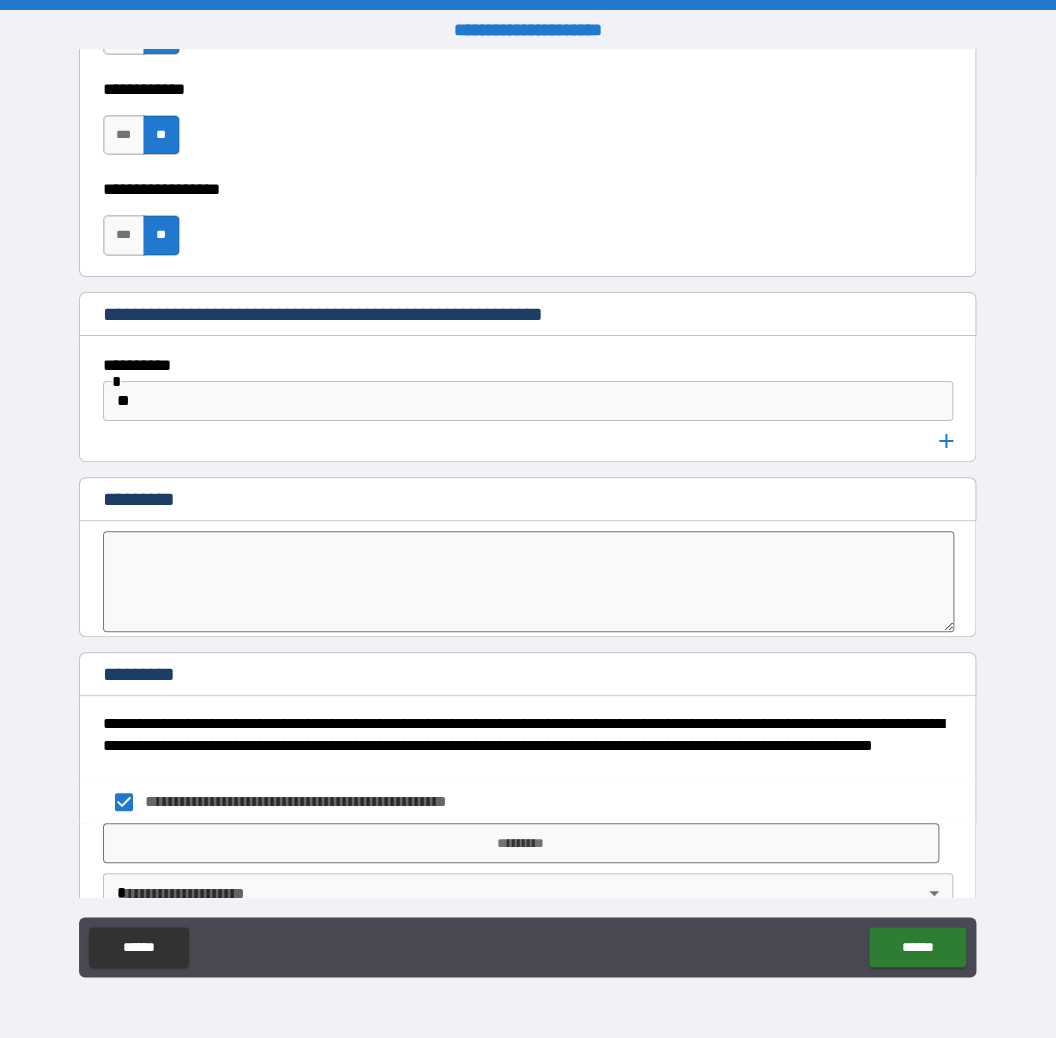 scroll, scrollTop: 6238, scrollLeft: 0, axis: vertical 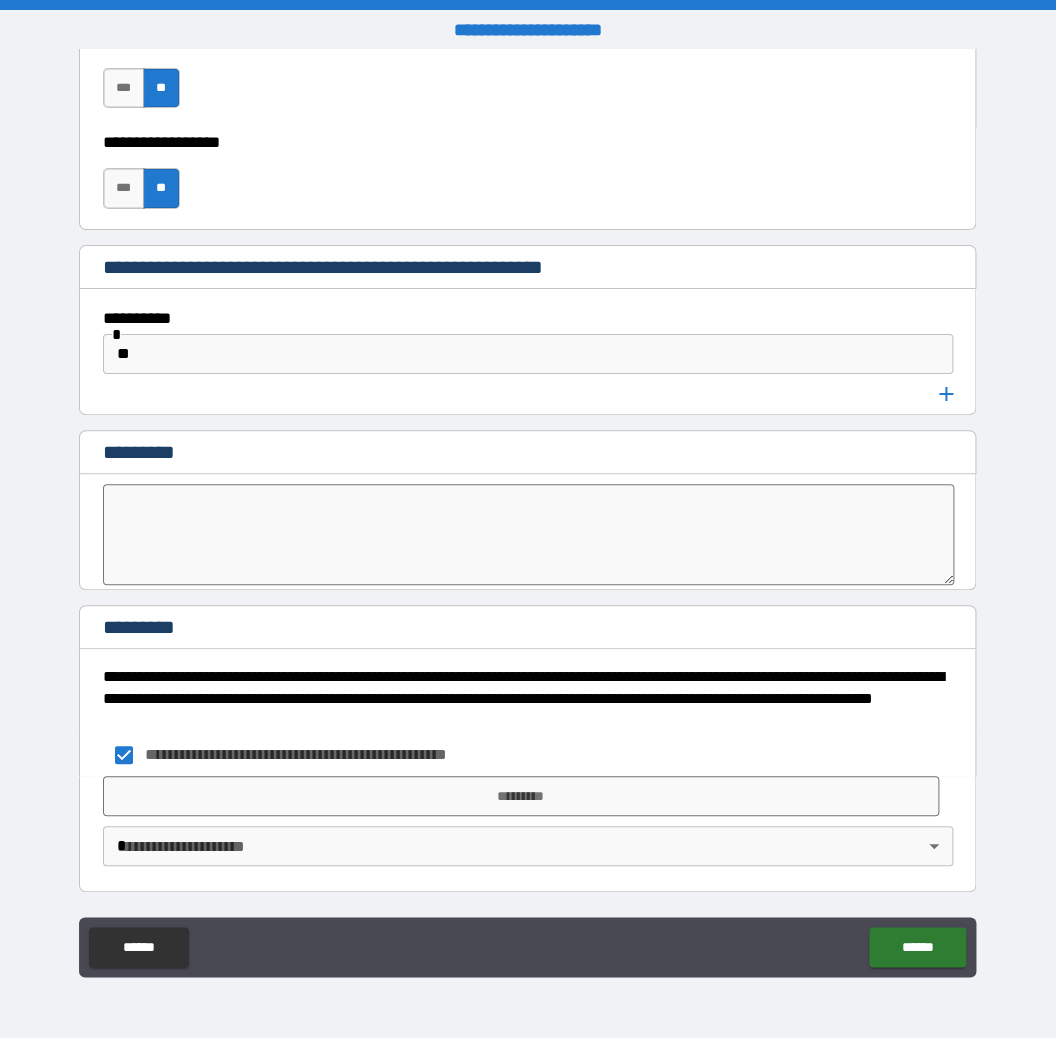 click on "**********" at bounding box center (528, 519) 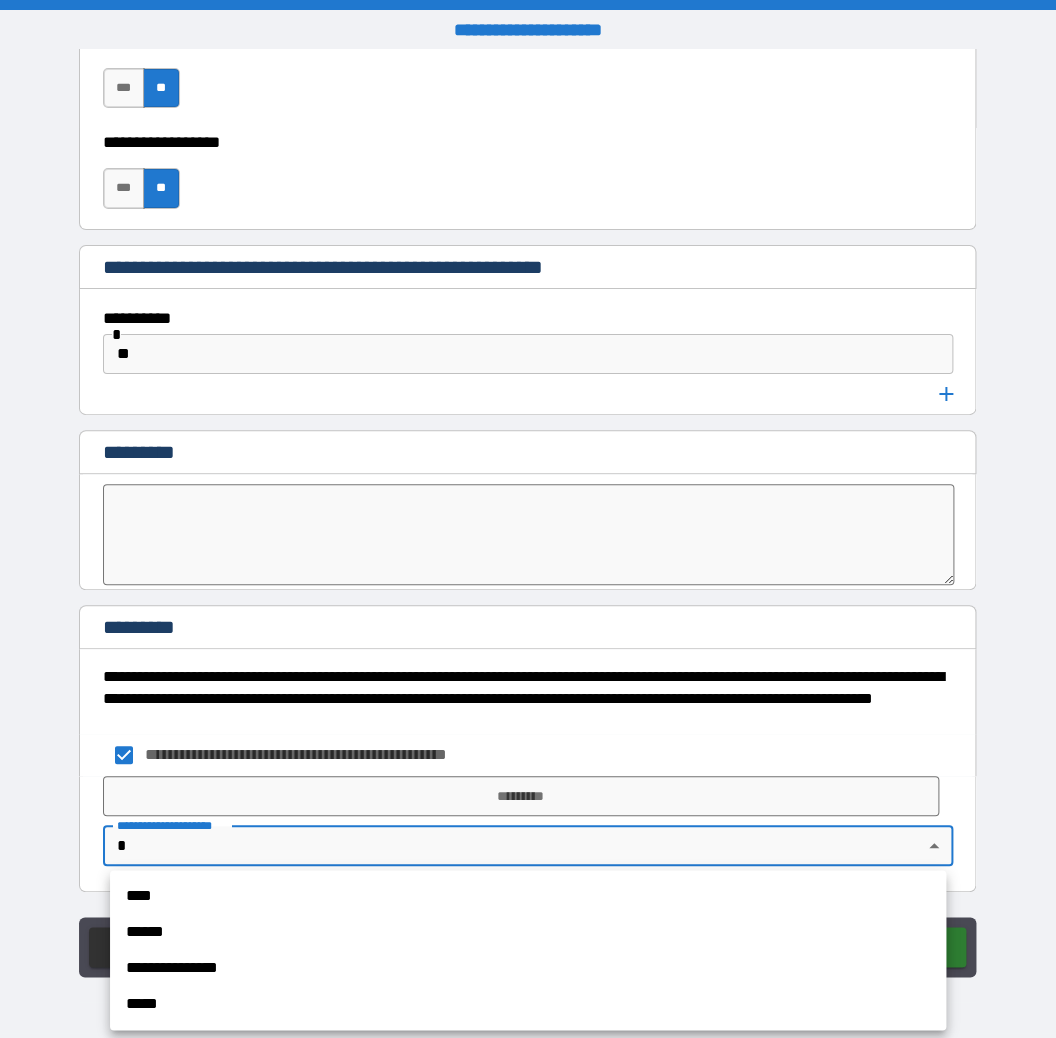 click on "****" at bounding box center (528, 896) 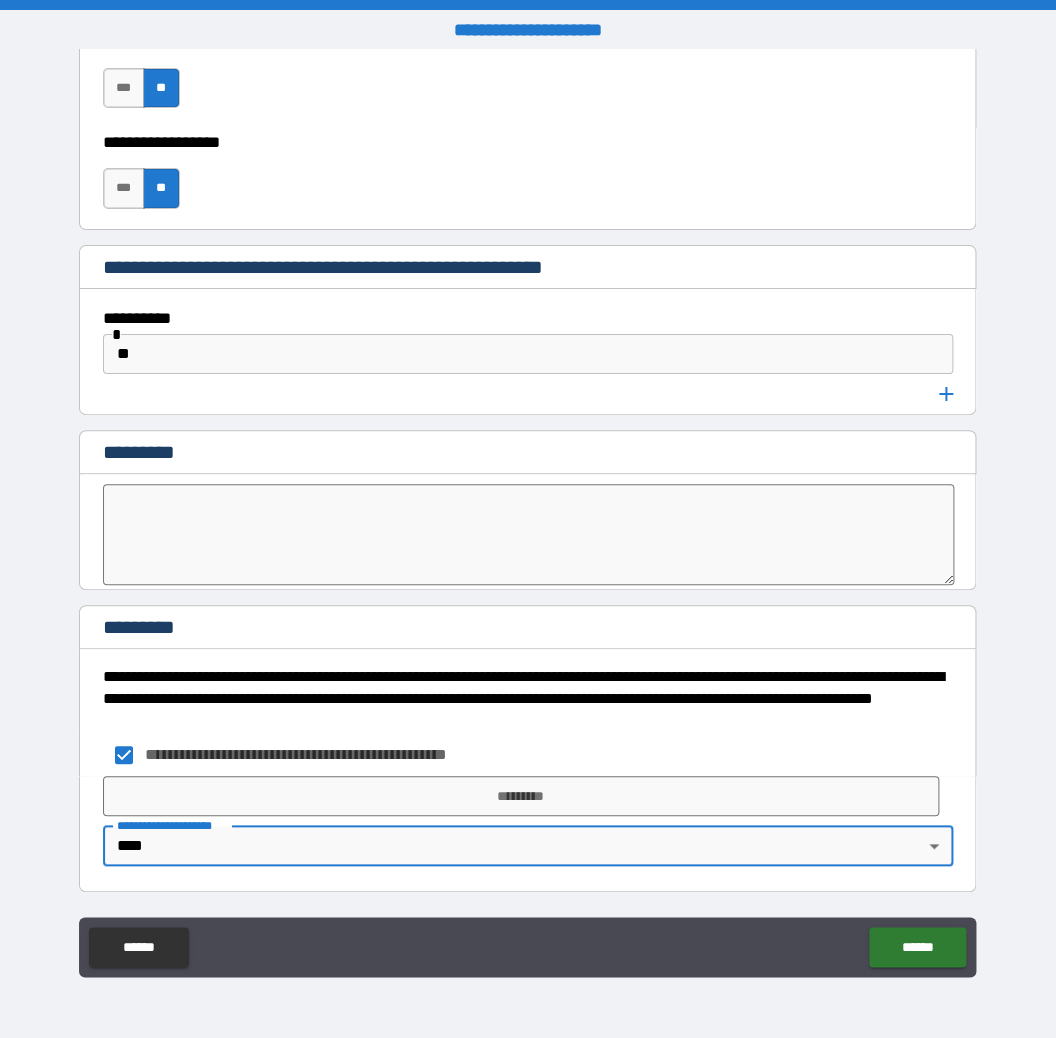 type on "****" 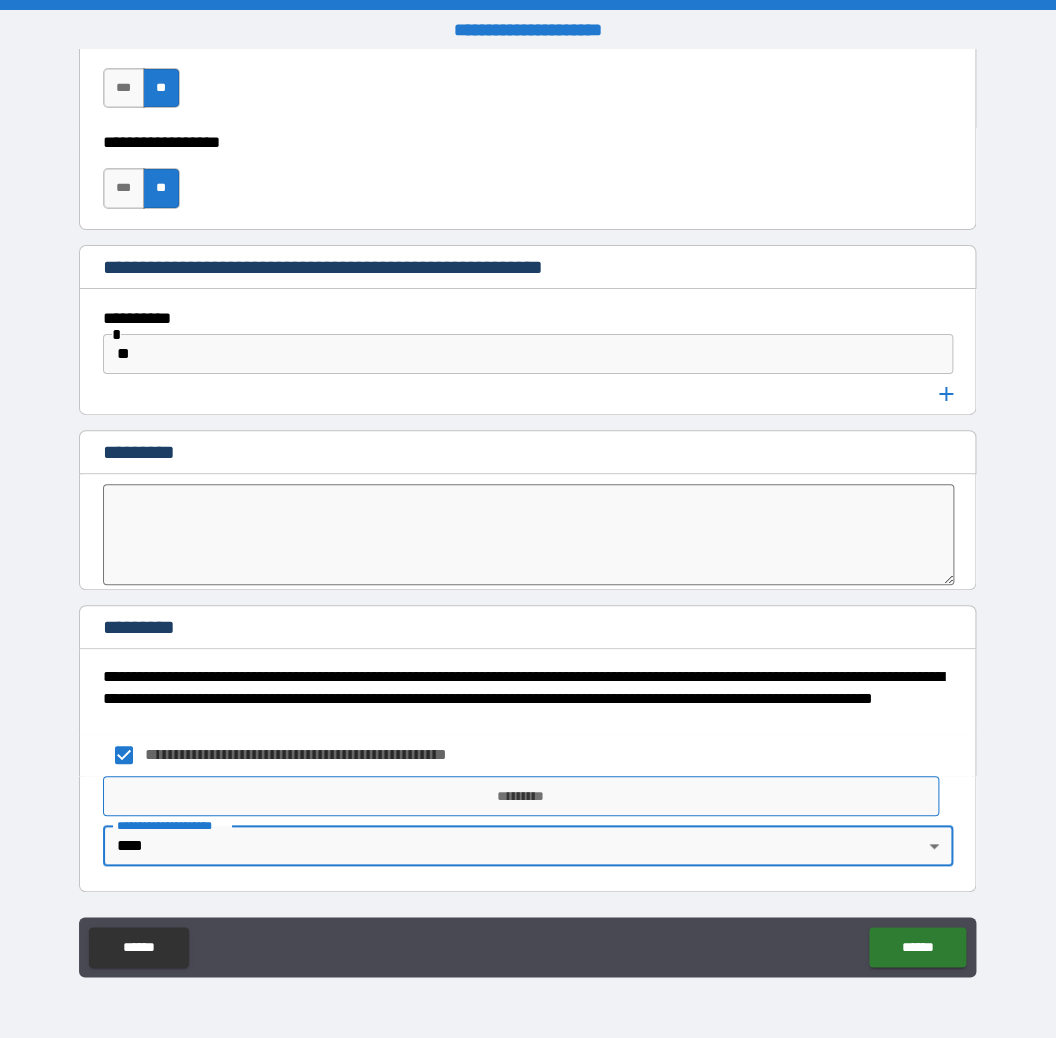 click on "*********" at bounding box center [521, 796] 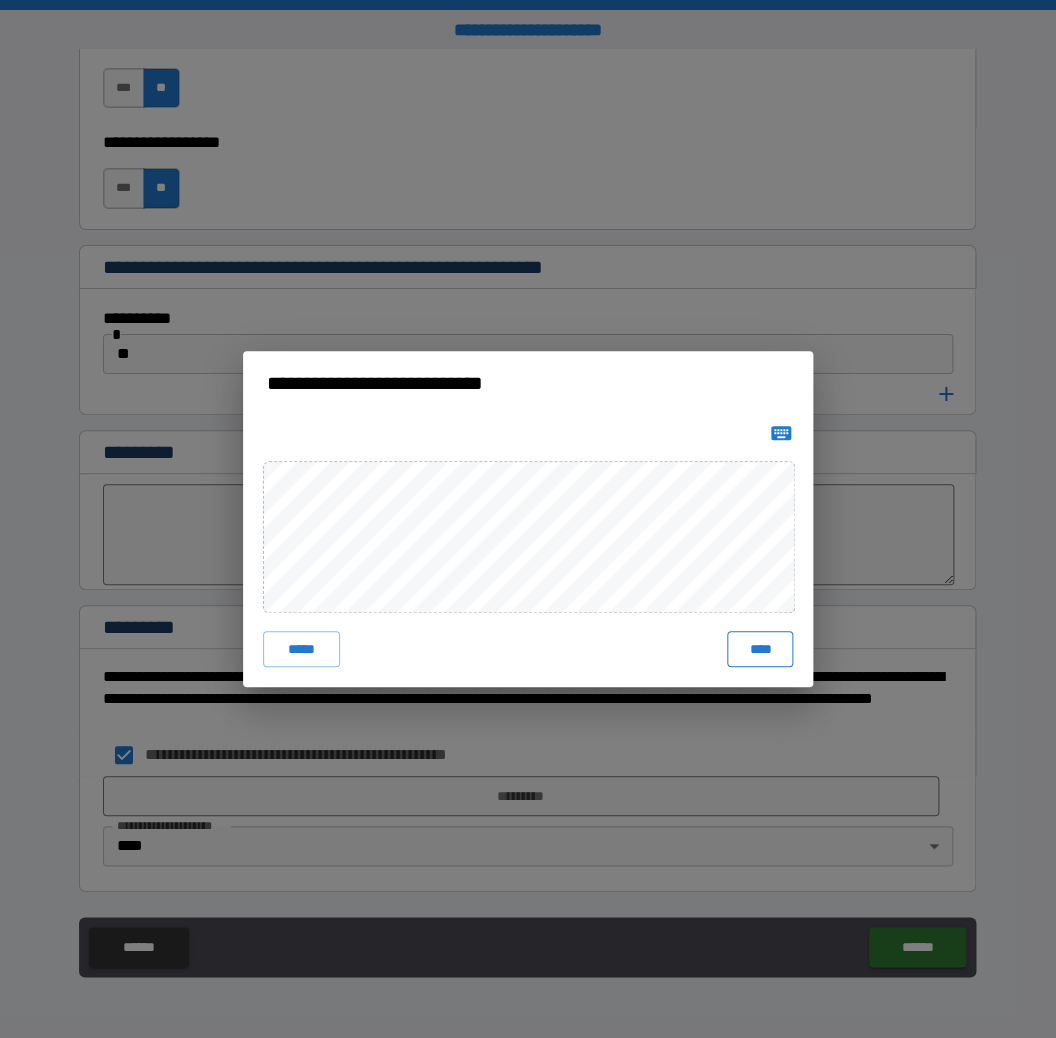 click on "****" at bounding box center [760, 649] 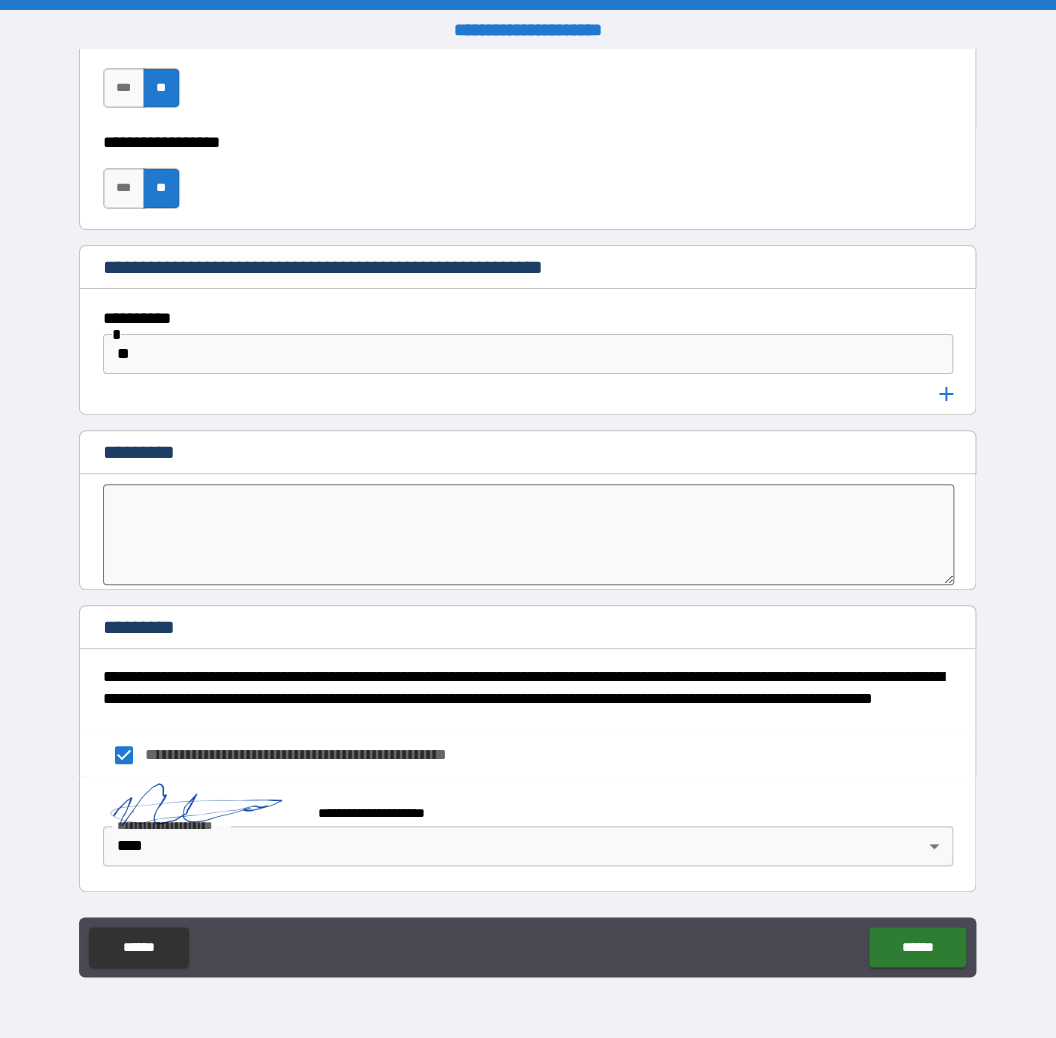 scroll, scrollTop: 6228, scrollLeft: 0, axis: vertical 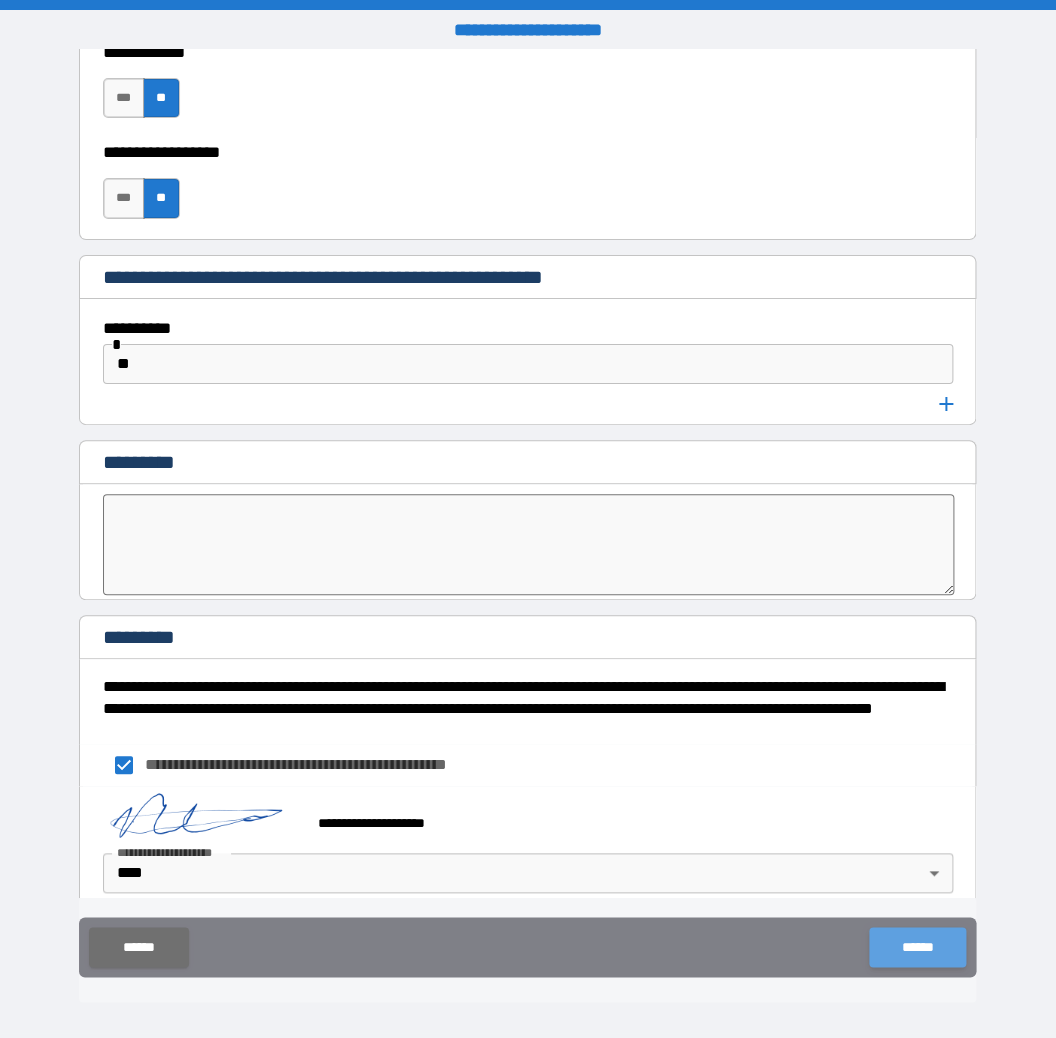 click on "******" at bounding box center (917, 947) 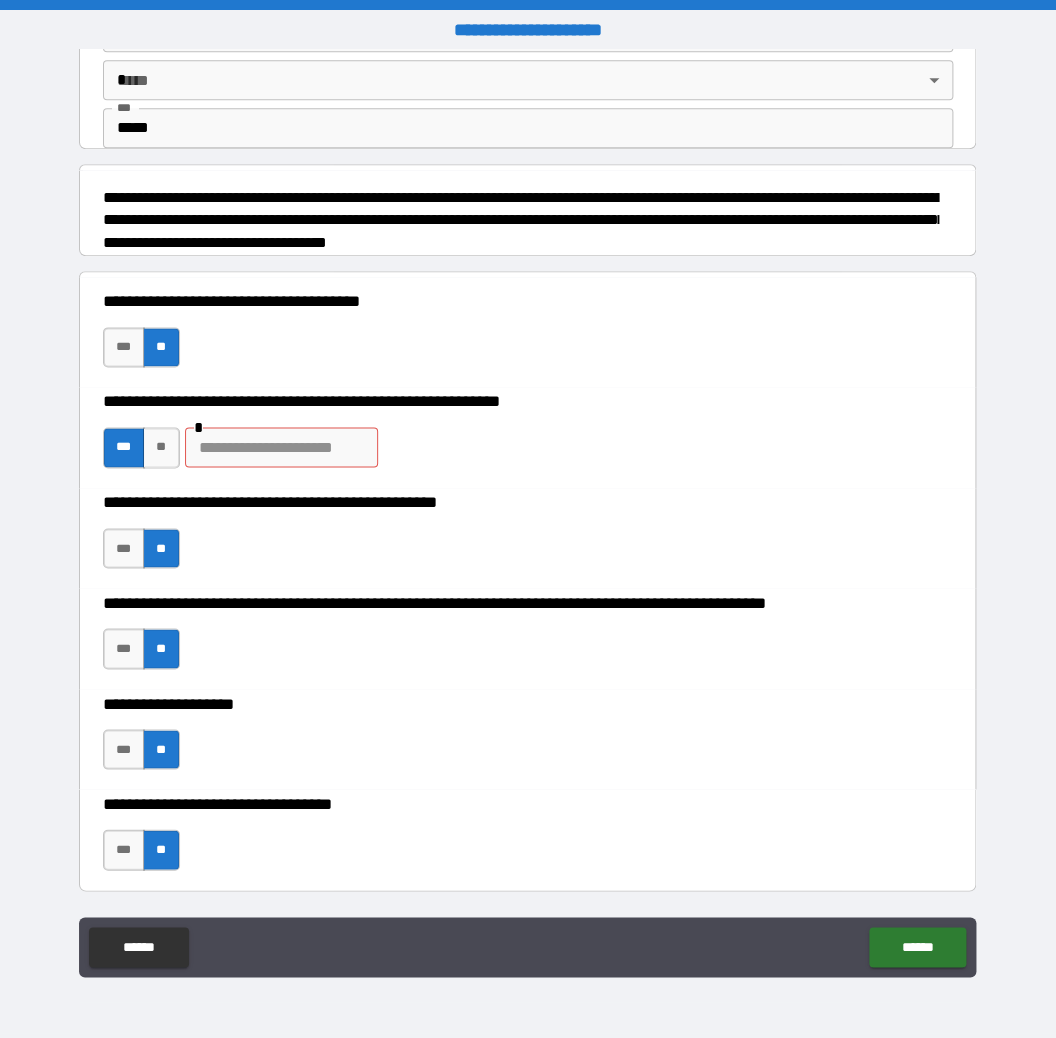scroll, scrollTop: 606, scrollLeft: 0, axis: vertical 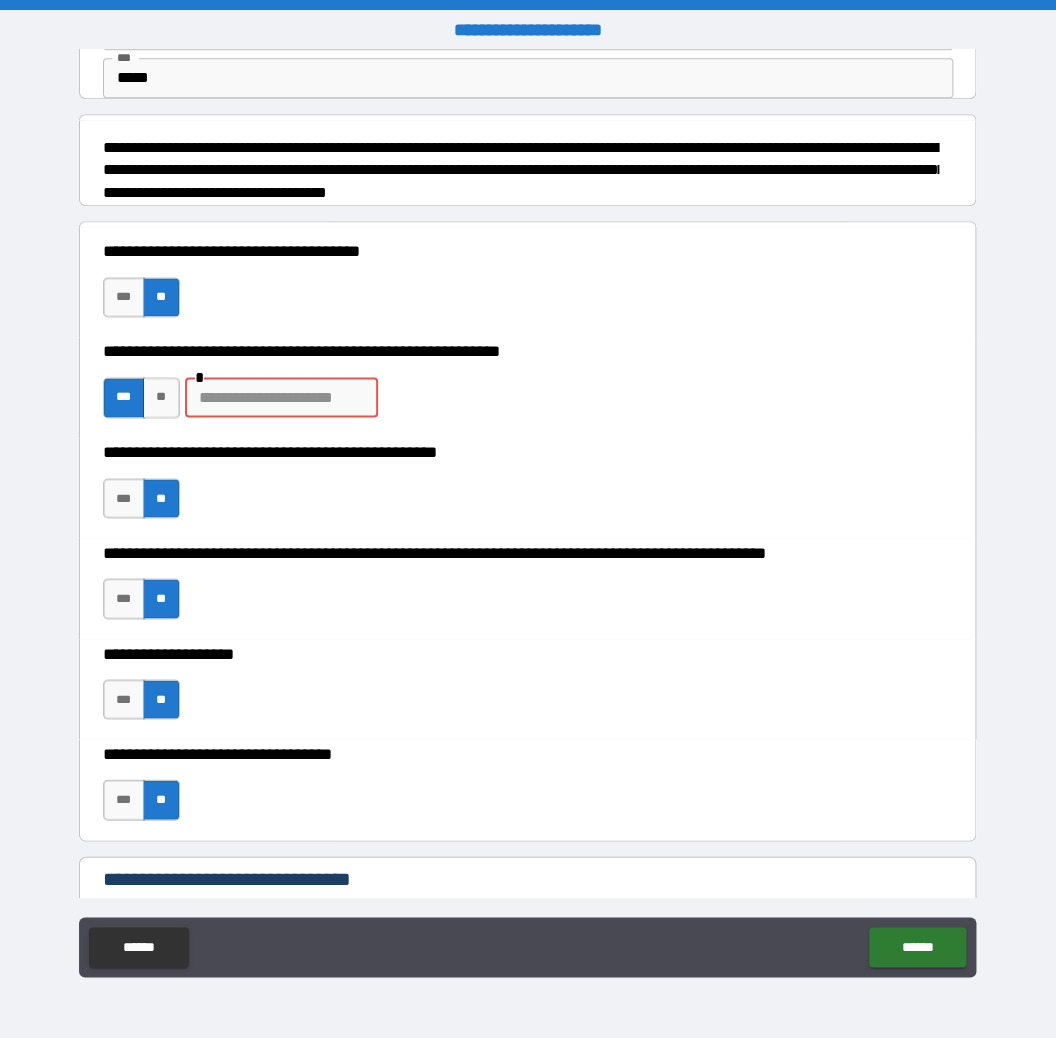 click at bounding box center (281, 397) 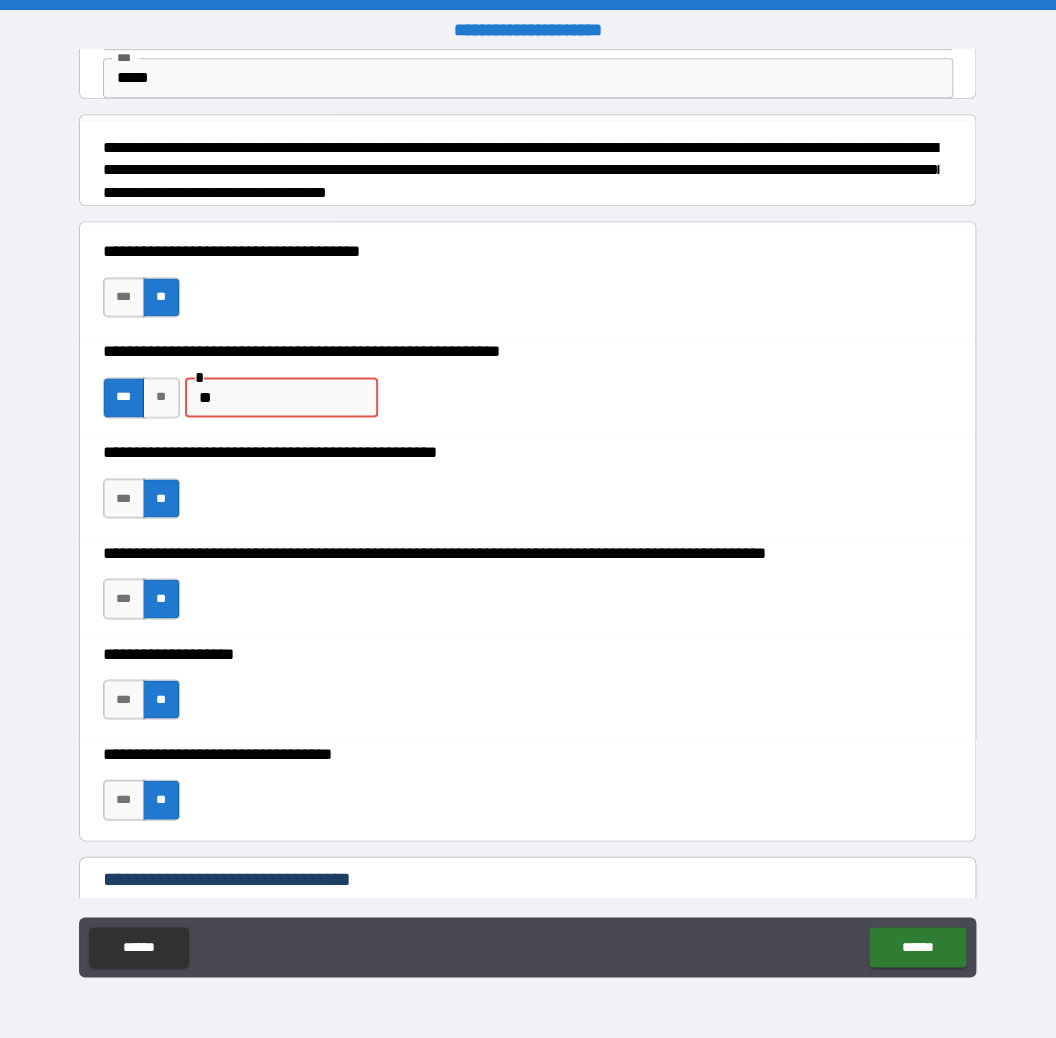 type on "*" 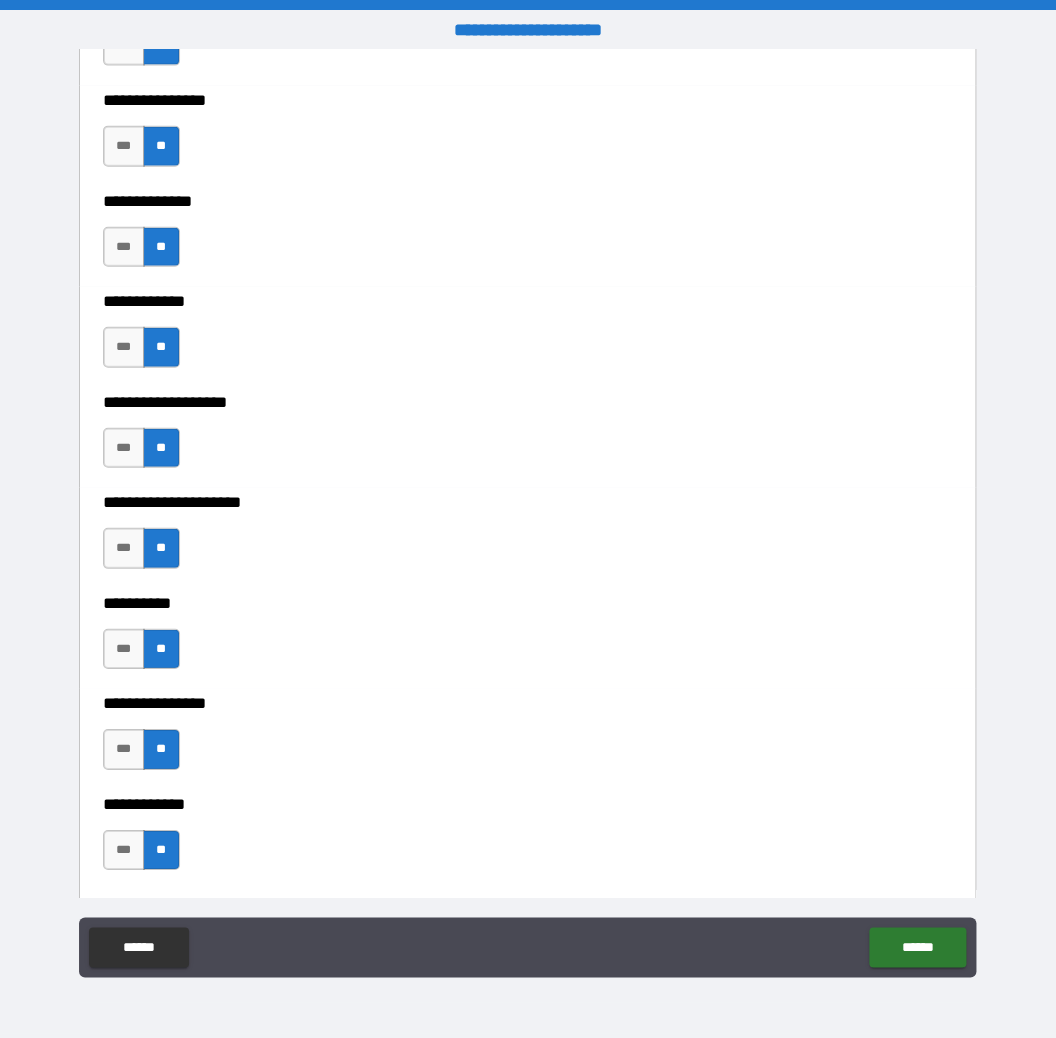 scroll, scrollTop: 6255, scrollLeft: 0, axis: vertical 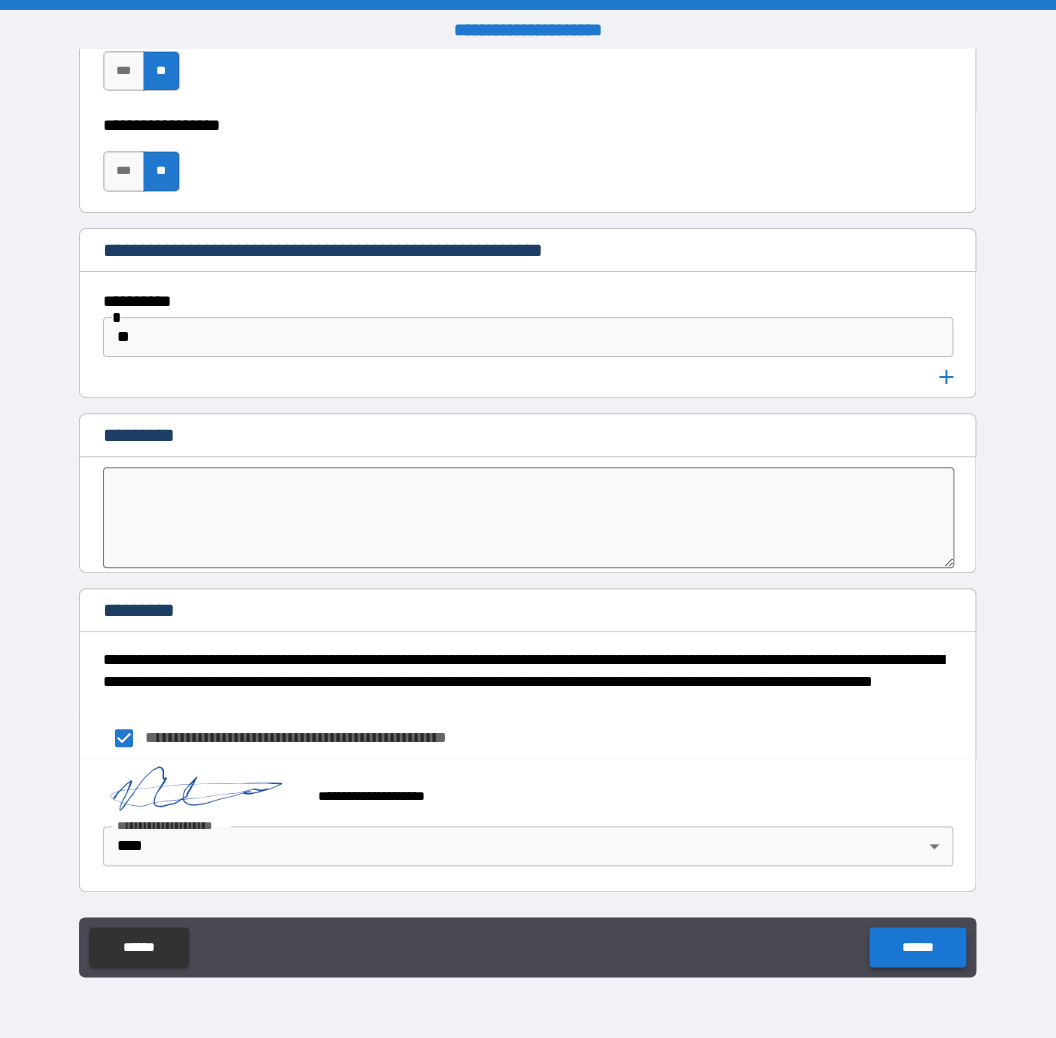 type on "**********" 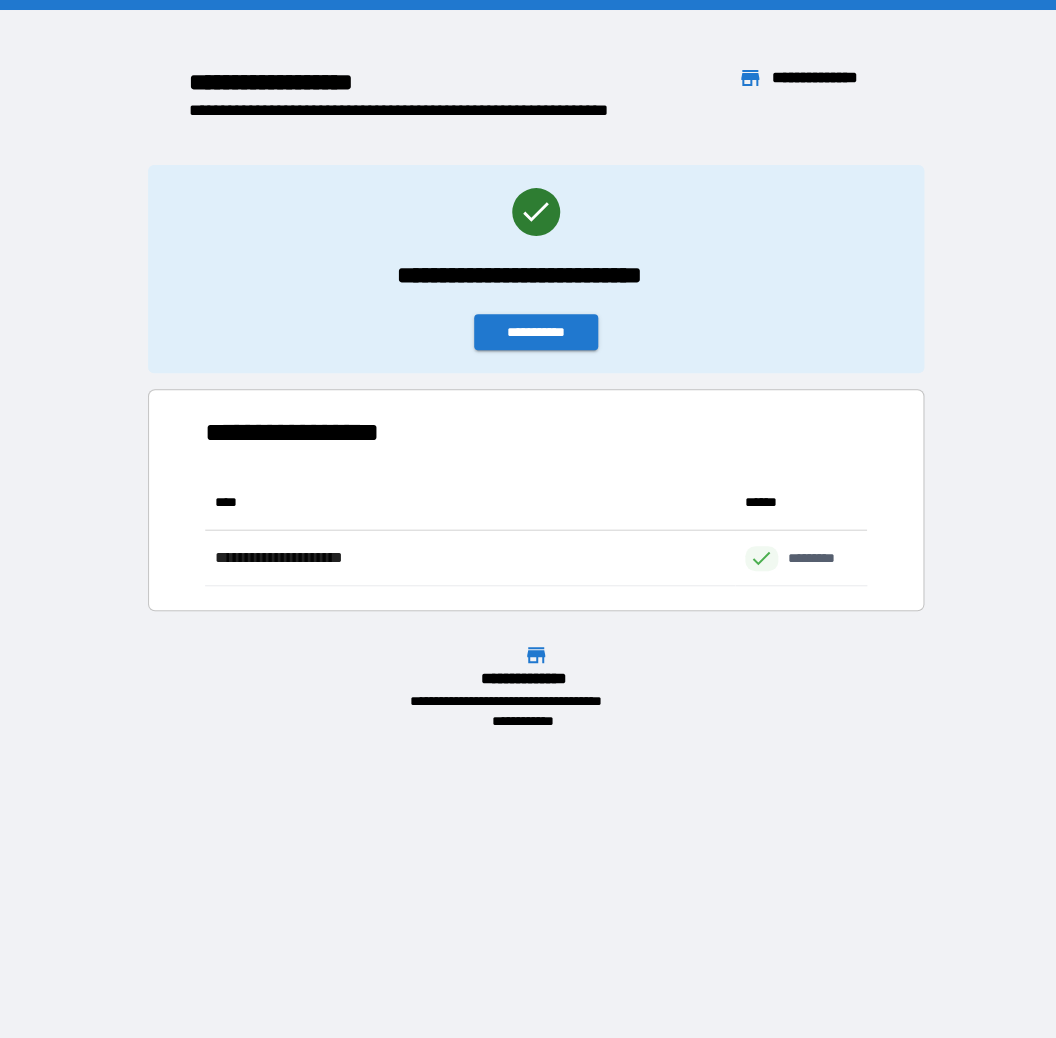 scroll, scrollTop: 16, scrollLeft: 16, axis: both 